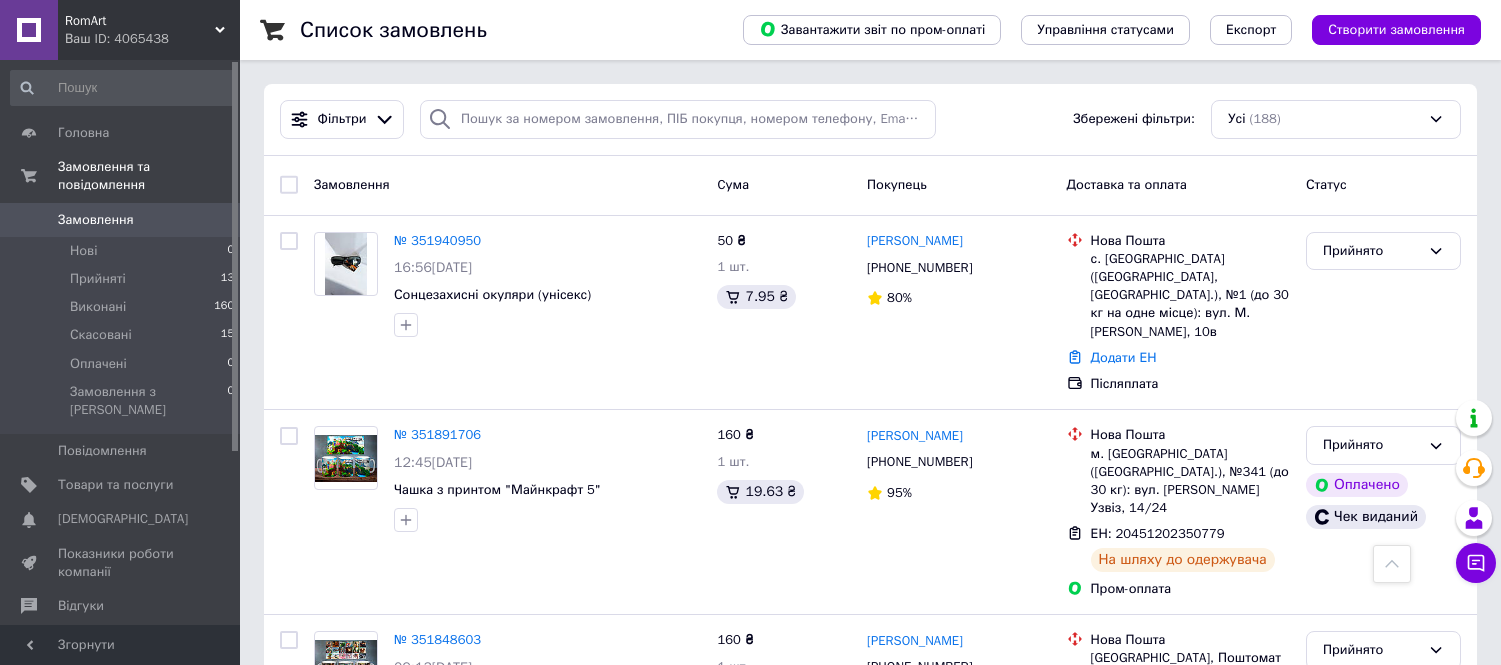 scroll, scrollTop: 888, scrollLeft: 0, axis: vertical 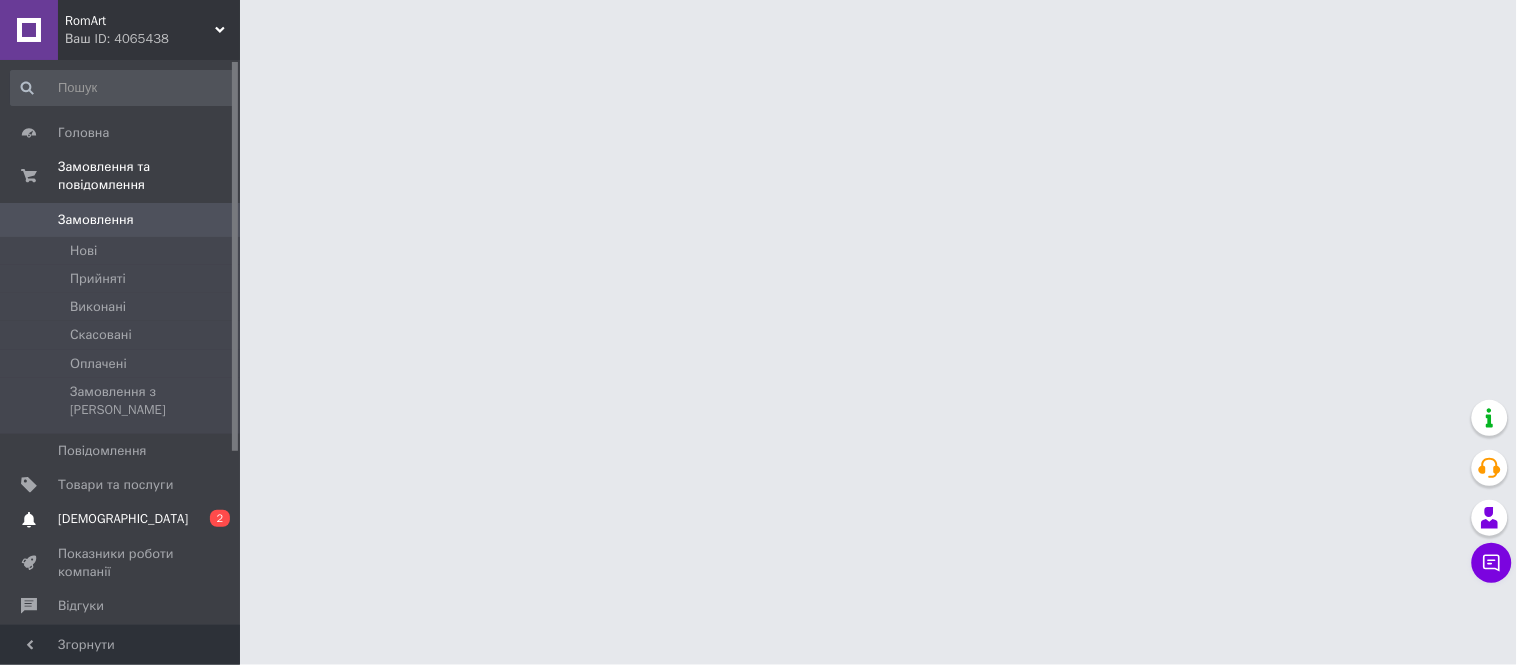 click on "Сповіщення 0 2" at bounding box center (123, 519) 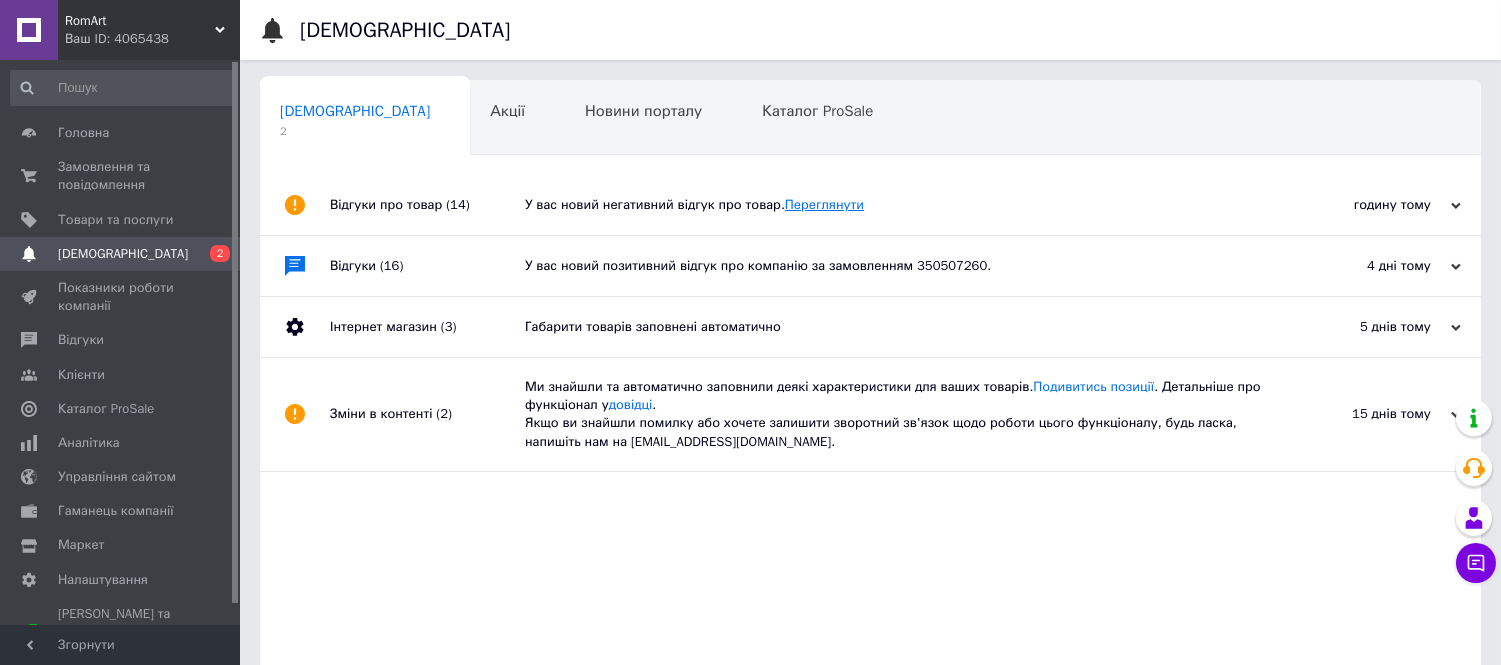 click on "Переглянути" at bounding box center (824, 204) 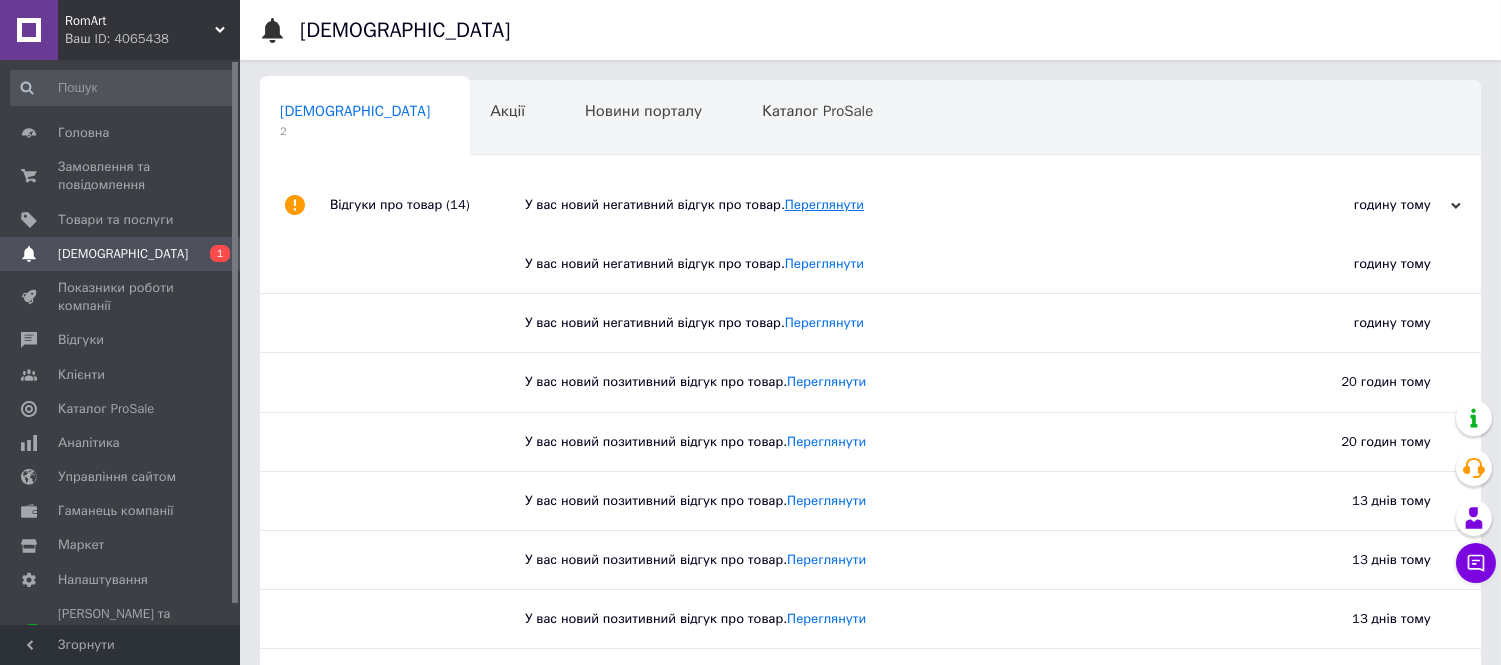 click on "Переглянути" at bounding box center (824, 204) 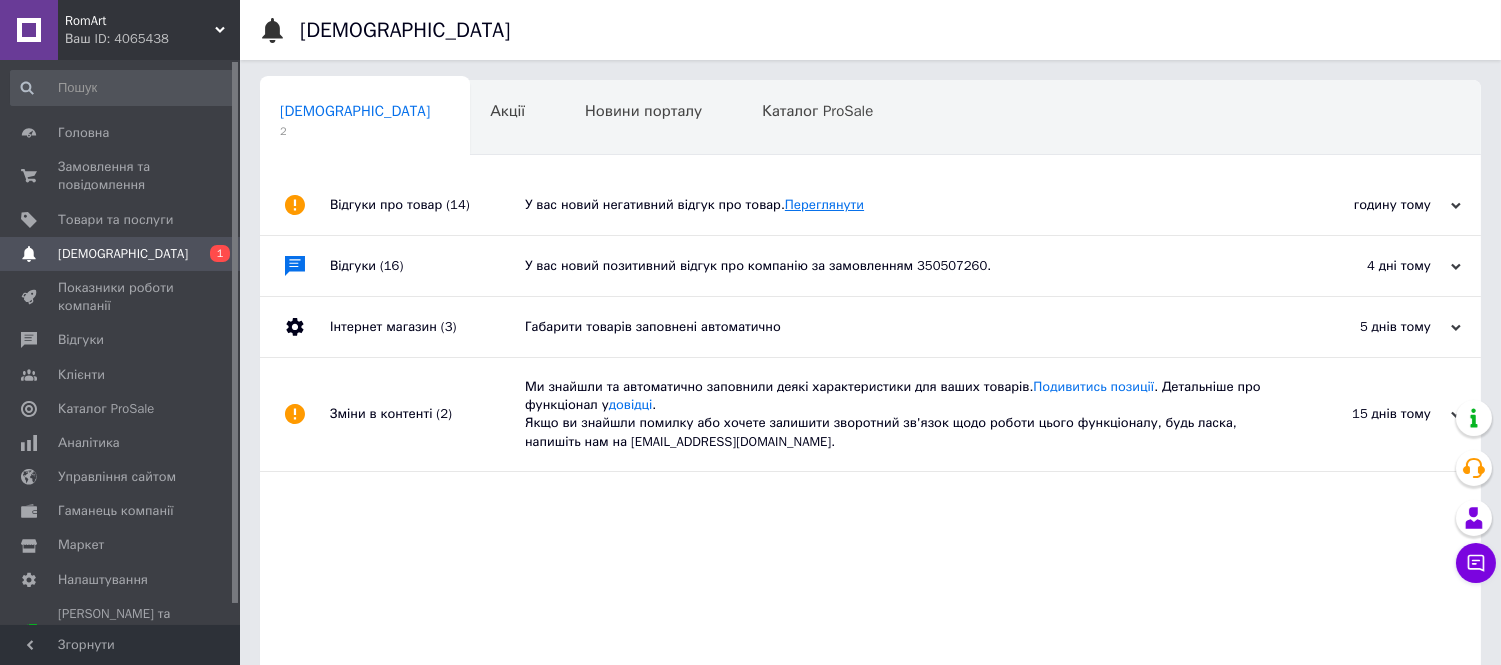 click on "Переглянути" at bounding box center [824, 204] 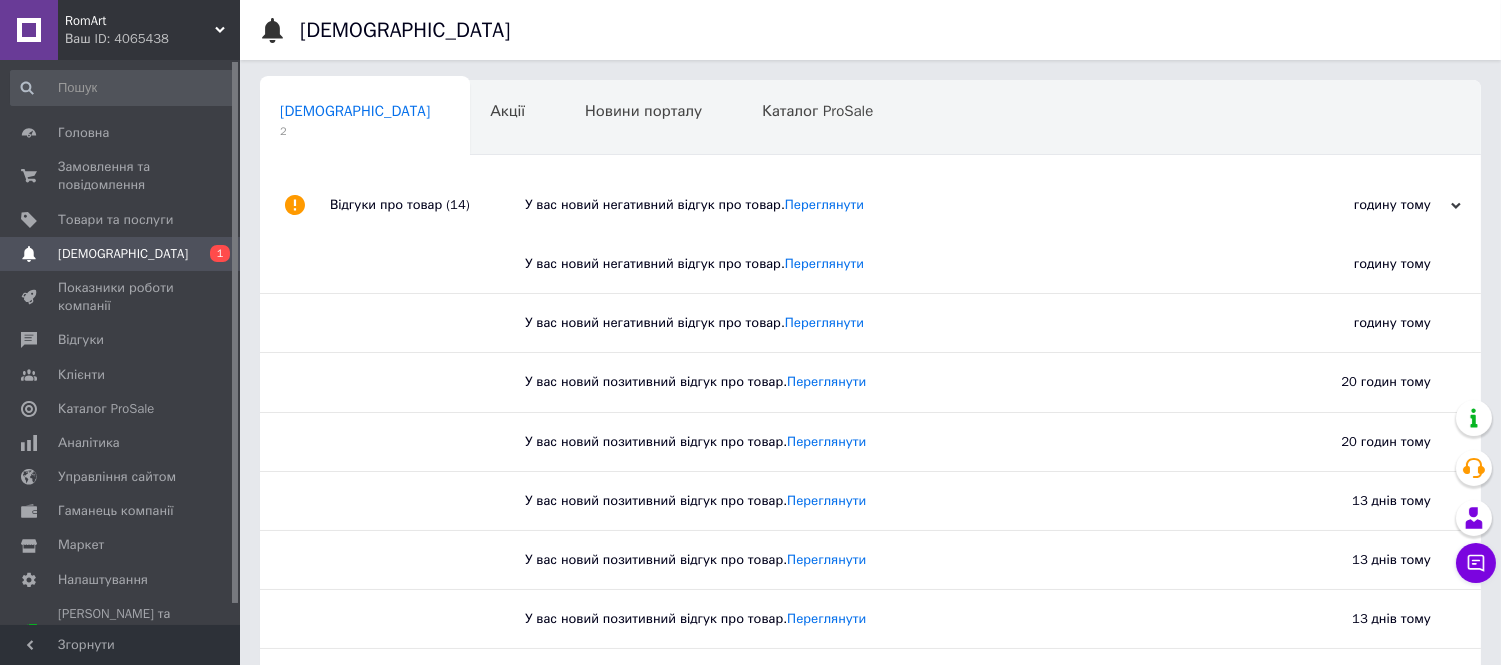 click on "У вас новий негативний відгук про товар.  Переглянути" at bounding box center [893, 205] 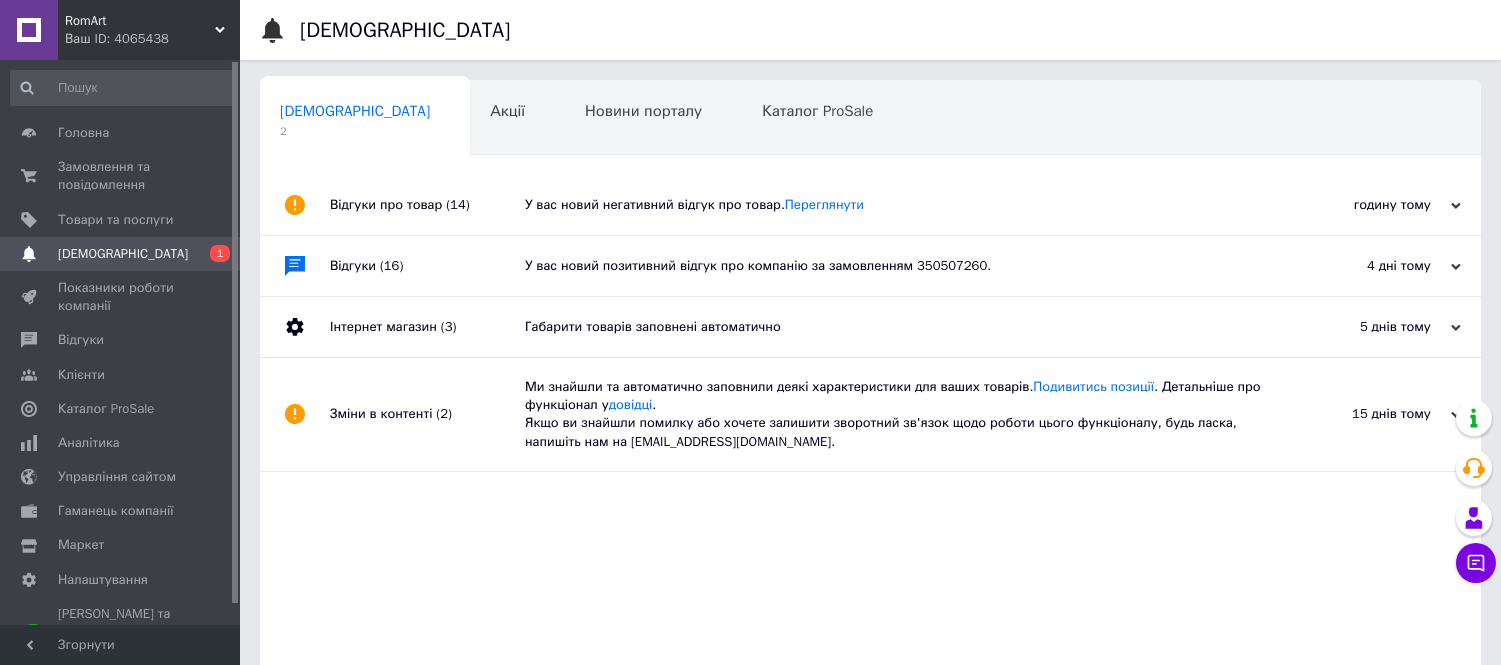 click on "У вас новий негативний відгук про товар.  Переглянути" at bounding box center [893, 205] 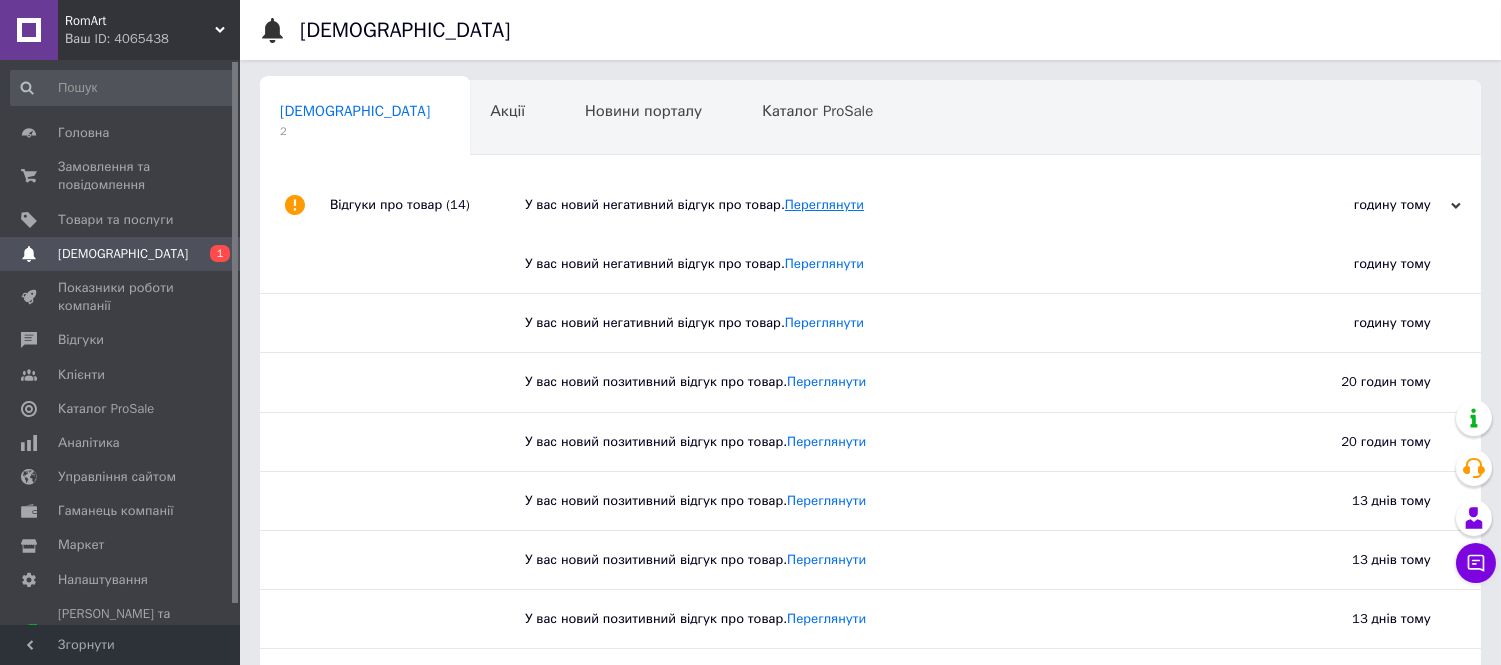 click on "Переглянути" at bounding box center (824, 204) 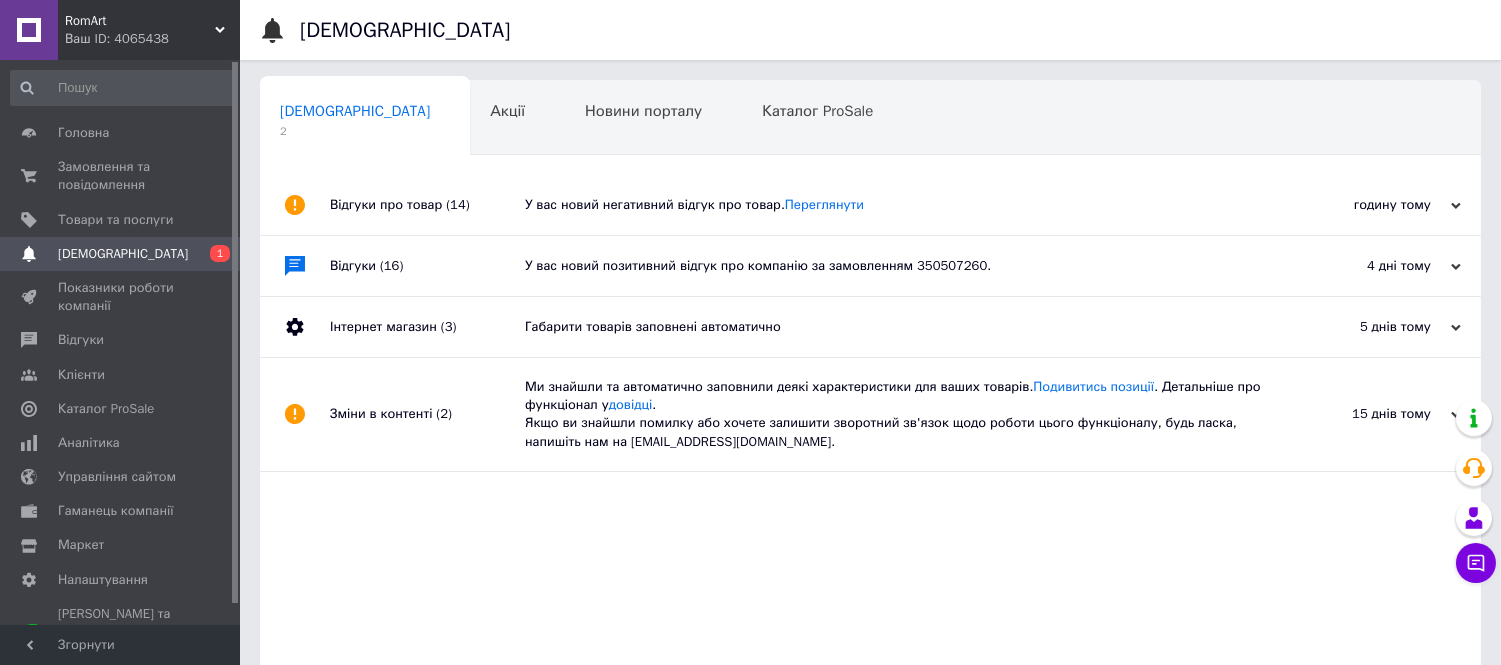 click on "У вас новий негативний відгук про товар.  Переглянути" at bounding box center [893, 205] 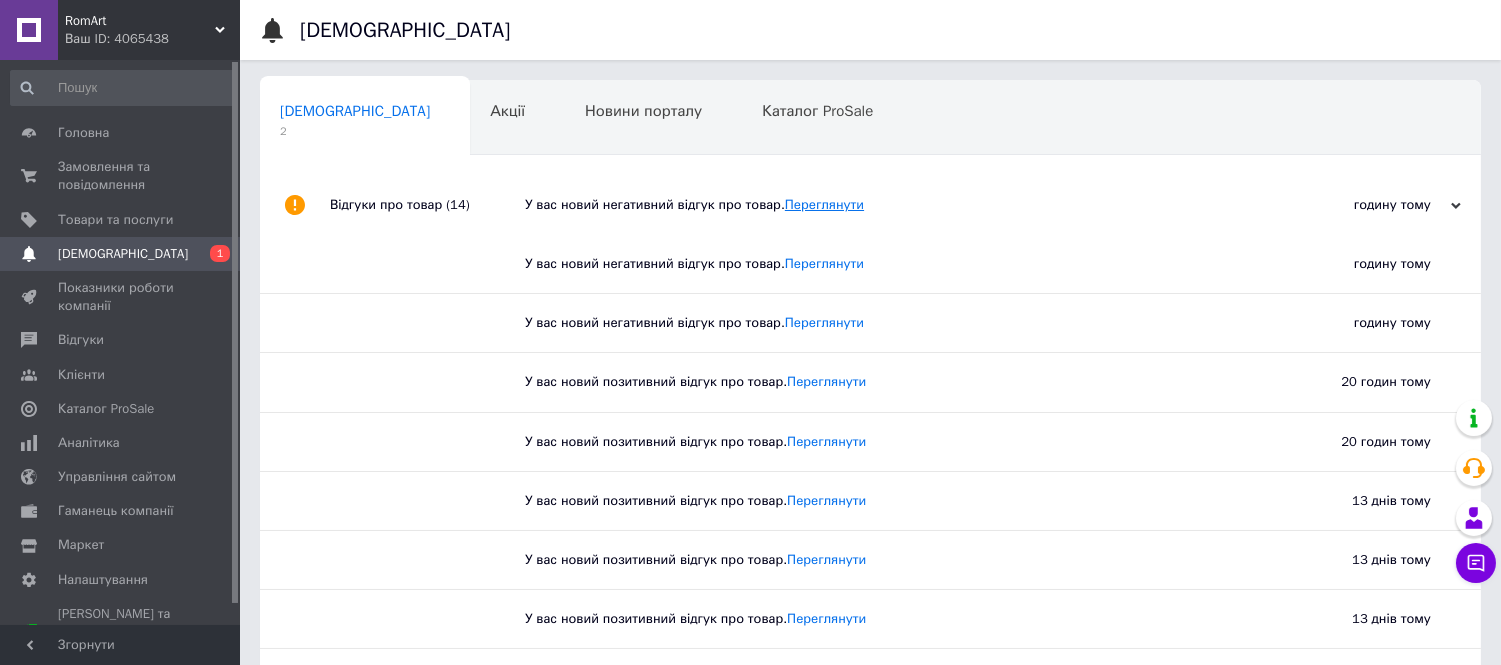 click on "Переглянути" at bounding box center [824, 204] 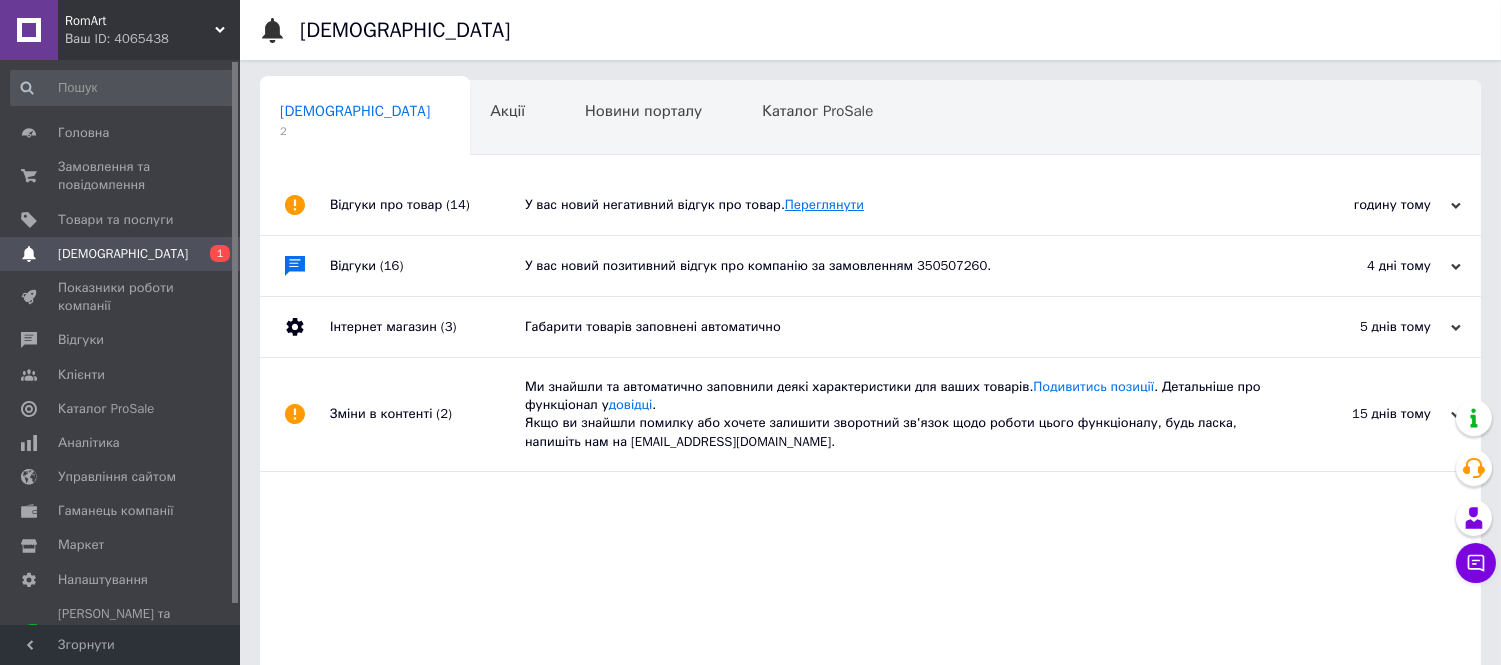 click on "Переглянути" at bounding box center (824, 204) 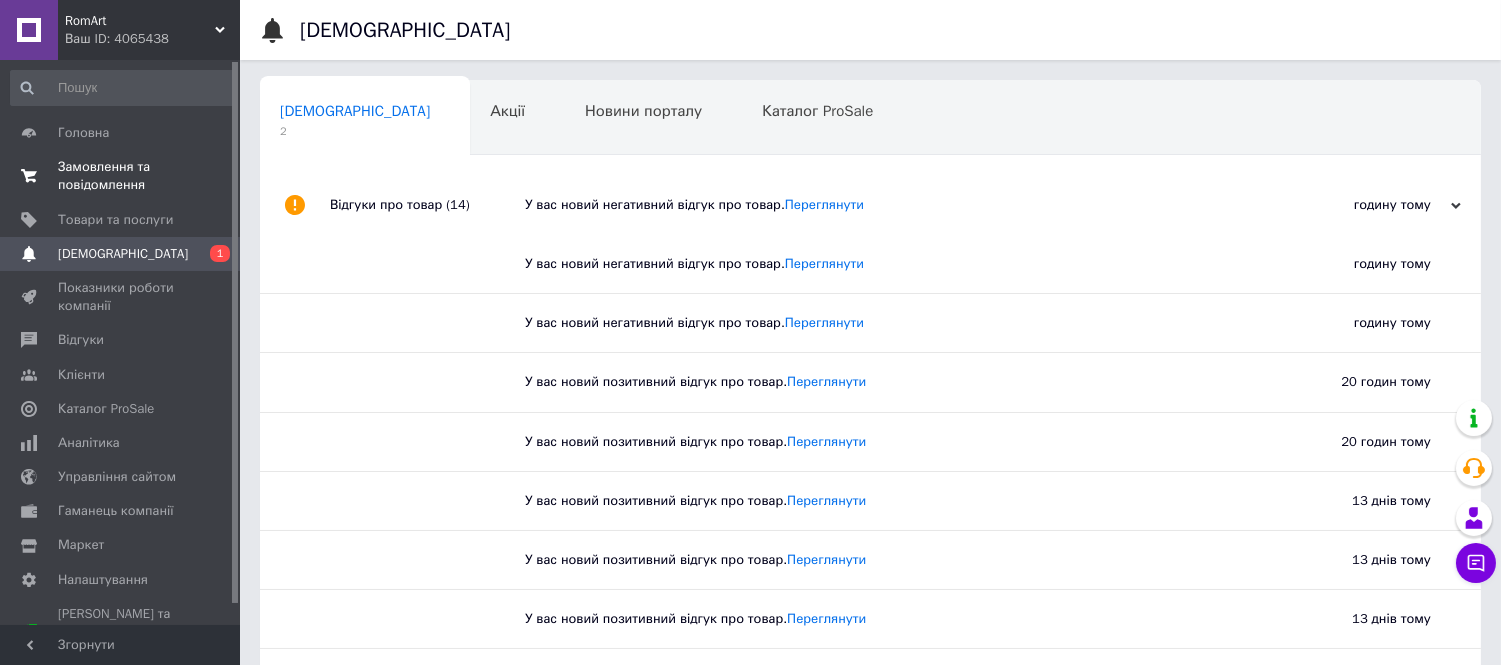 click on "Замовлення та повідомлення" at bounding box center (121, 176) 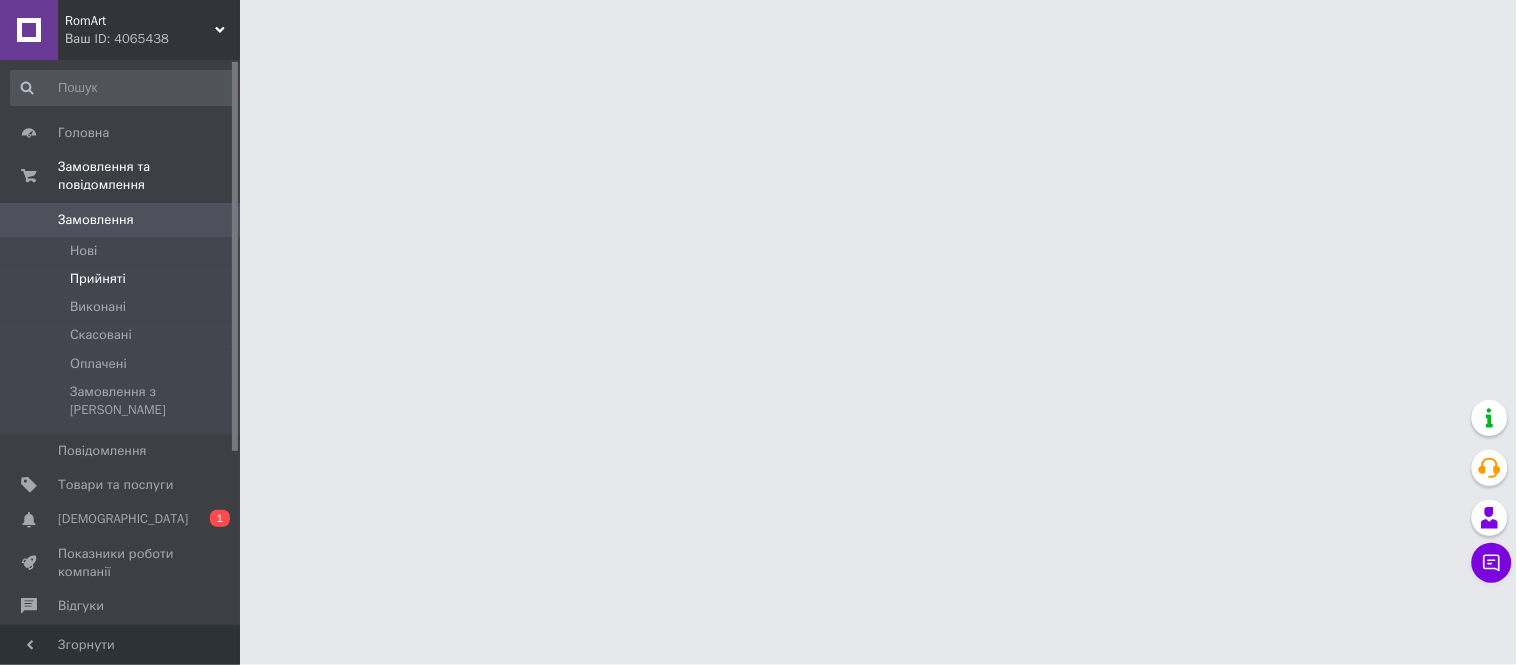 click on "Прийняті" at bounding box center (98, 279) 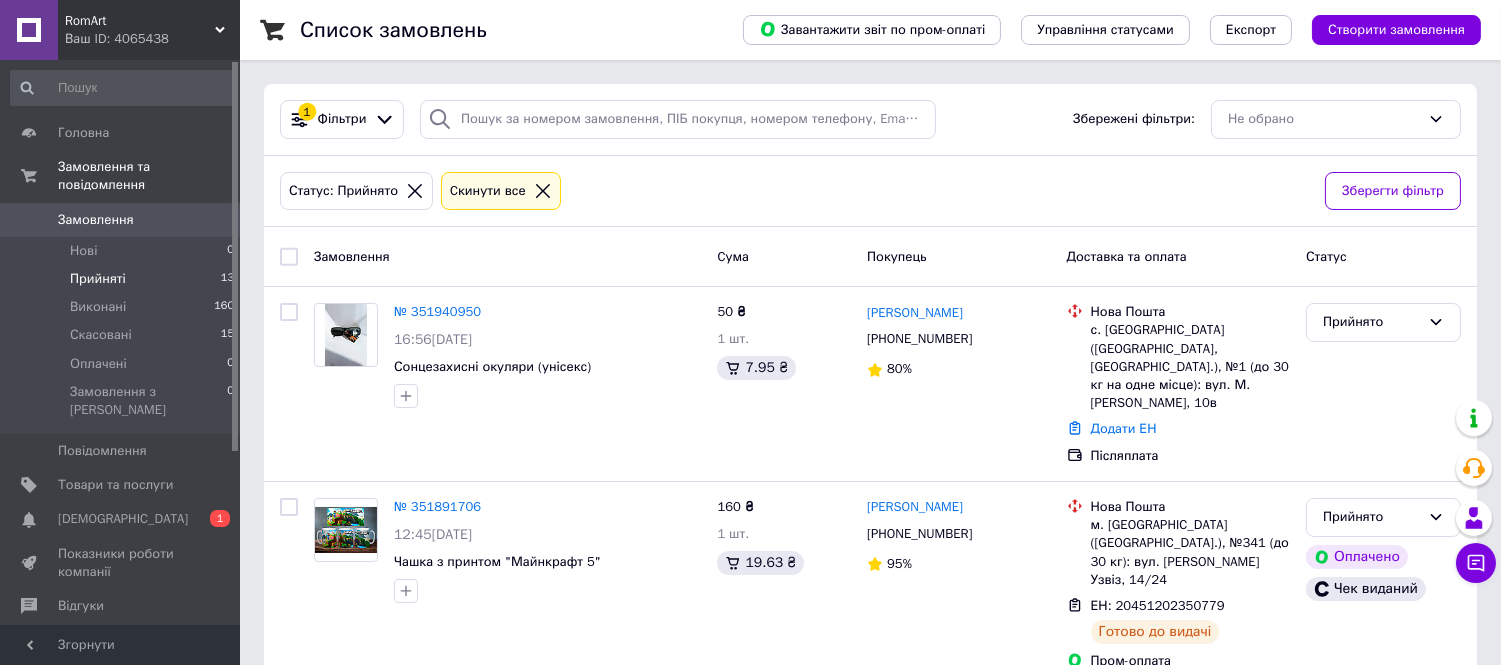click on "Прийняті" at bounding box center (98, 279) 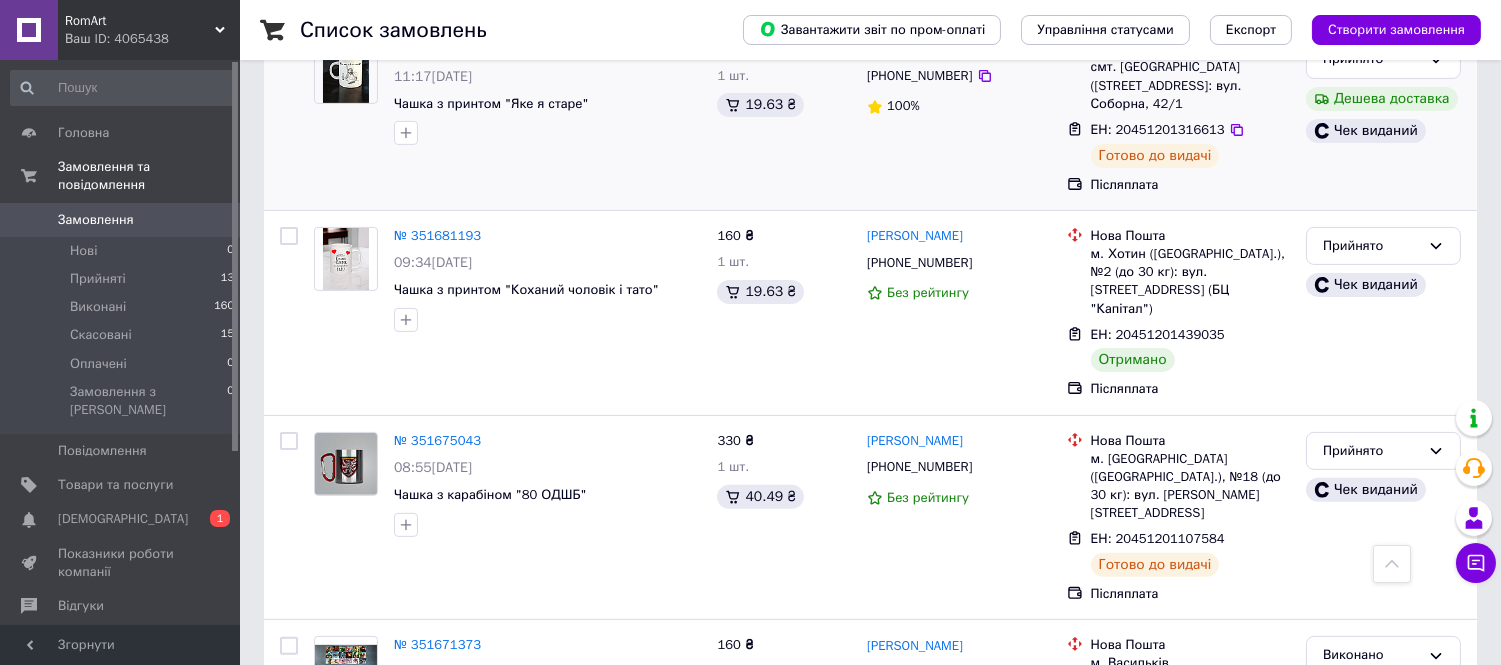 scroll, scrollTop: 888, scrollLeft: 0, axis: vertical 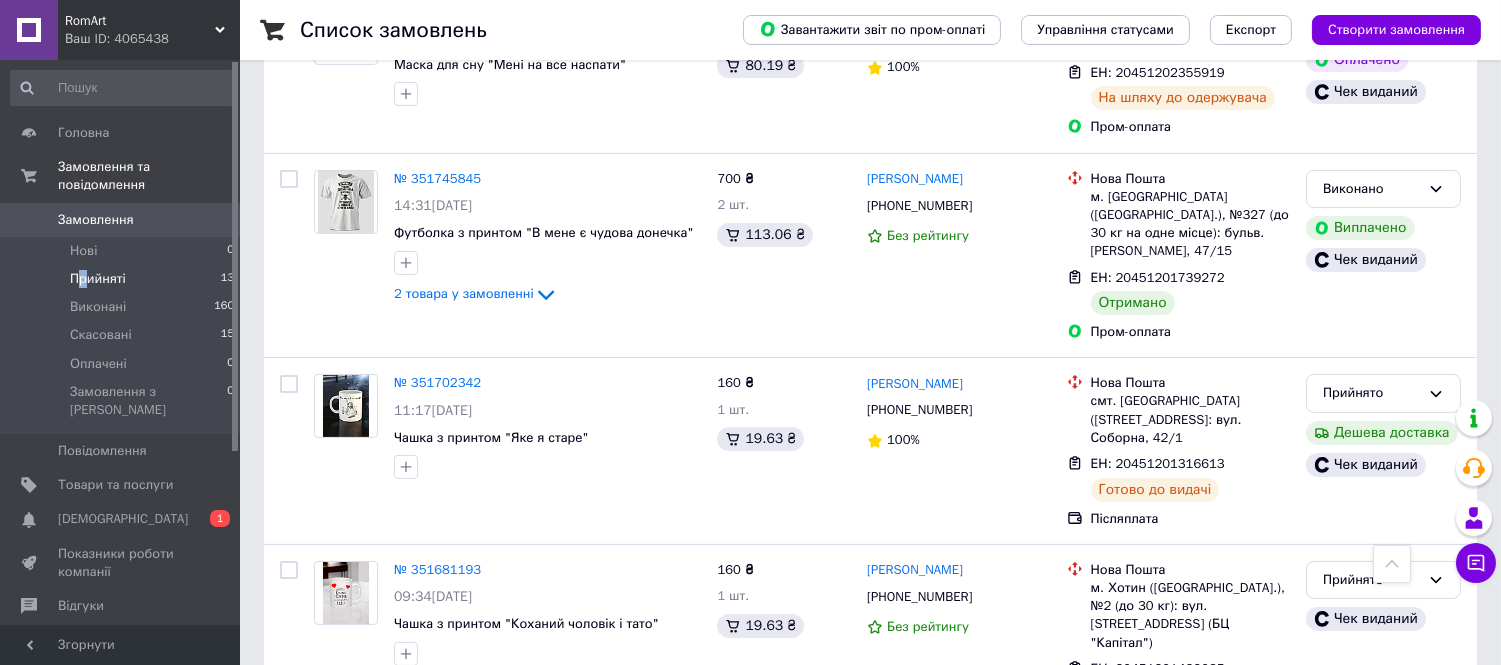 click on "Прийняті" at bounding box center [98, 279] 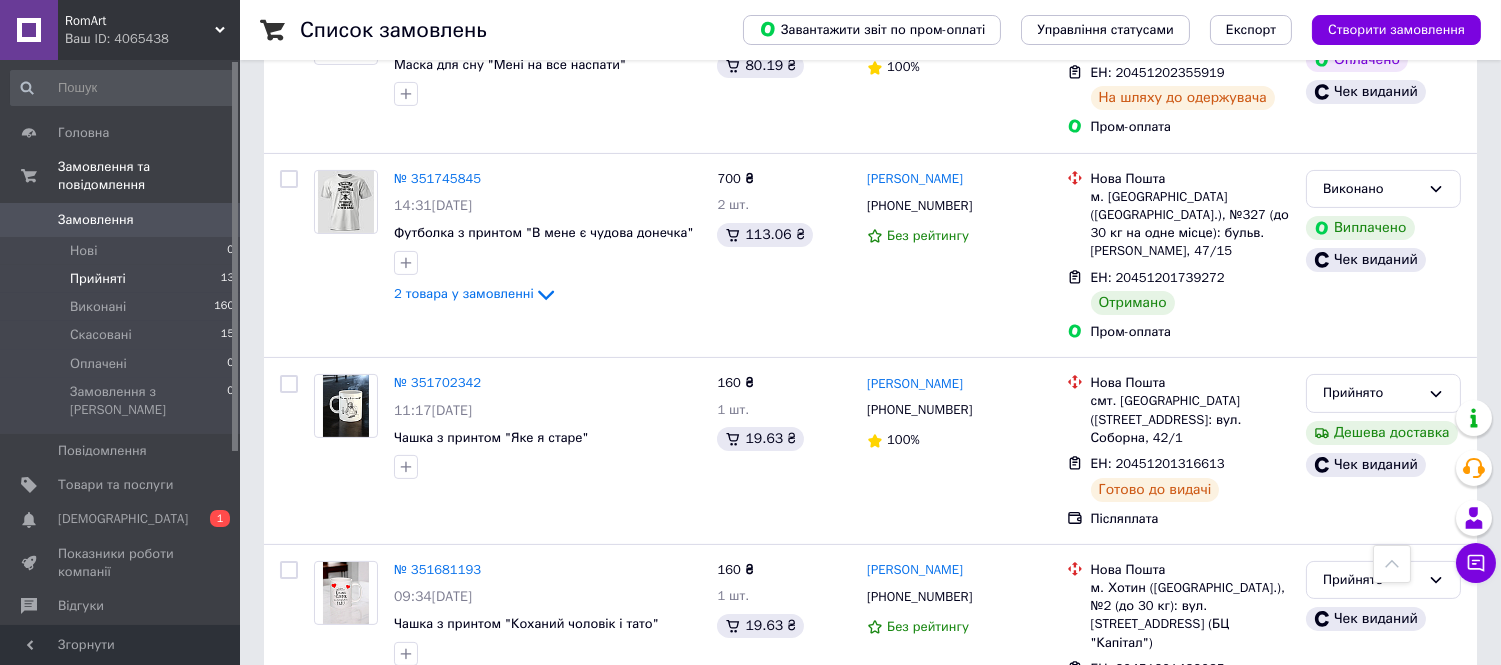 click on "Прийняті" at bounding box center (98, 279) 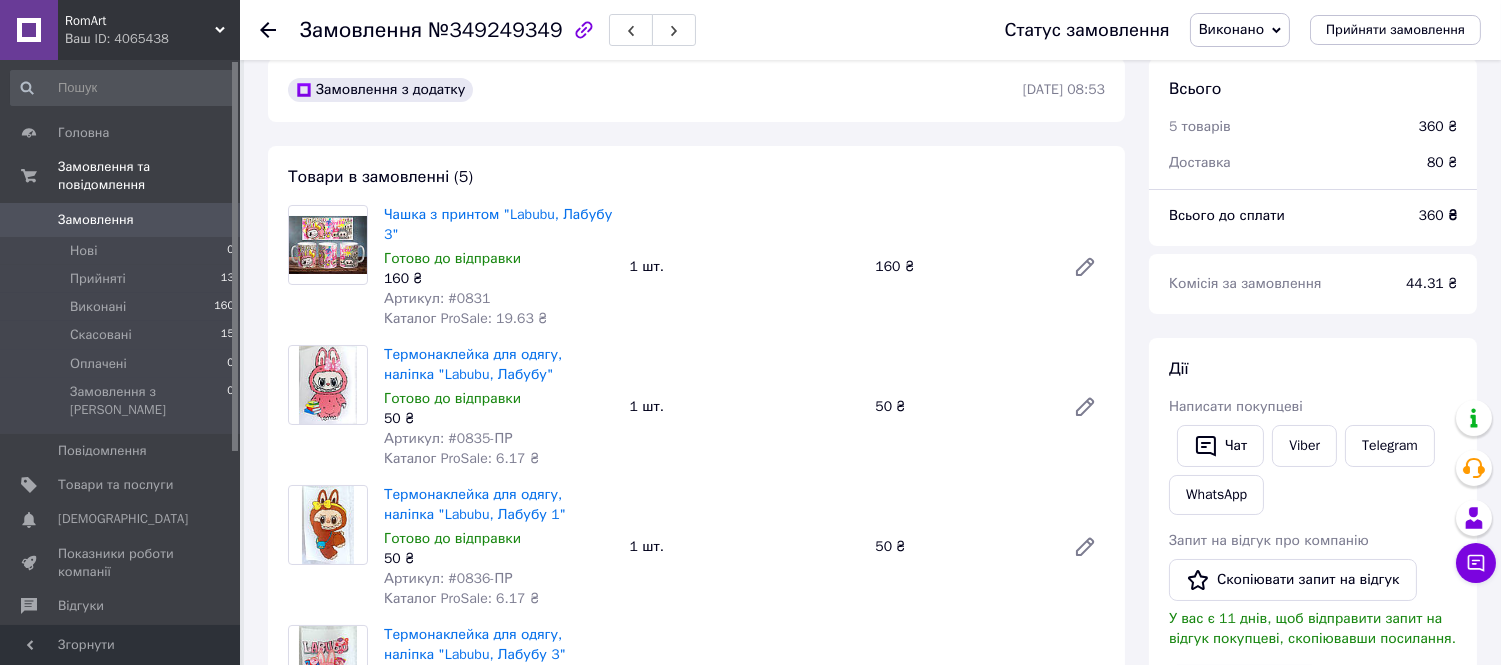 scroll, scrollTop: 0, scrollLeft: 0, axis: both 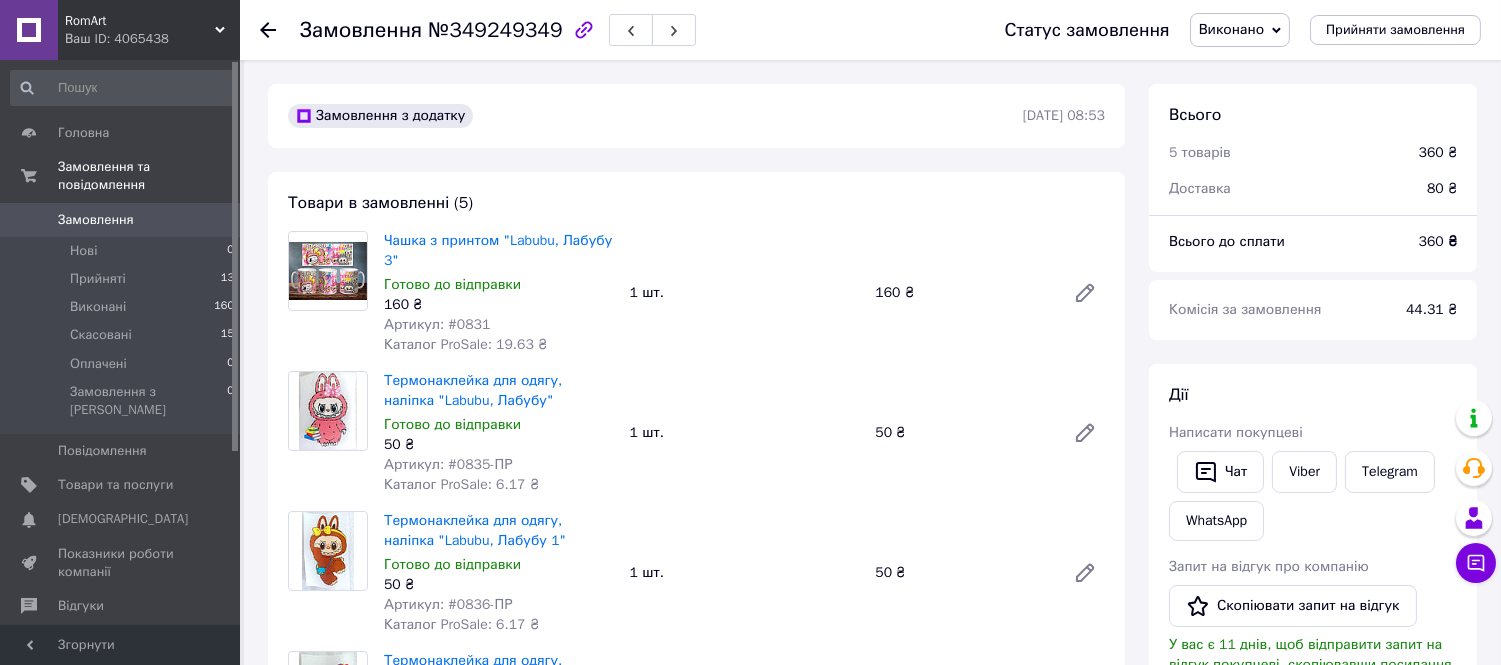 click at bounding box center [280, 30] 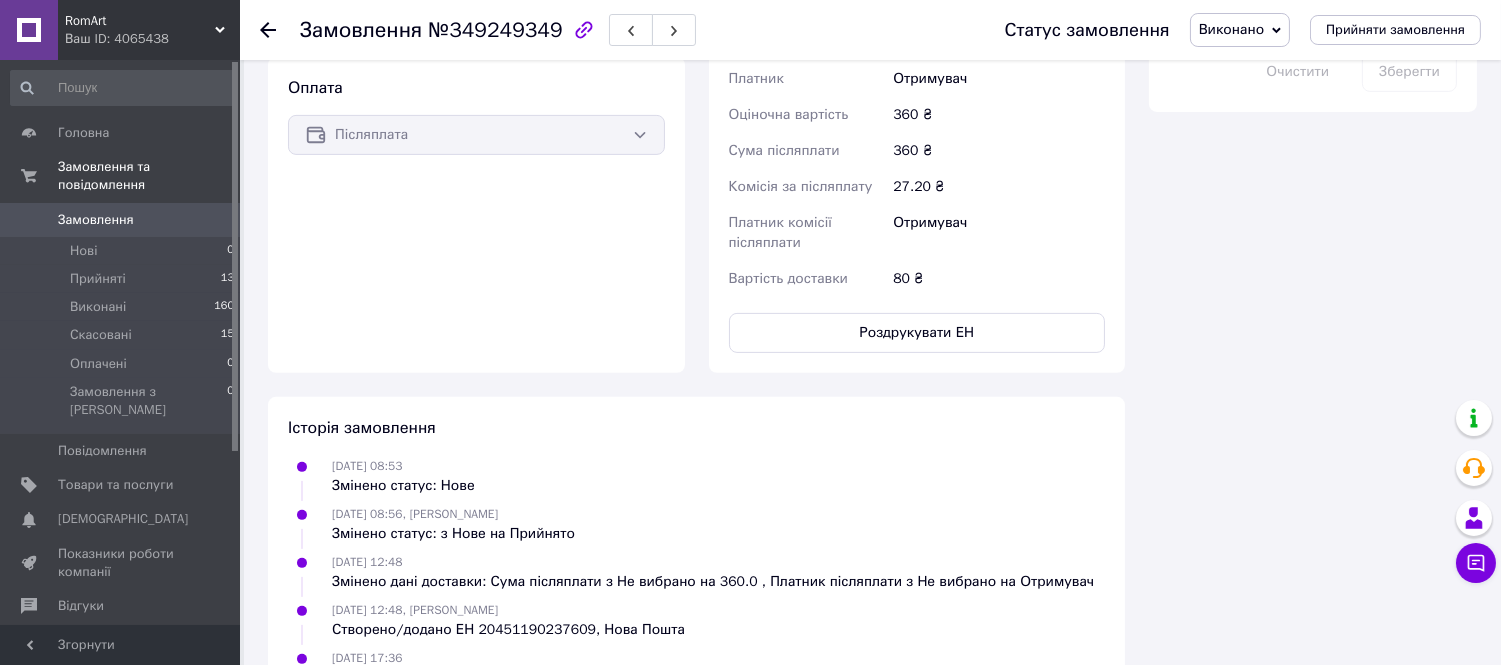 scroll, scrollTop: 777, scrollLeft: 0, axis: vertical 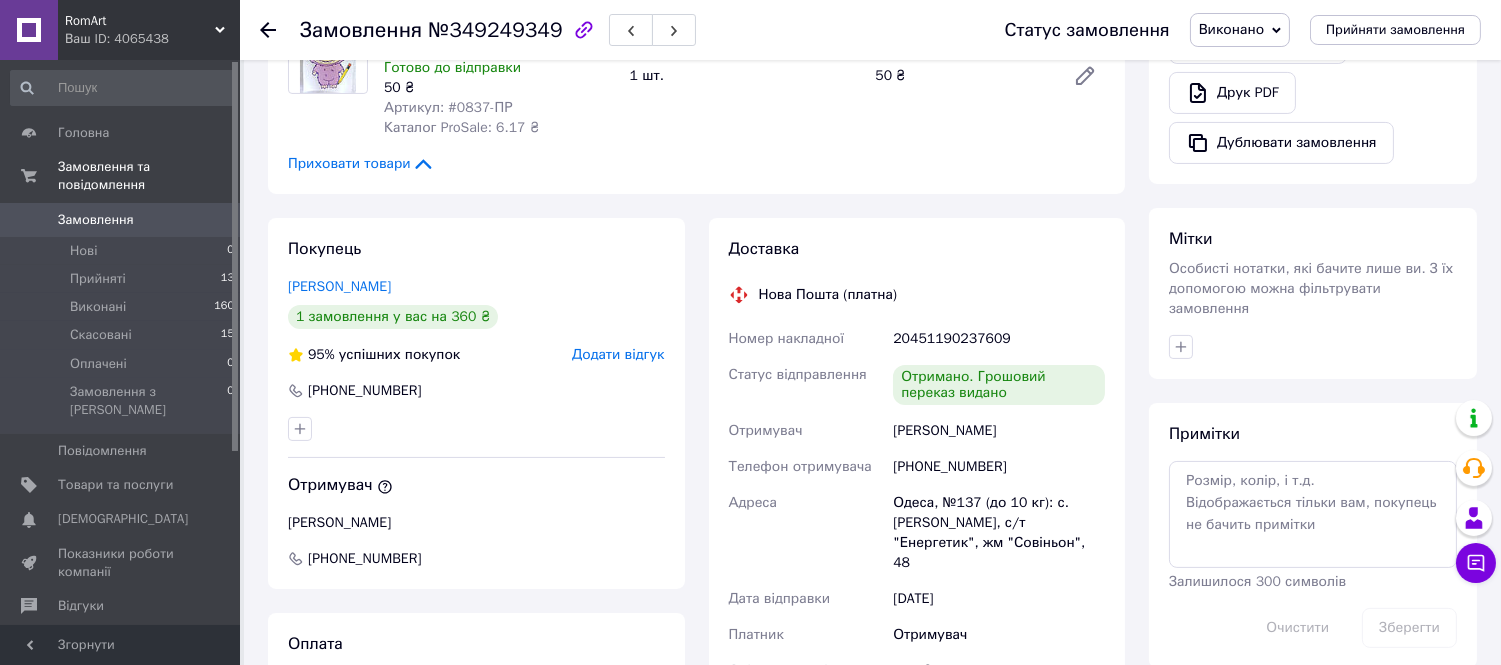 click on "Козак Анжела" at bounding box center (339, 286) 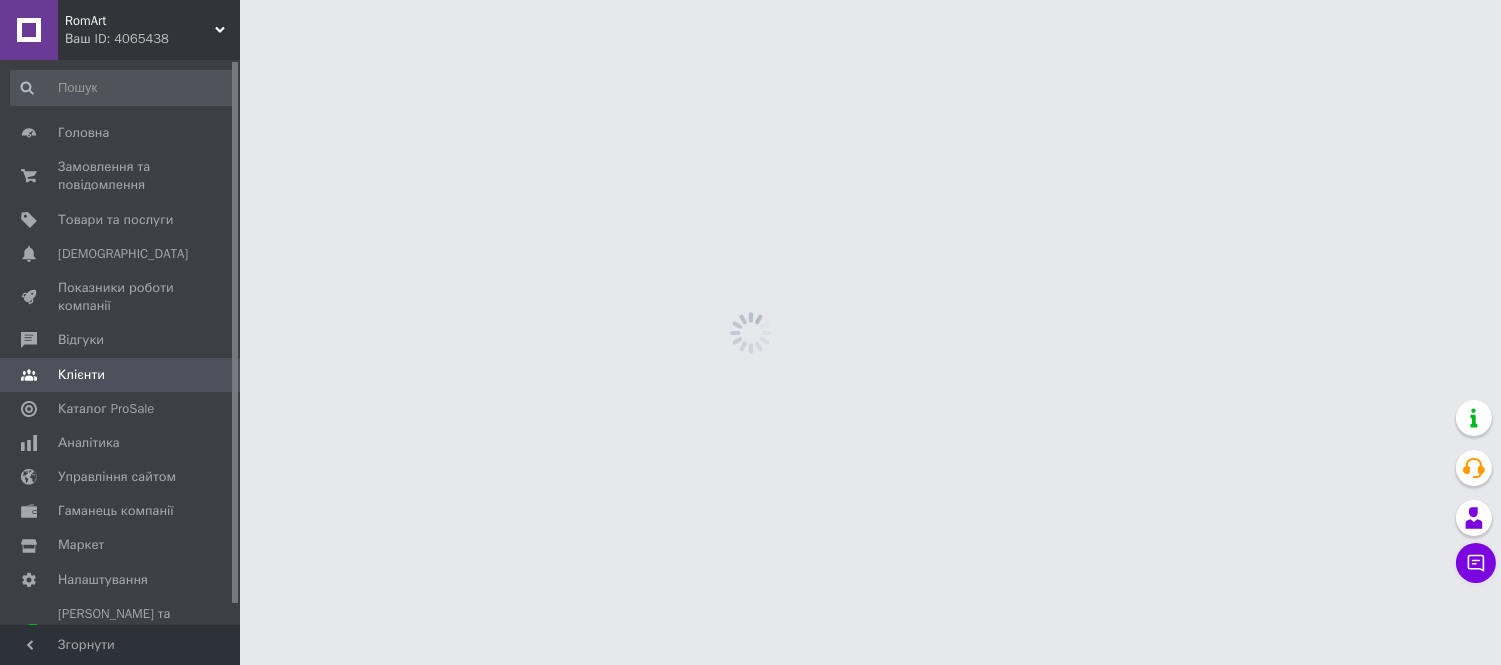 scroll, scrollTop: 0, scrollLeft: 0, axis: both 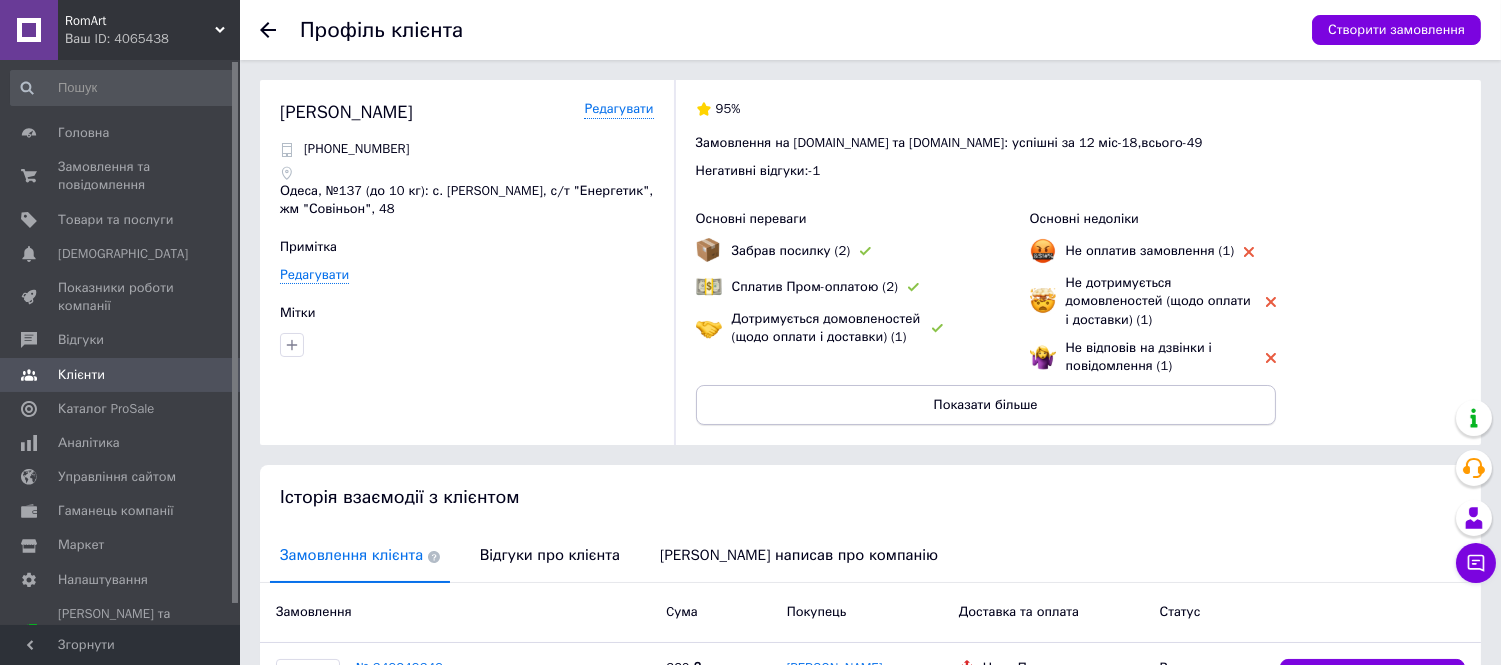 click on "Показати більше" at bounding box center (986, 405) 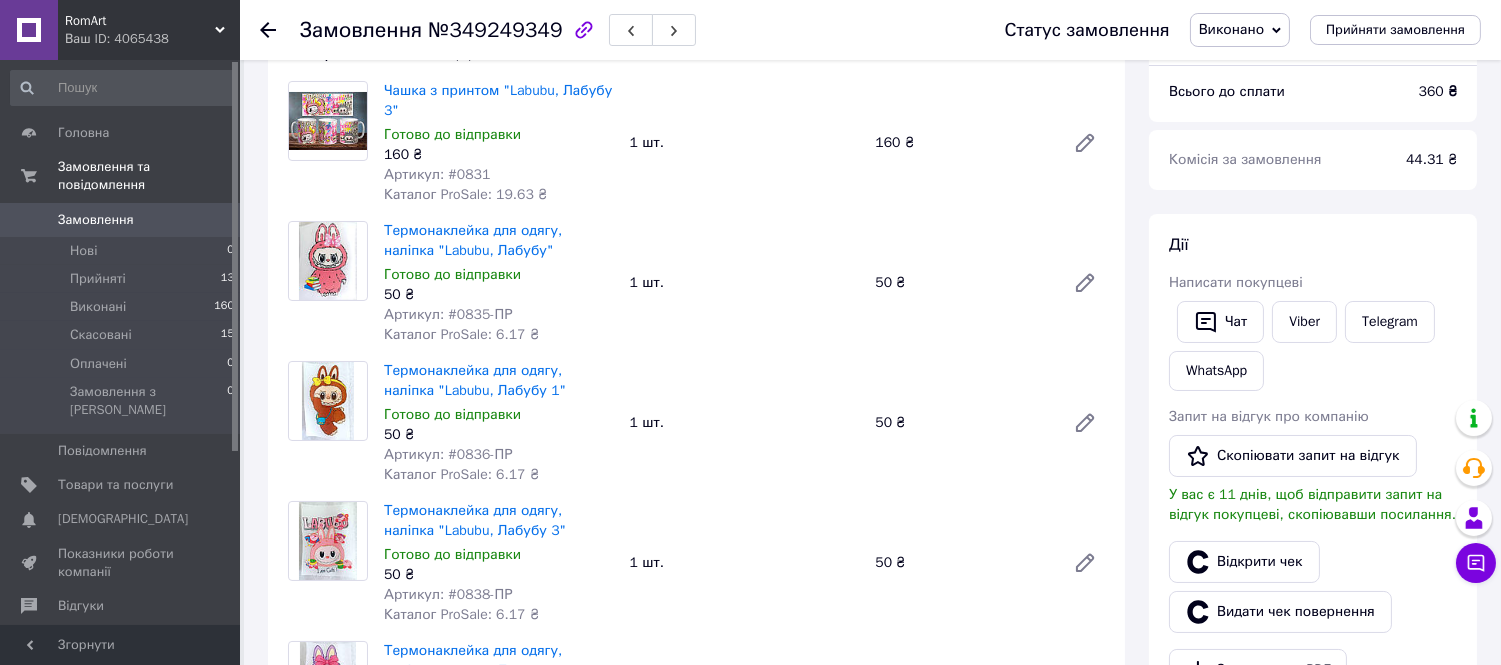 scroll, scrollTop: 111, scrollLeft: 0, axis: vertical 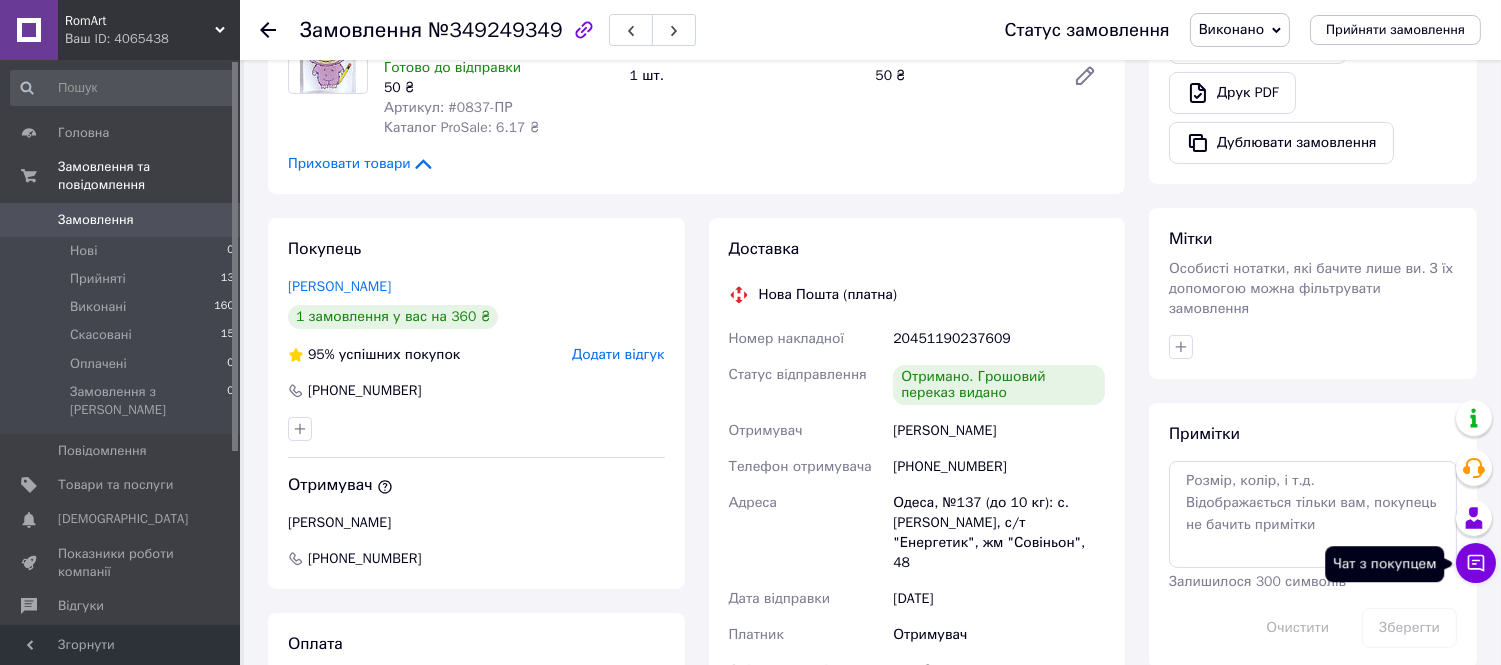 click 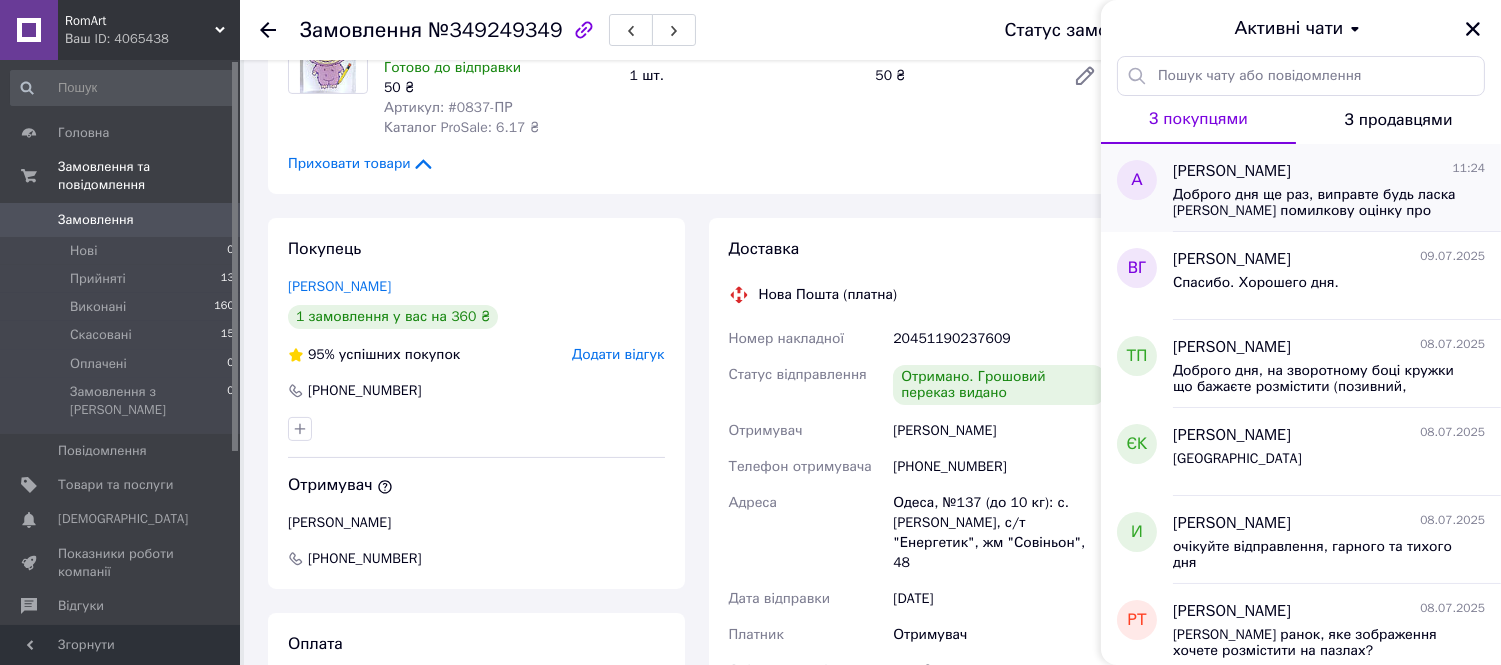 click on "Анжела  Козак 11:24" at bounding box center (1329, 171) 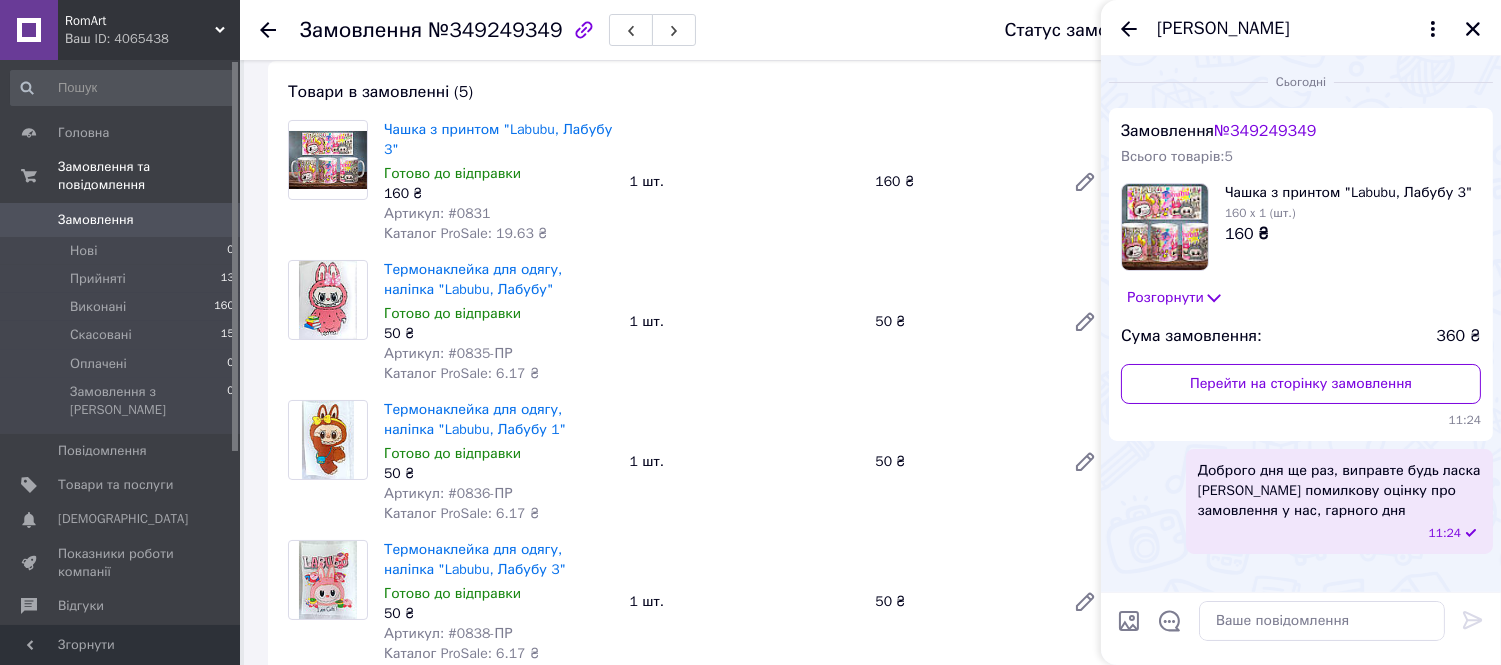 scroll, scrollTop: 0, scrollLeft: 0, axis: both 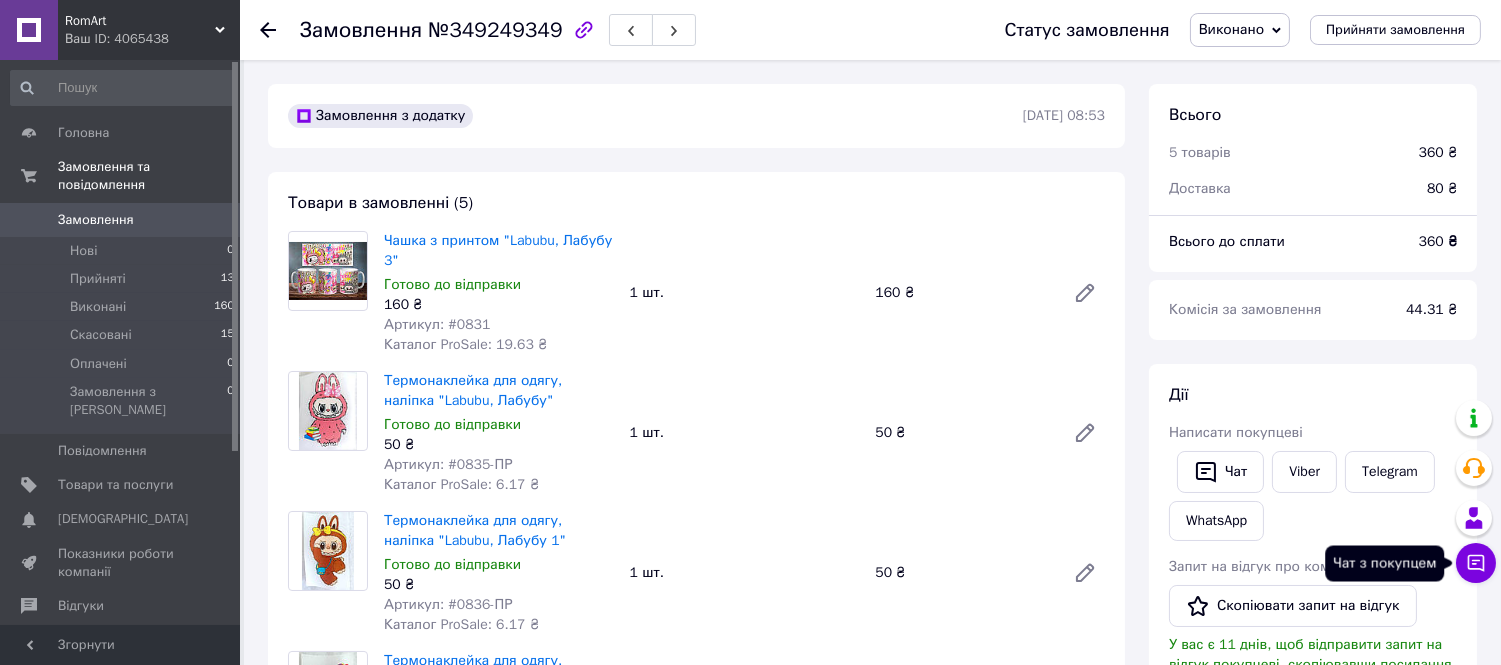click 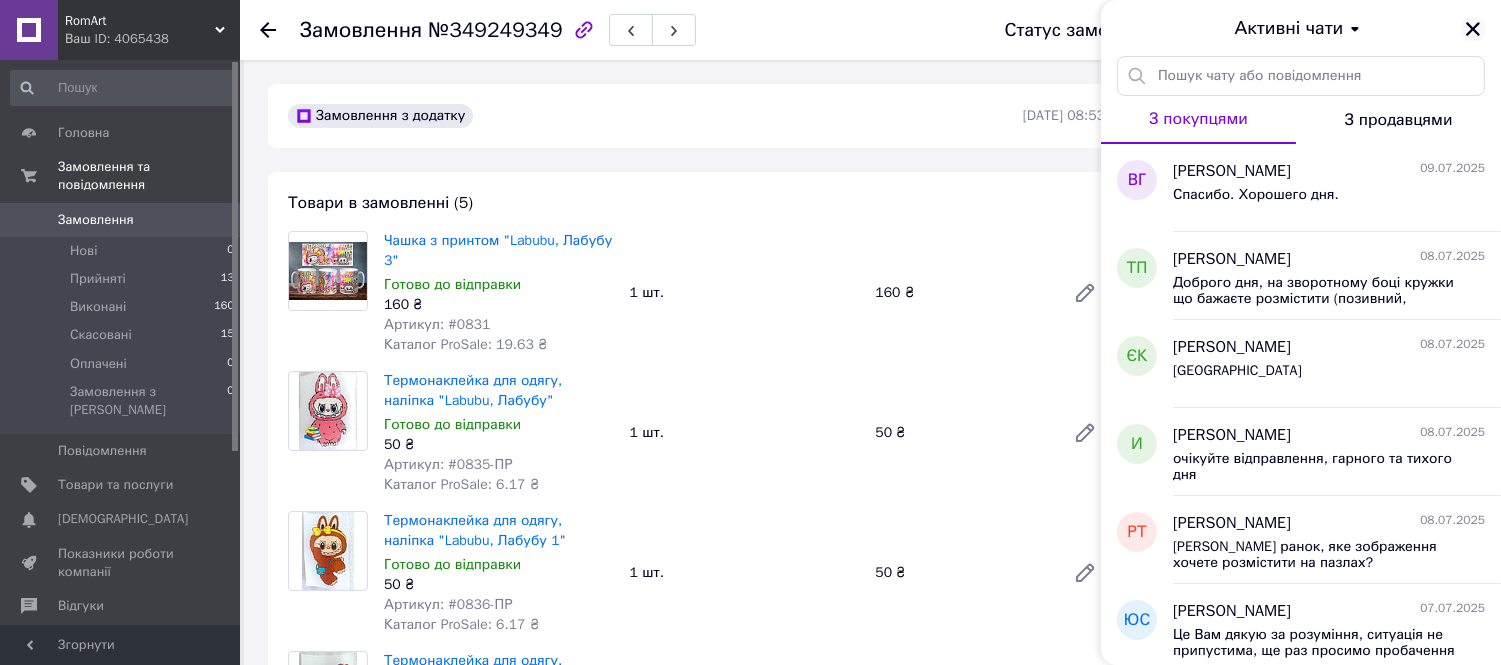 click 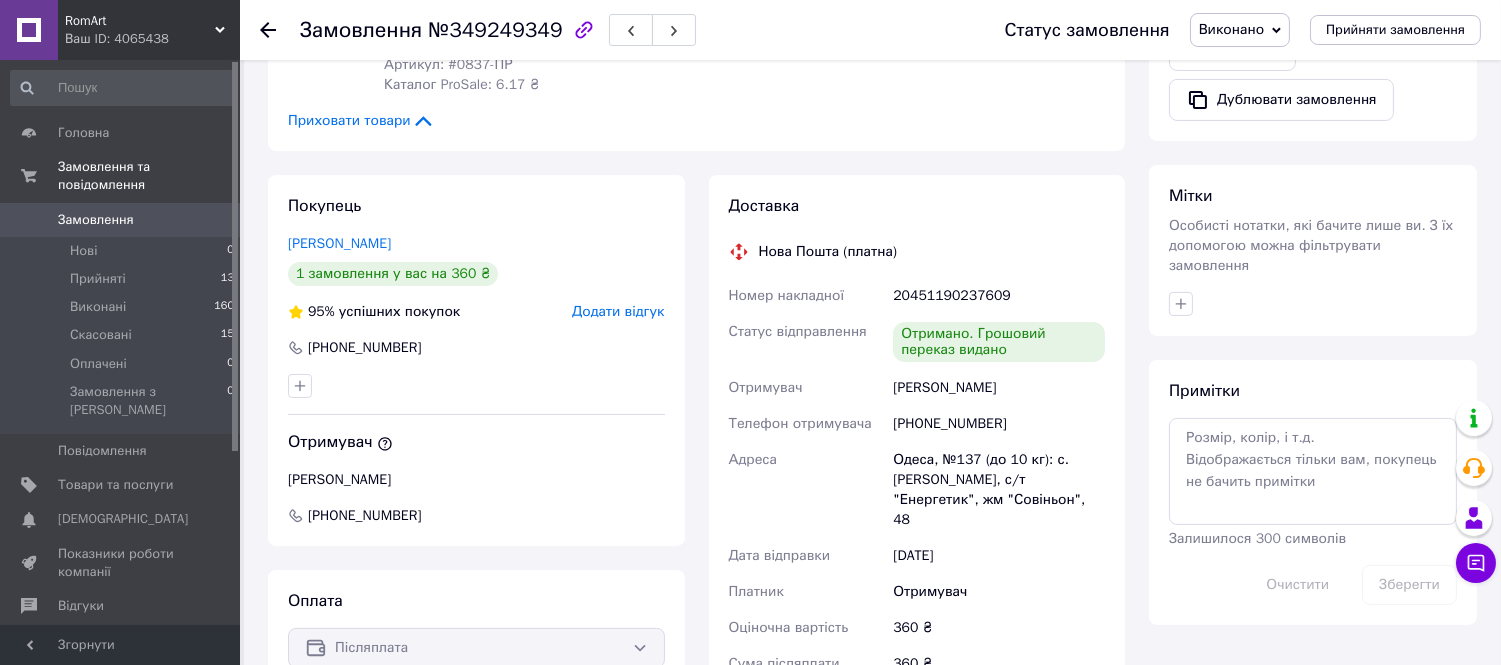 scroll, scrollTop: 888, scrollLeft: 0, axis: vertical 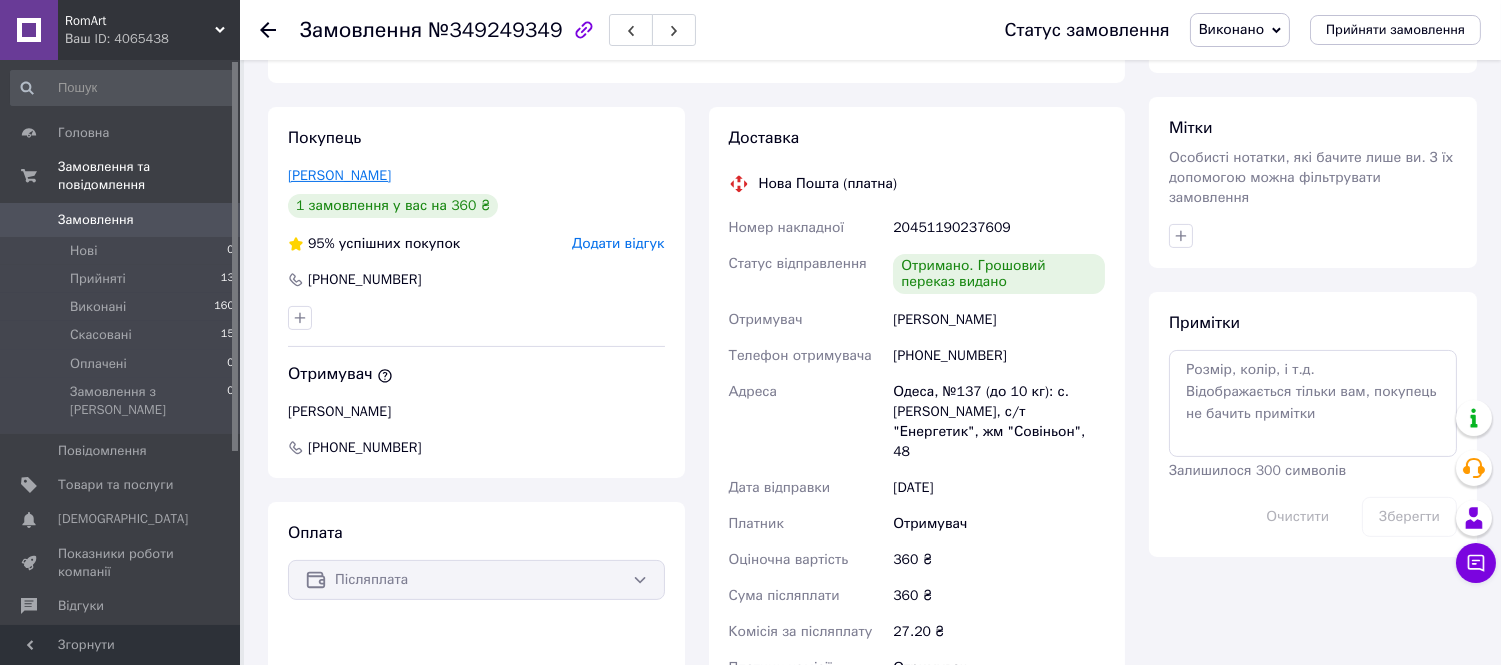 click on "Козак Анжела" at bounding box center [339, 175] 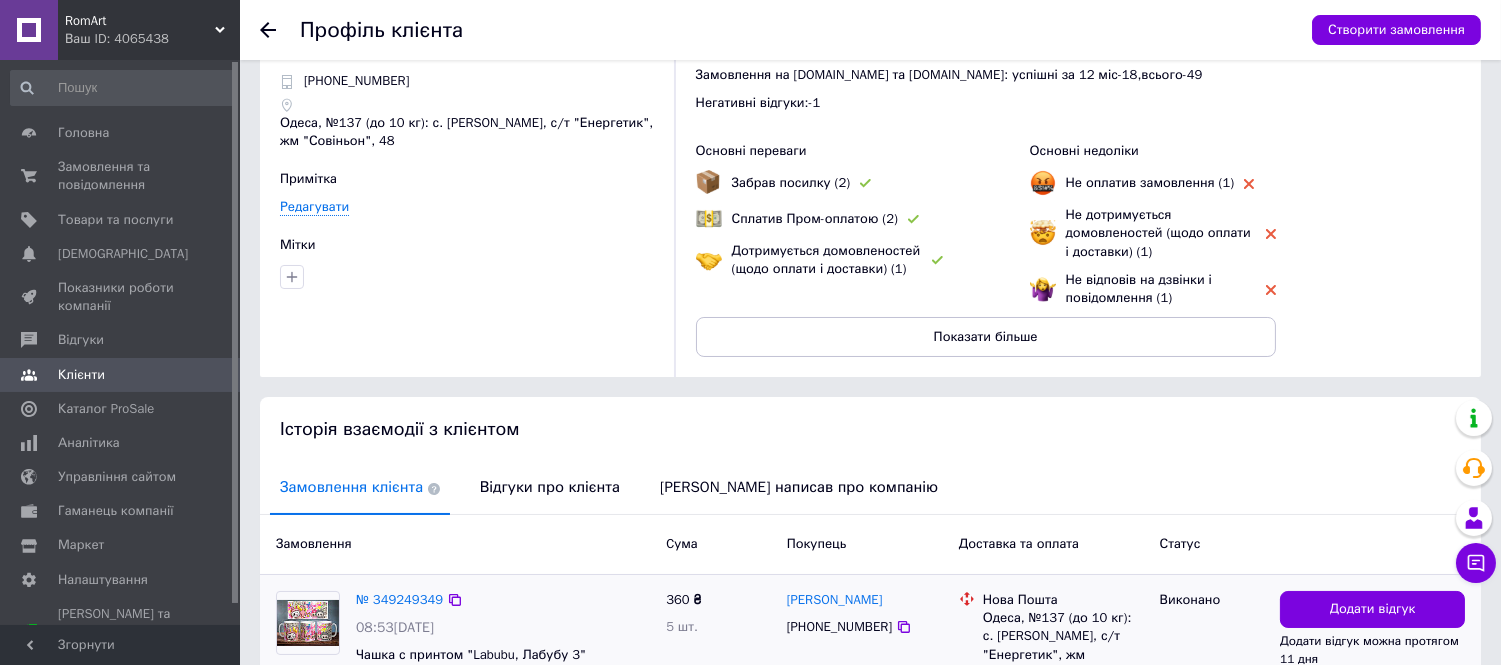 scroll, scrollTop: 0, scrollLeft: 0, axis: both 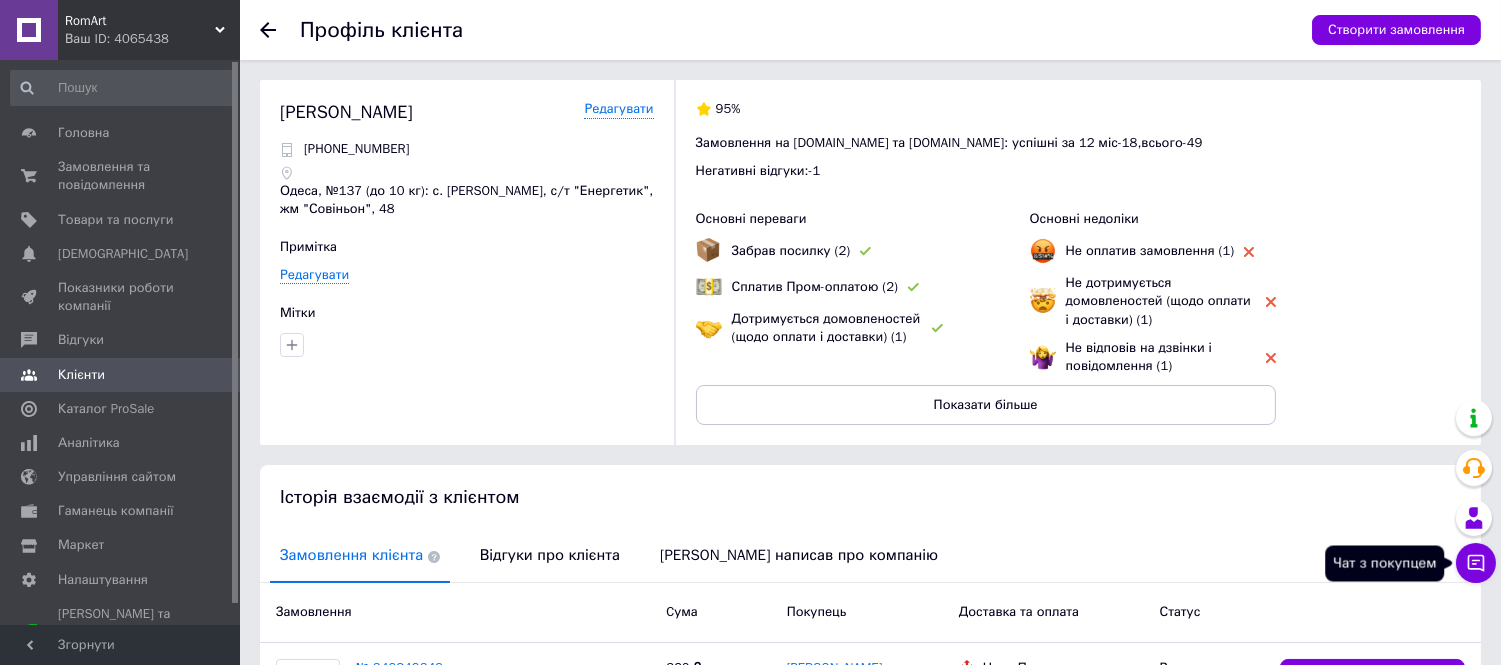 click 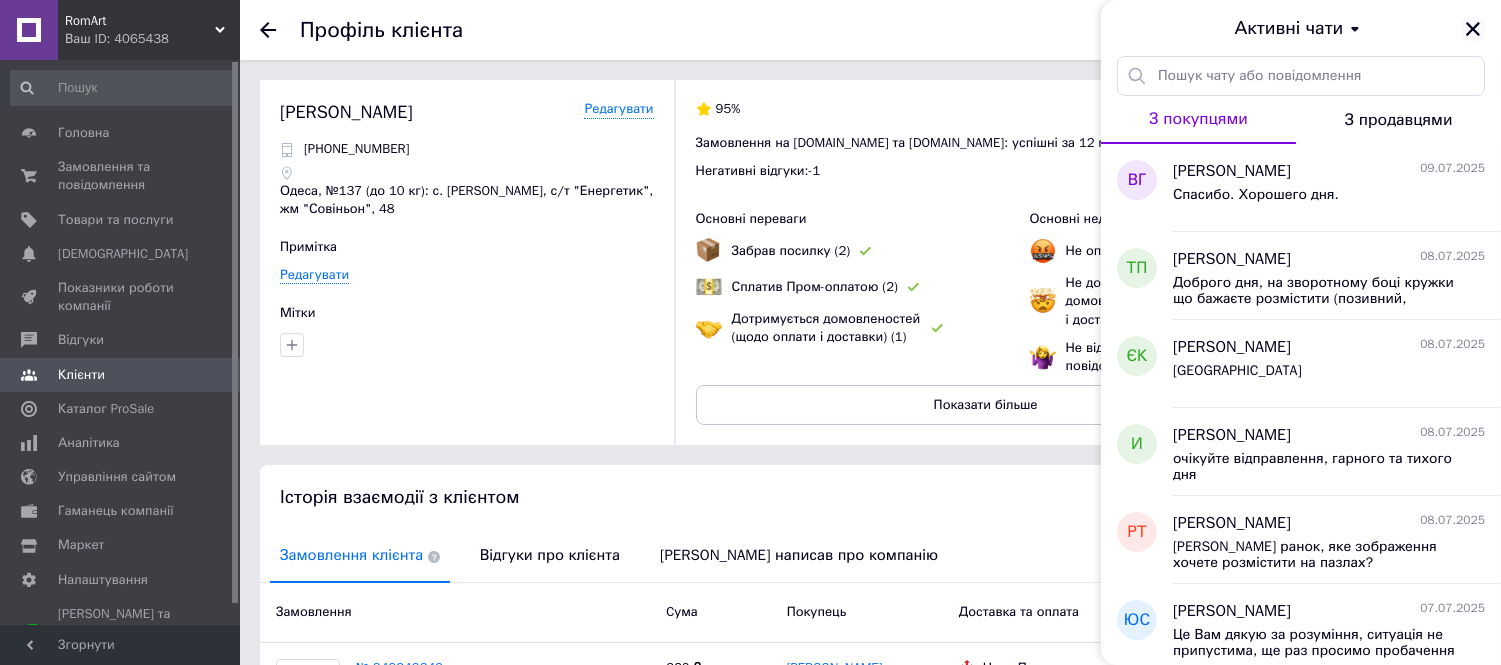 click at bounding box center [1473, 29] 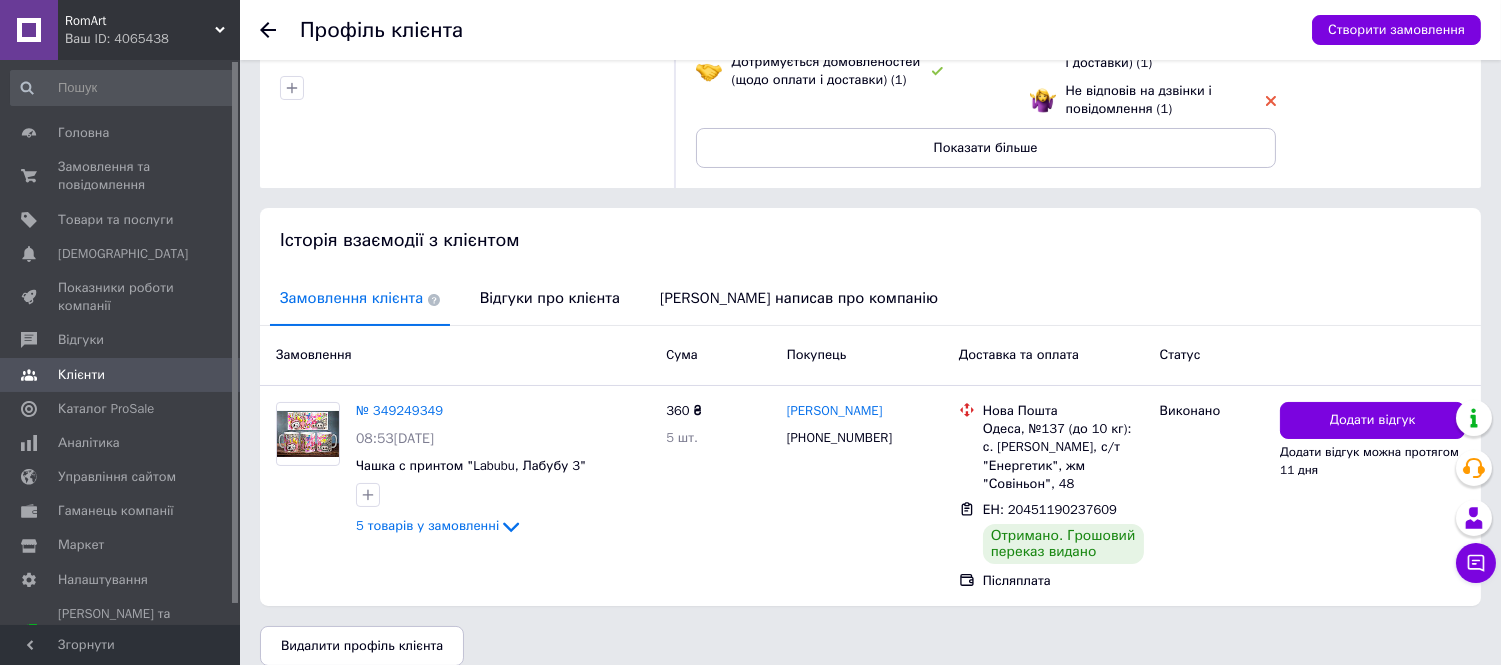 scroll, scrollTop: 0, scrollLeft: 0, axis: both 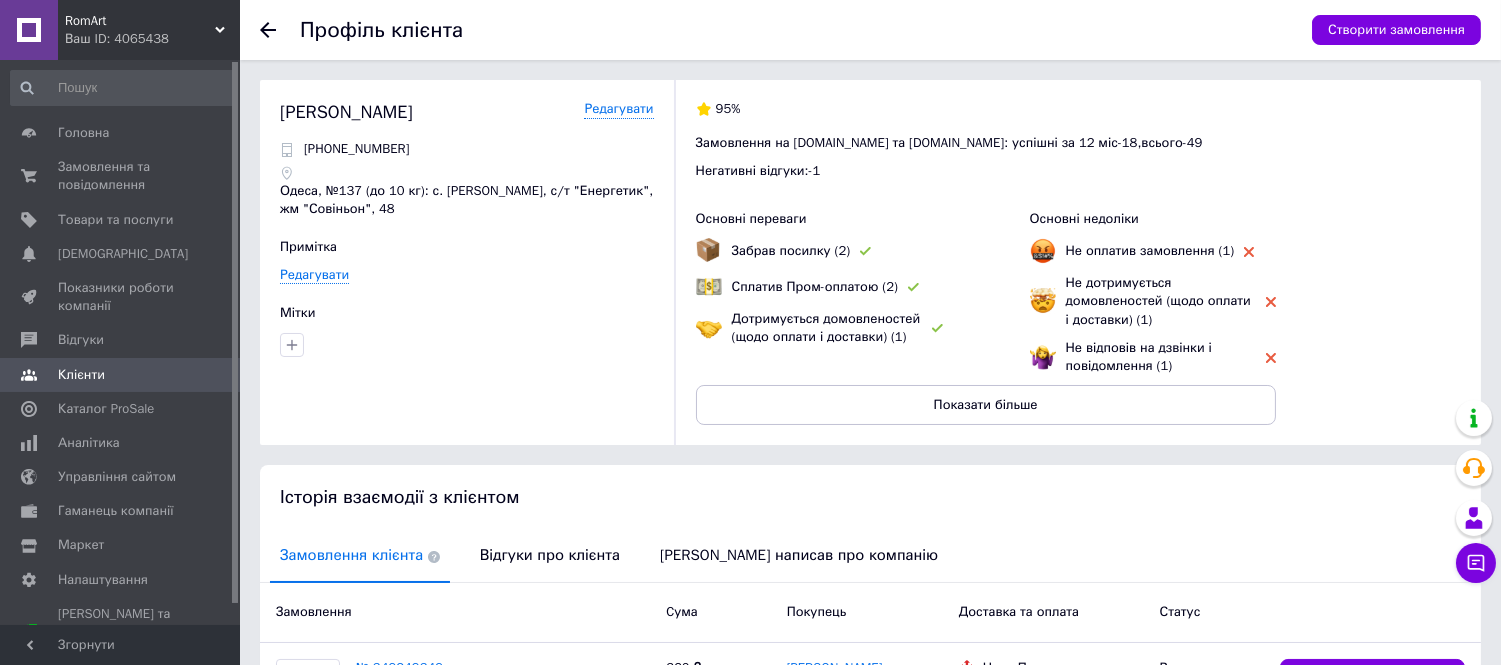click 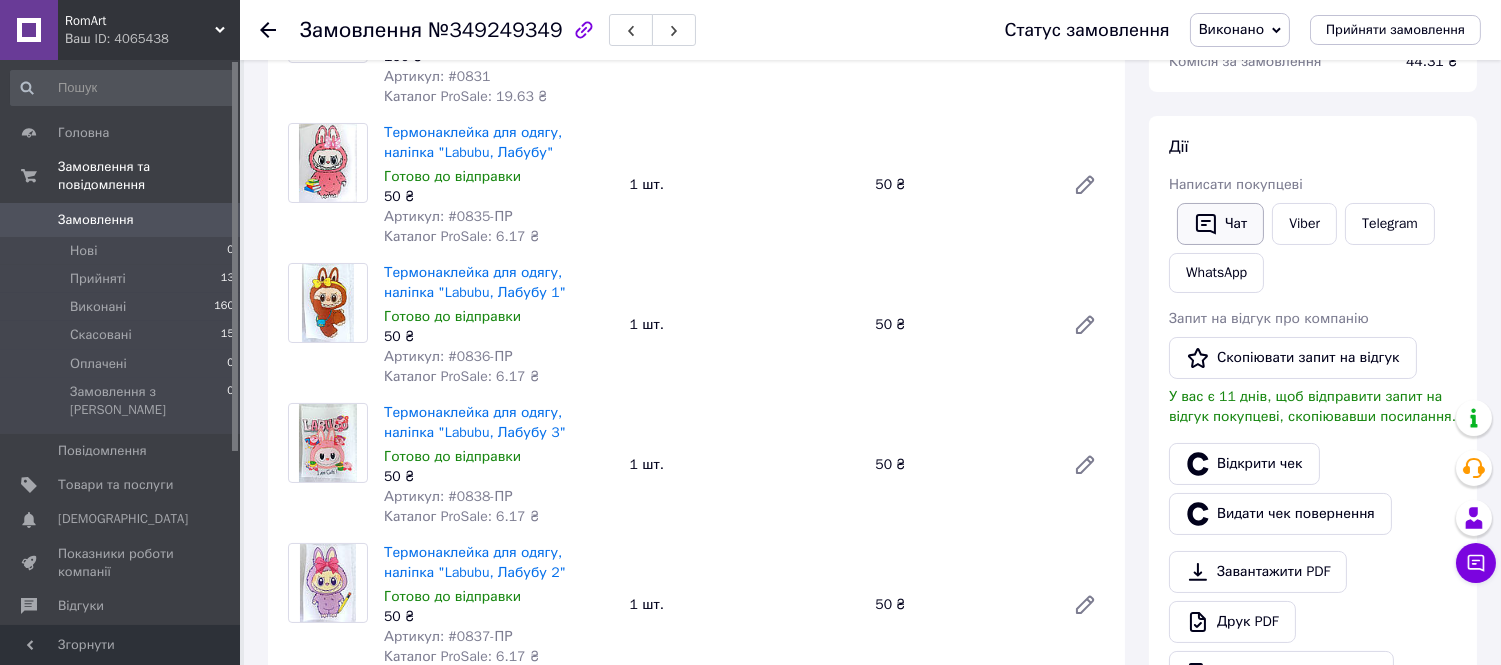 click on "Чат" at bounding box center [1220, 224] 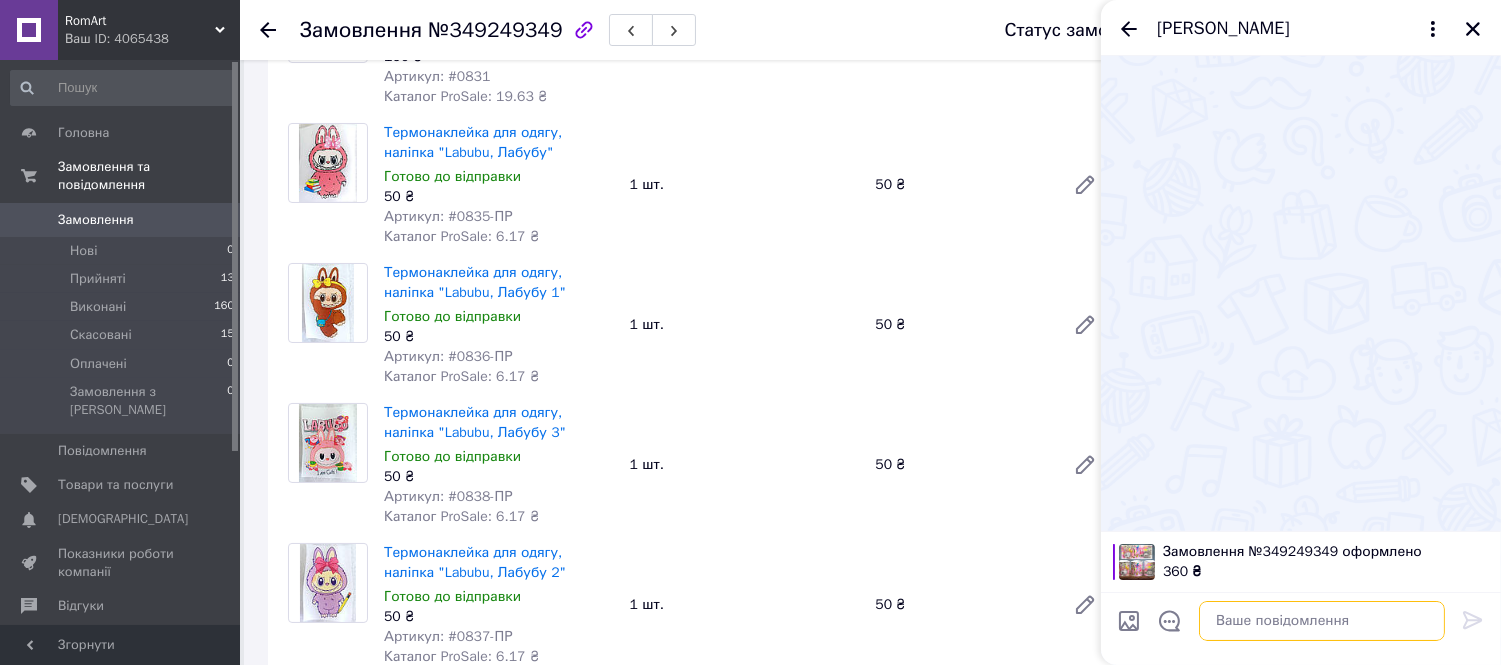 click at bounding box center (1322, 621) 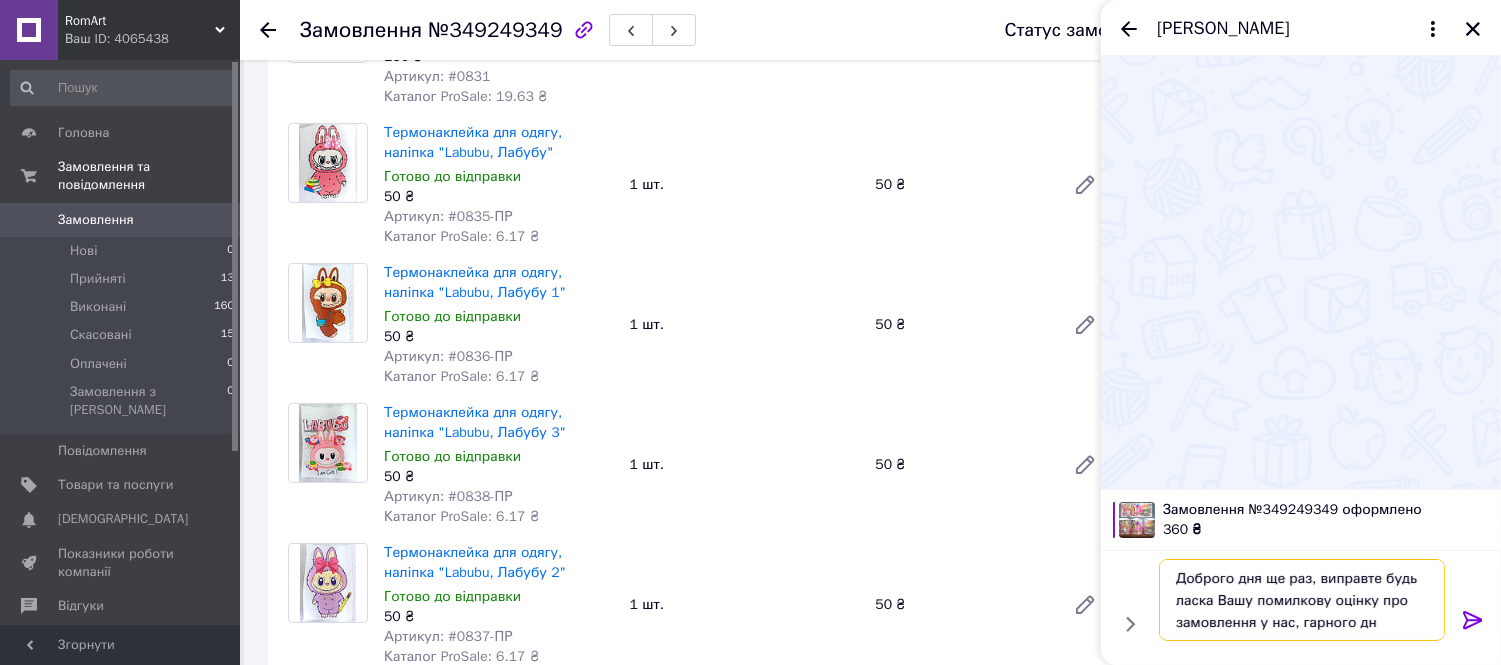 type on "Доброго дня ще раз, виправте будь ласка Вашу помилкову оцінку про замовлення у нас, гарного дня" 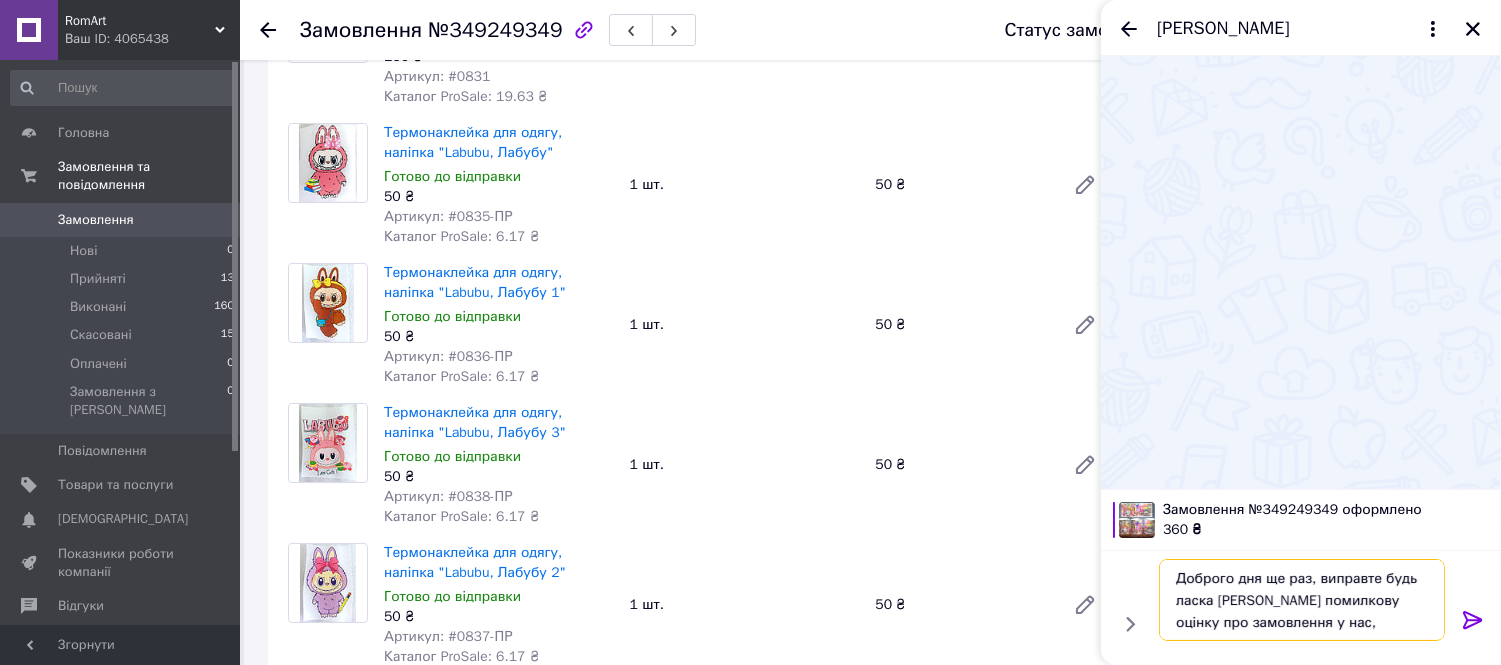 type 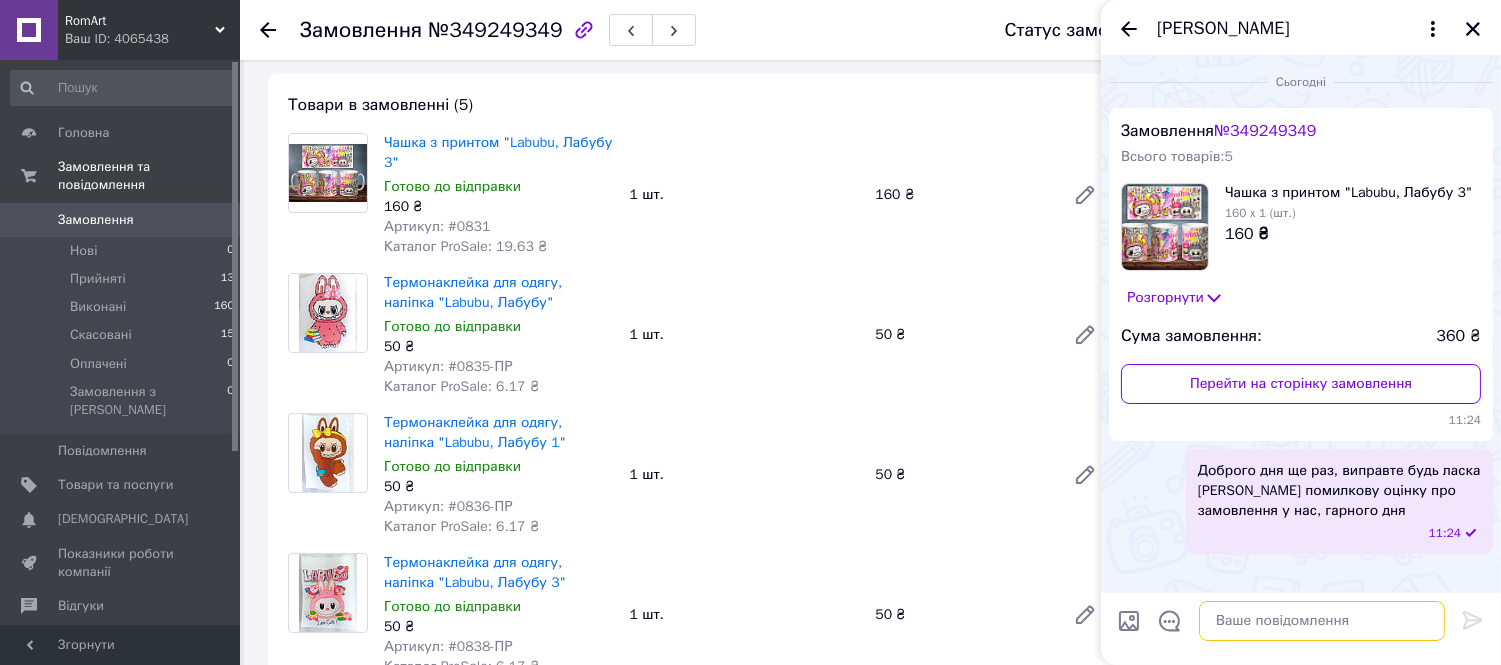 scroll, scrollTop: 137, scrollLeft: 0, axis: vertical 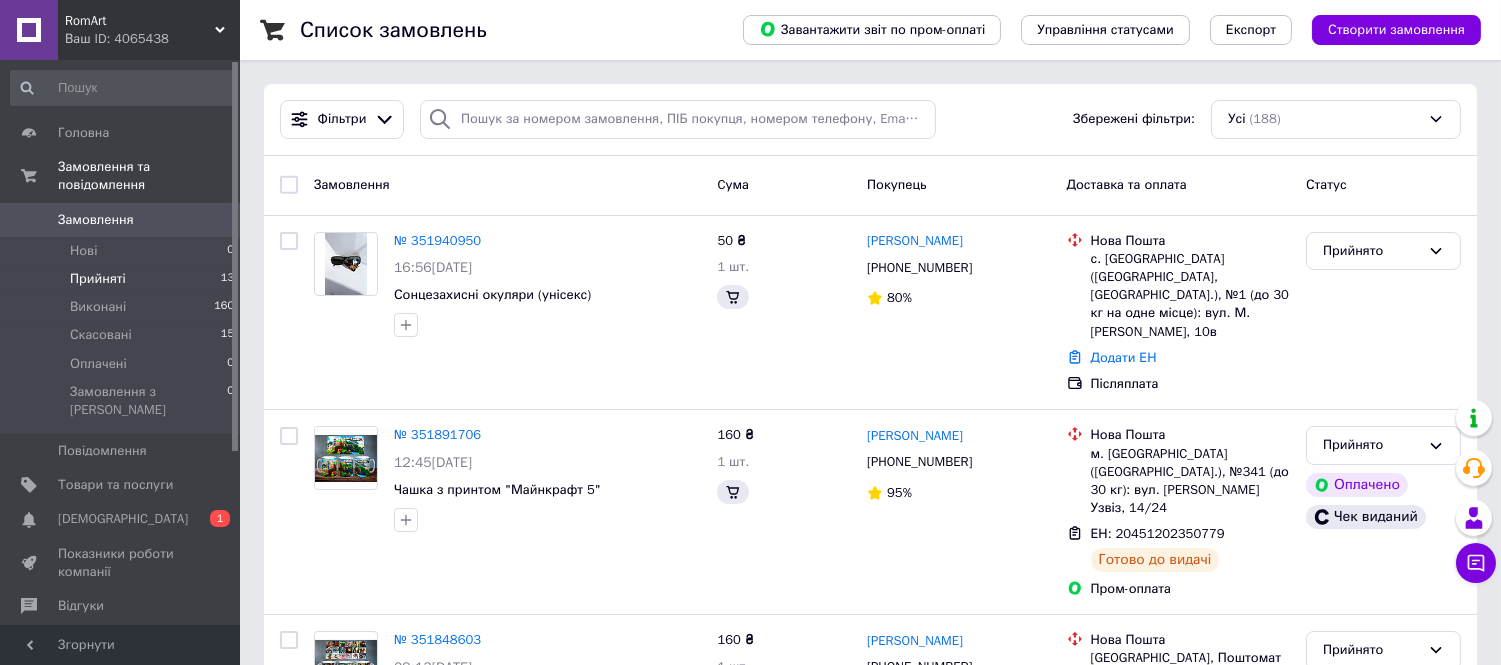 click on "Прийняті" at bounding box center (98, 279) 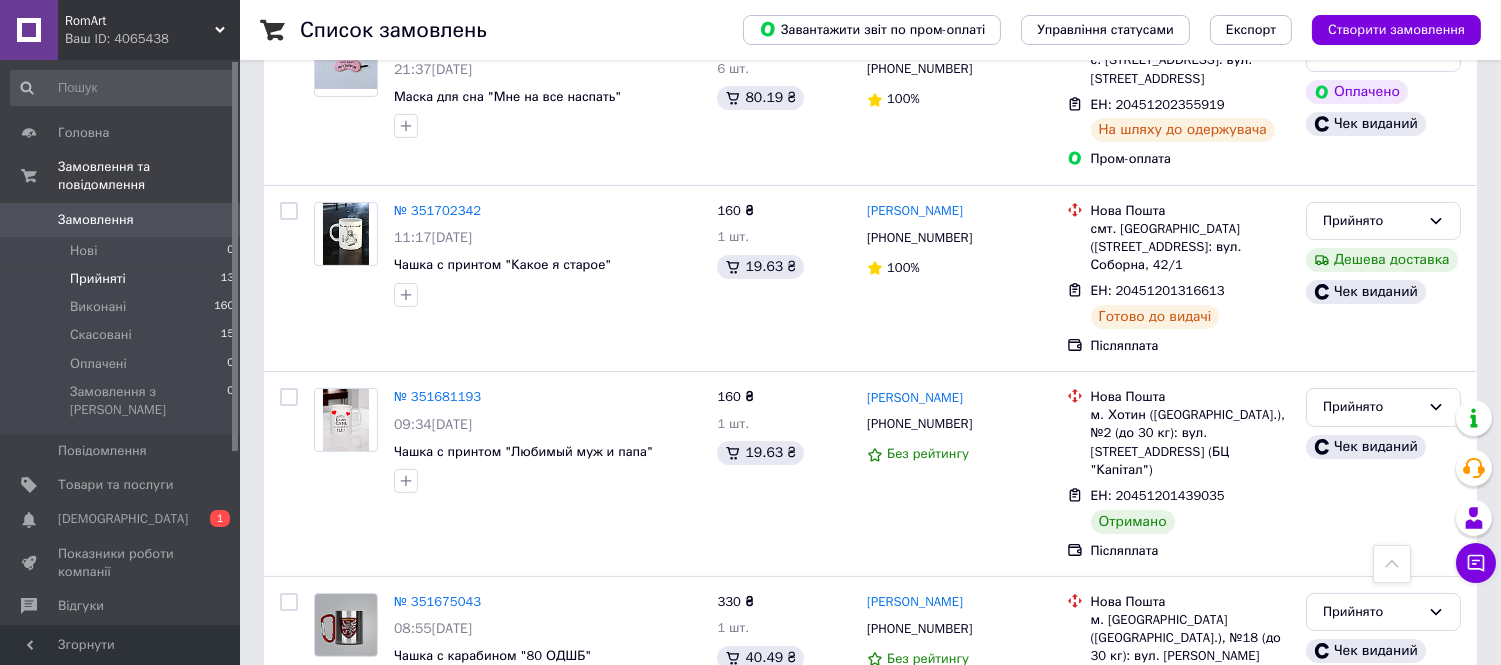 scroll, scrollTop: 1000, scrollLeft: 0, axis: vertical 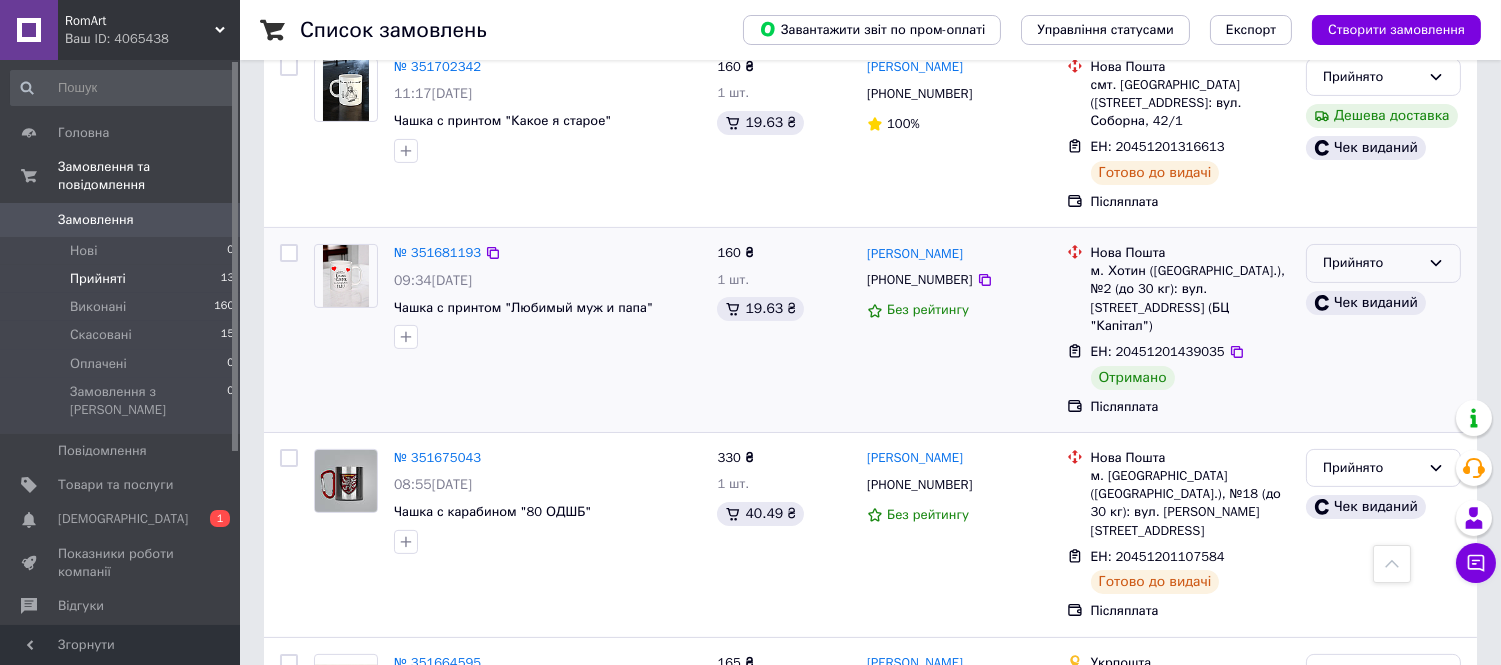 click on "Прийнято" at bounding box center (1371, 263) 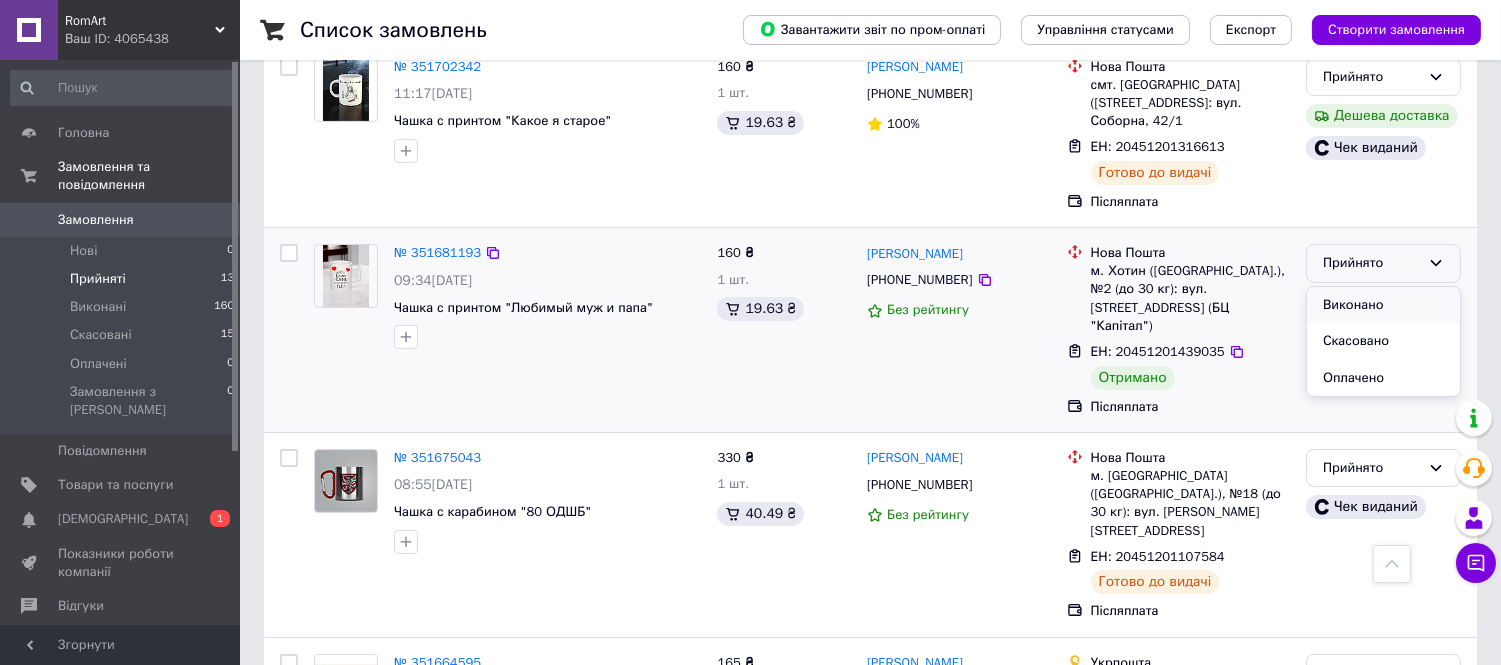 click on "Виконано" at bounding box center [1383, 305] 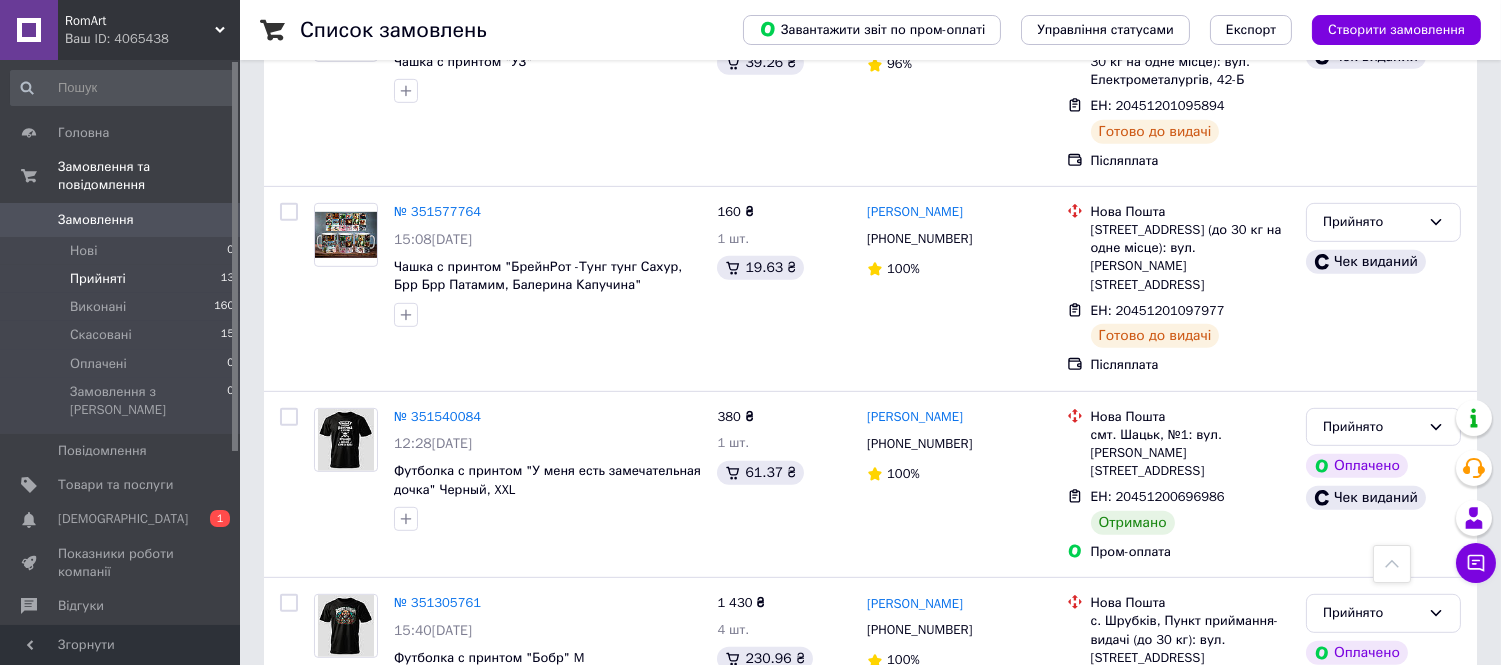 scroll, scrollTop: 1888, scrollLeft: 0, axis: vertical 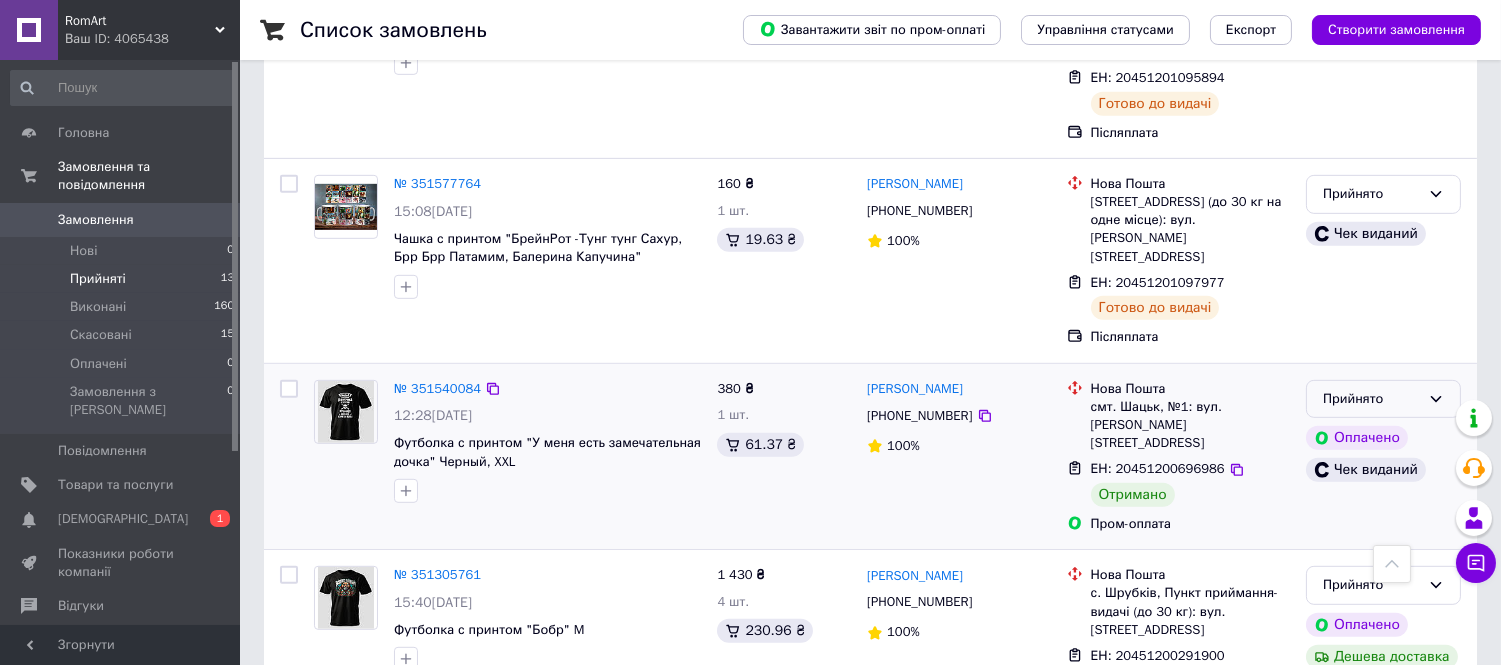 click on "Прийнято" at bounding box center [1371, 399] 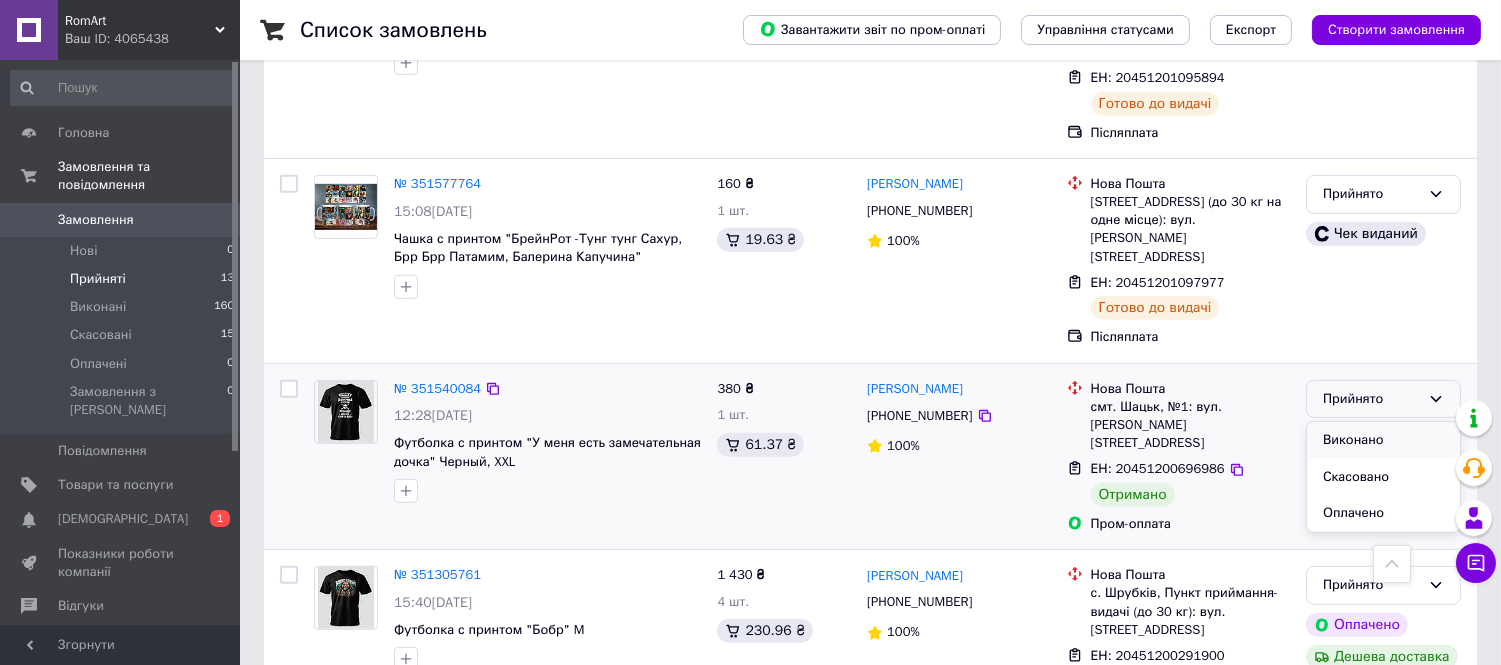 click on "Виконано" at bounding box center [1383, 440] 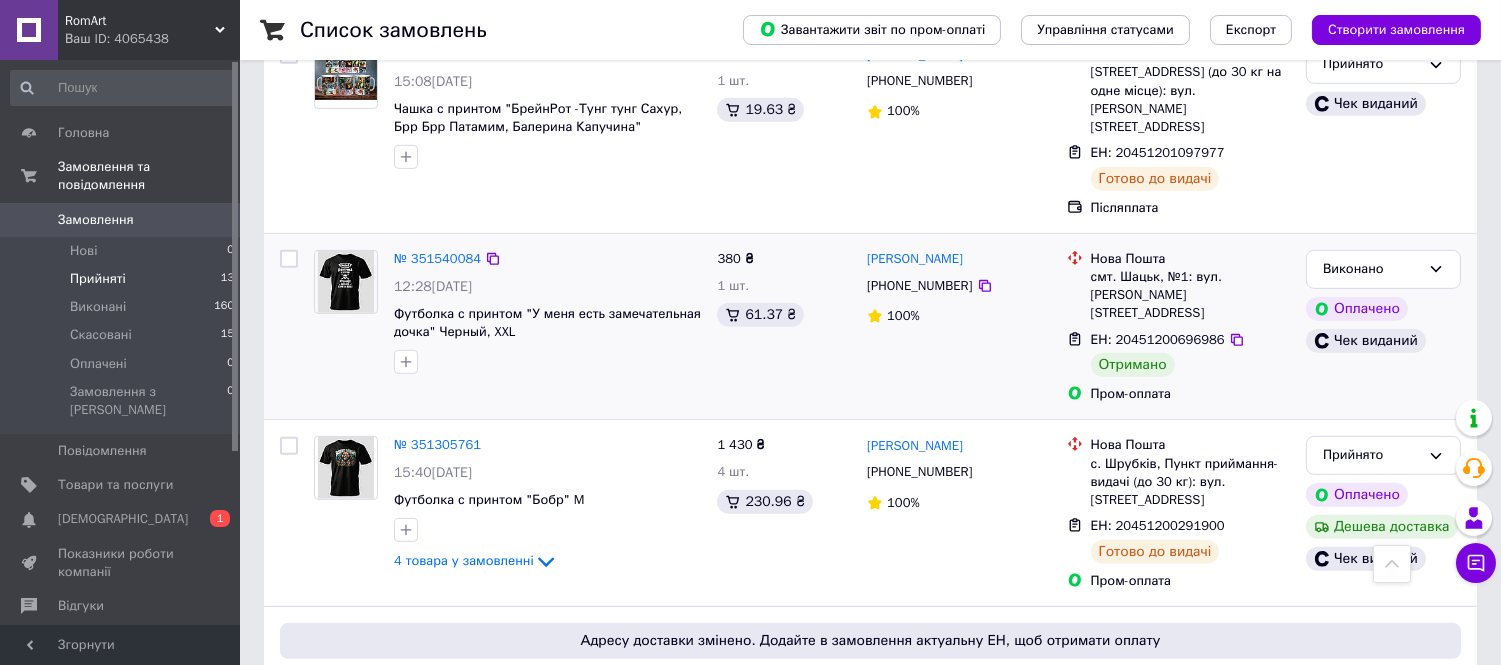 scroll, scrollTop: 1853, scrollLeft: 0, axis: vertical 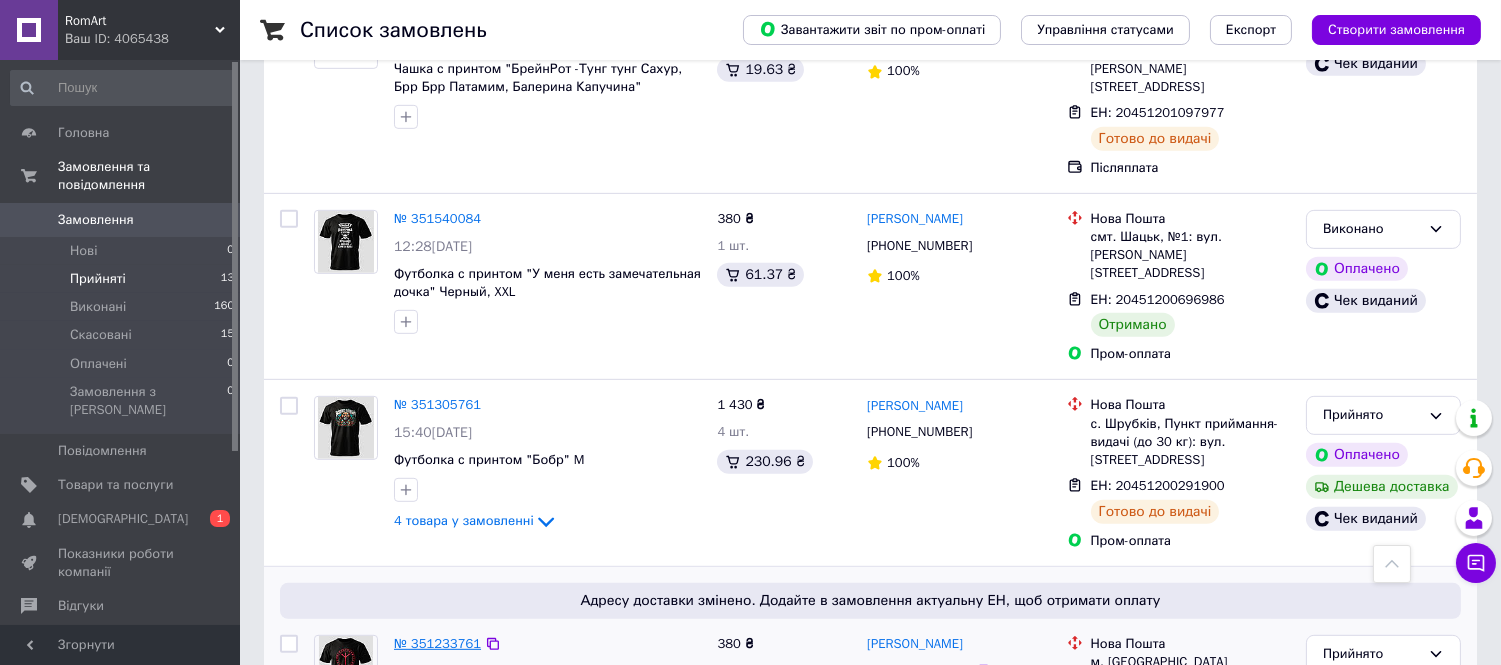 click on "№ 351233761" at bounding box center (437, 643) 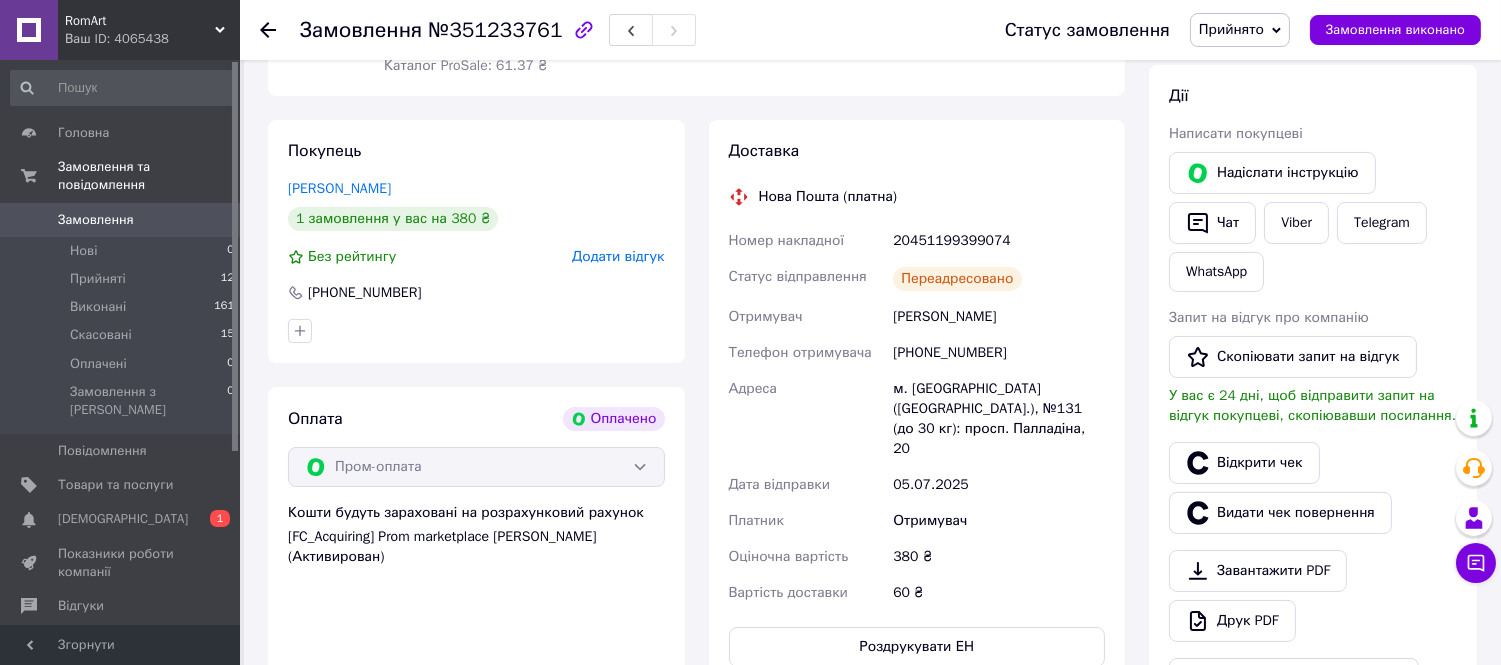 scroll, scrollTop: 333, scrollLeft: 0, axis: vertical 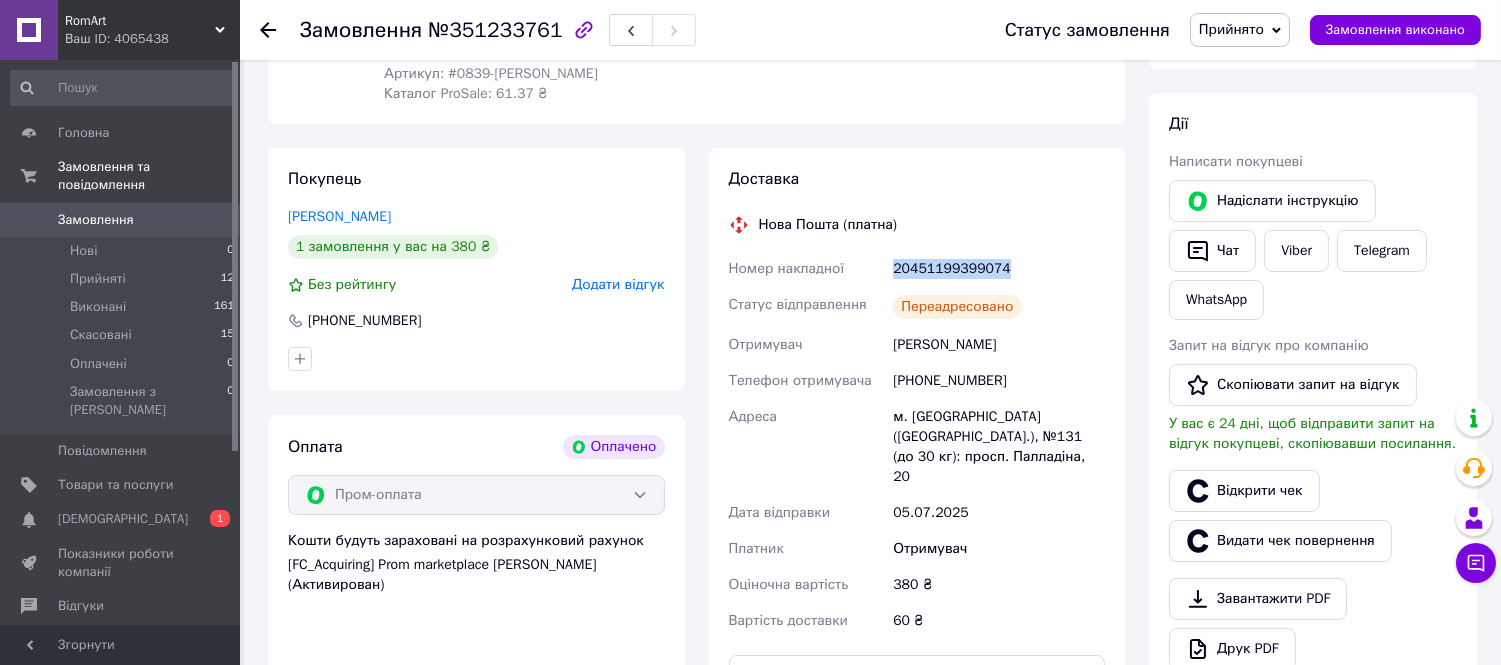 drag, startPoint x: 1001, startPoint y: 266, endPoint x: 892, endPoint y: 268, distance: 109.01835 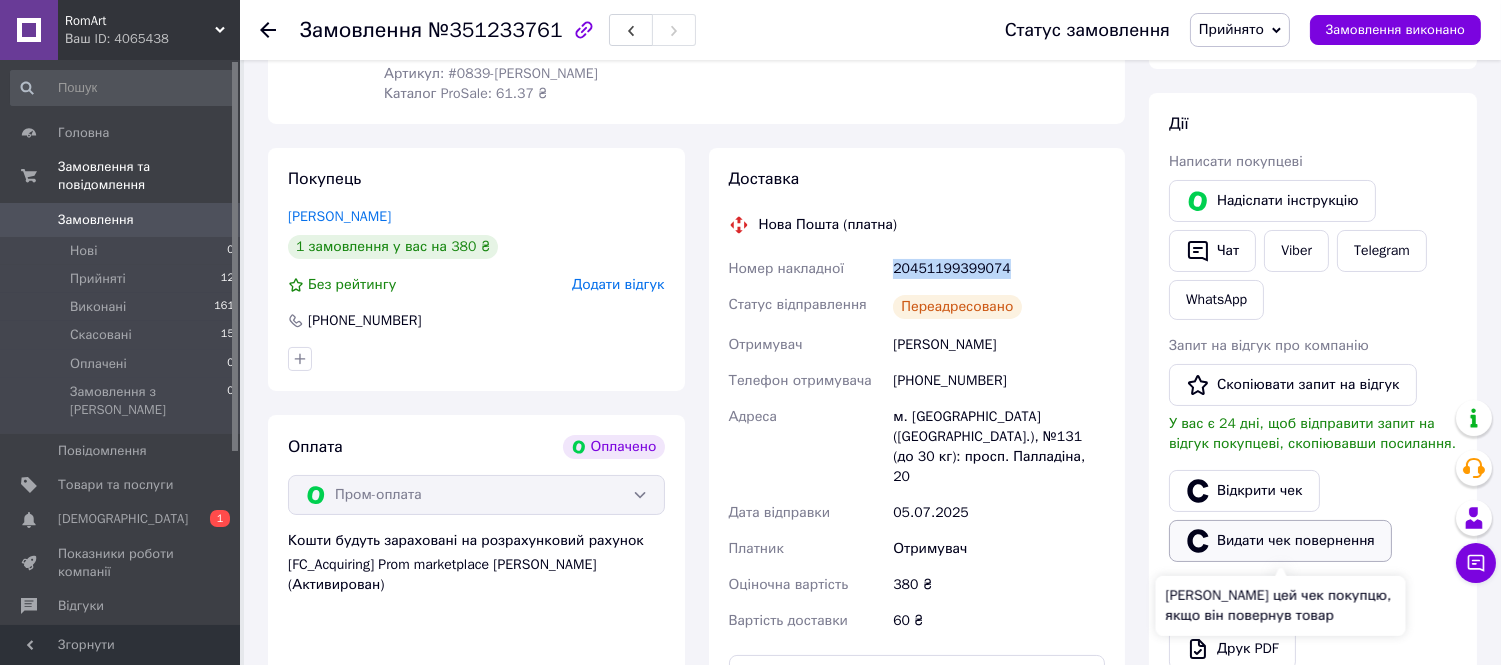 scroll, scrollTop: 555, scrollLeft: 0, axis: vertical 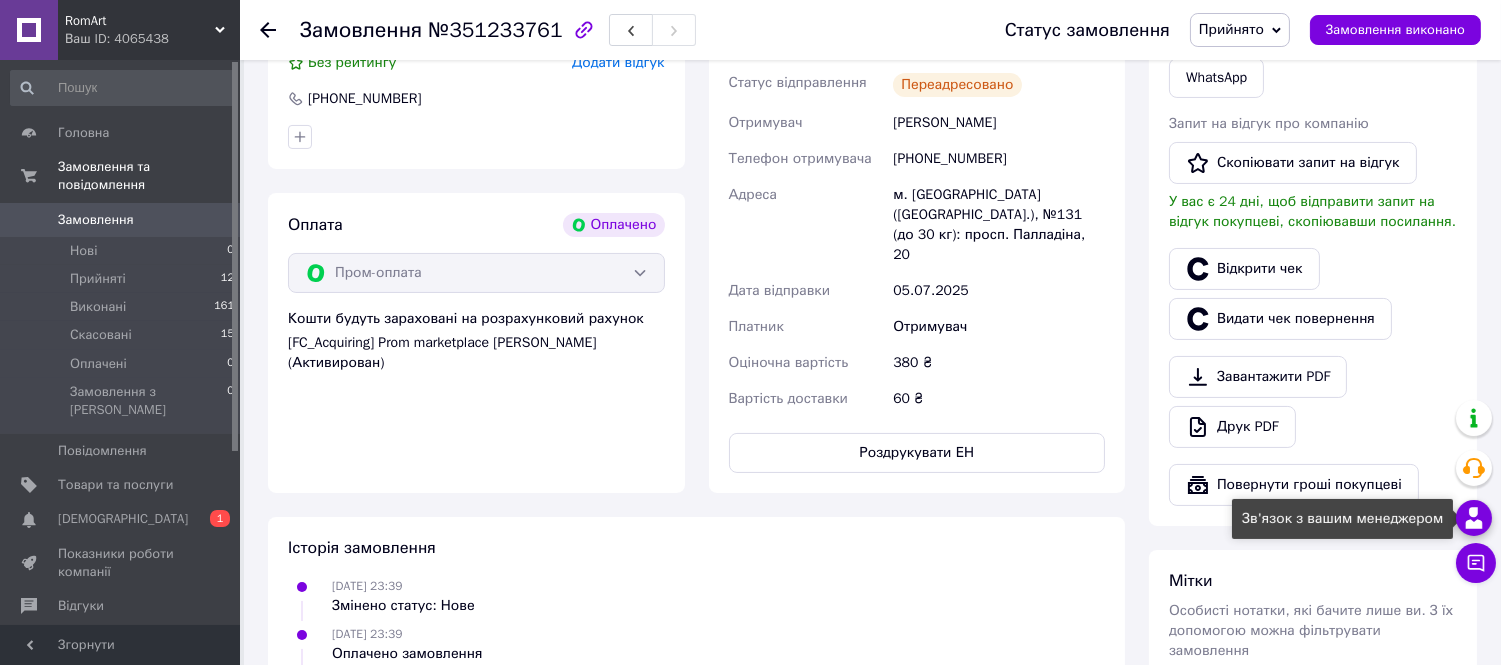 click 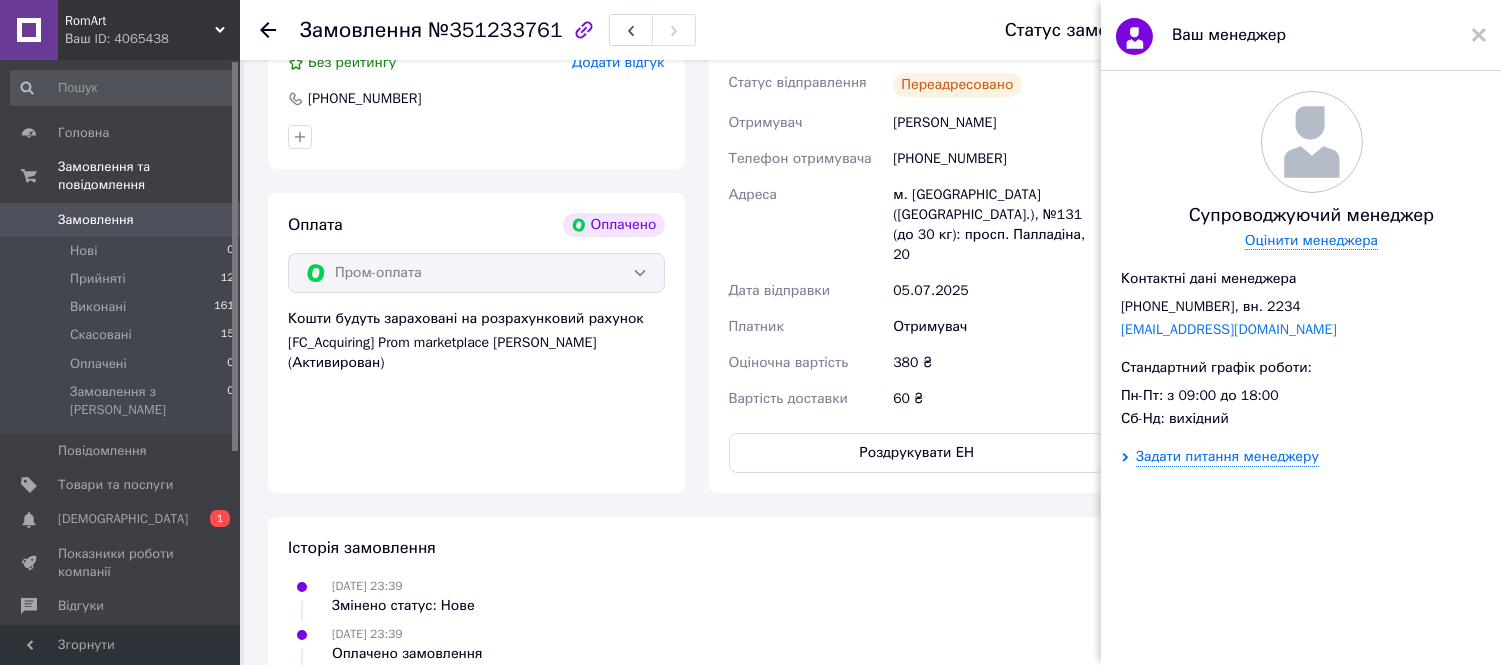 click on "Покупець Поліщук Дмитро 1 замовлення у вас на 380 ₴ Без рейтингу   Додати відгук +380662406363 Оплата Оплачено Пром-оплата Кошти будуть зараховані на розрахунковий рахунок [FC_Acquiring] Prom marketplace Романюк Роман Анатолійович (Активирован)" at bounding box center [476, 209] 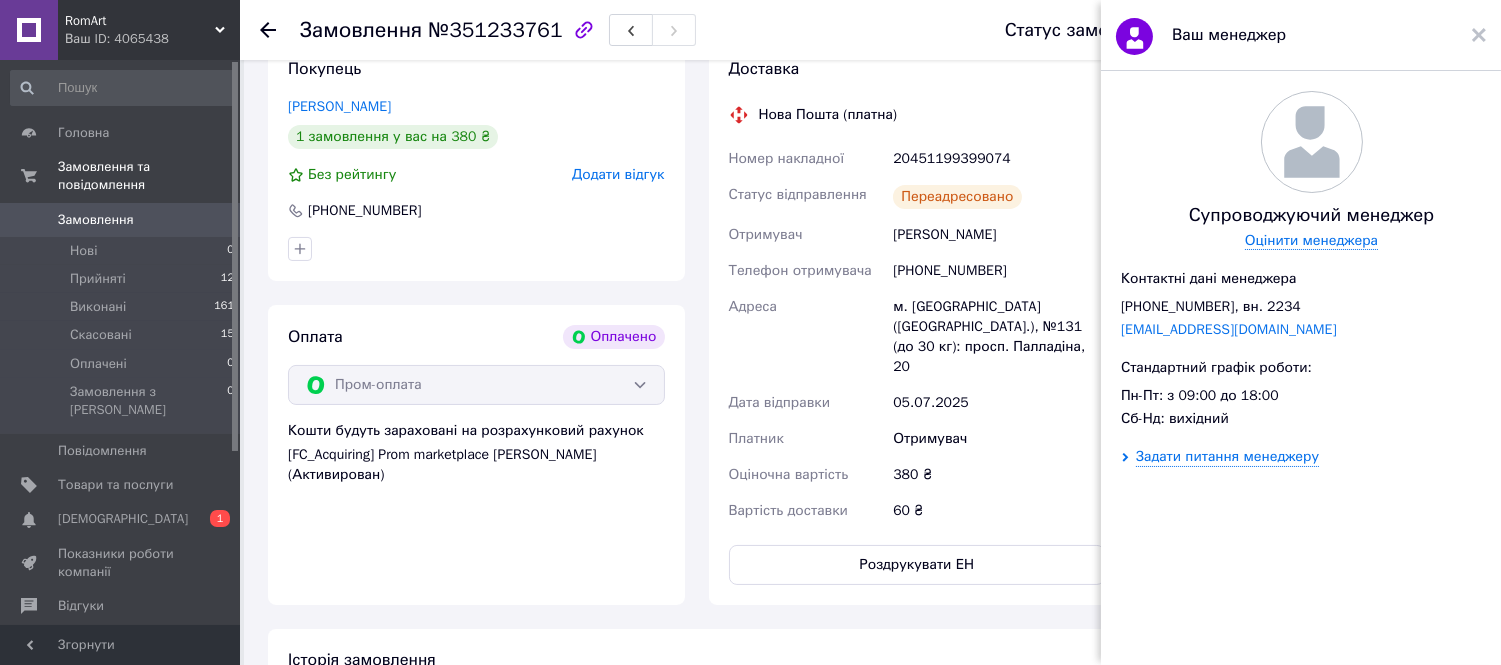 scroll, scrollTop: 444, scrollLeft: 0, axis: vertical 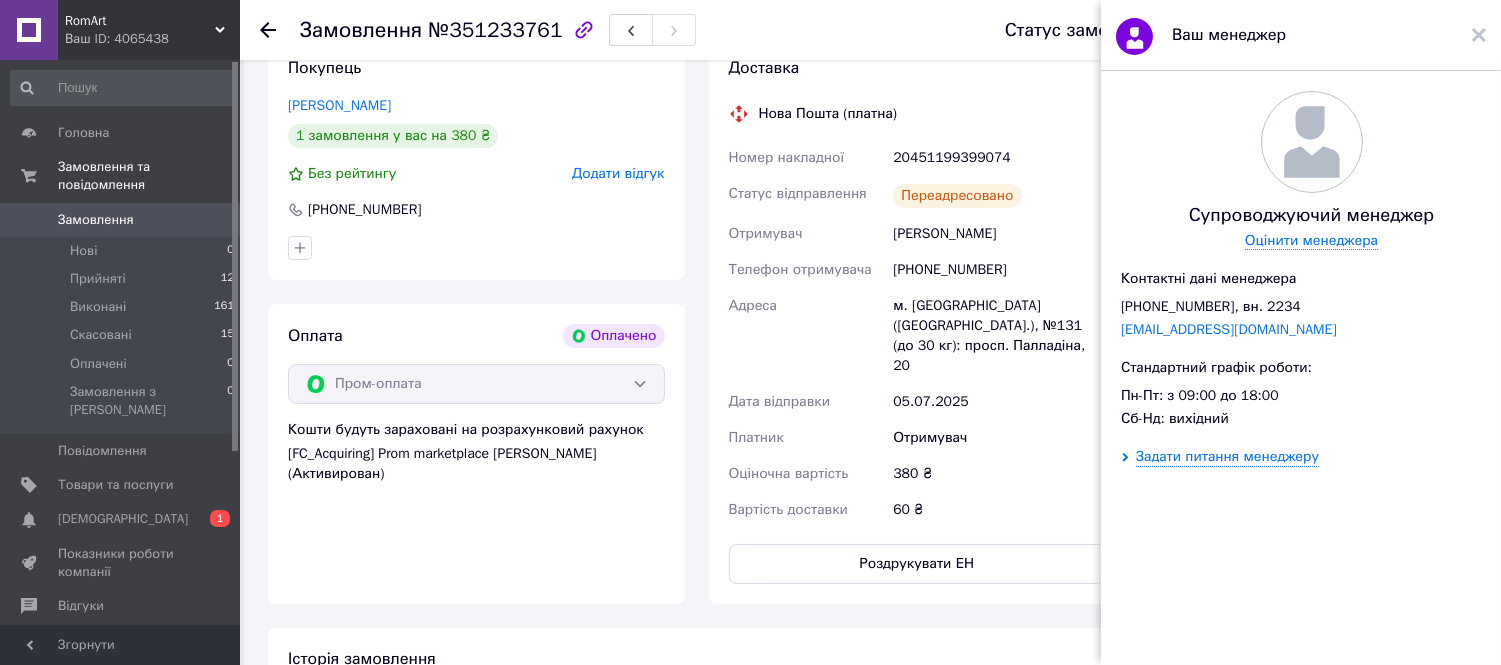 click 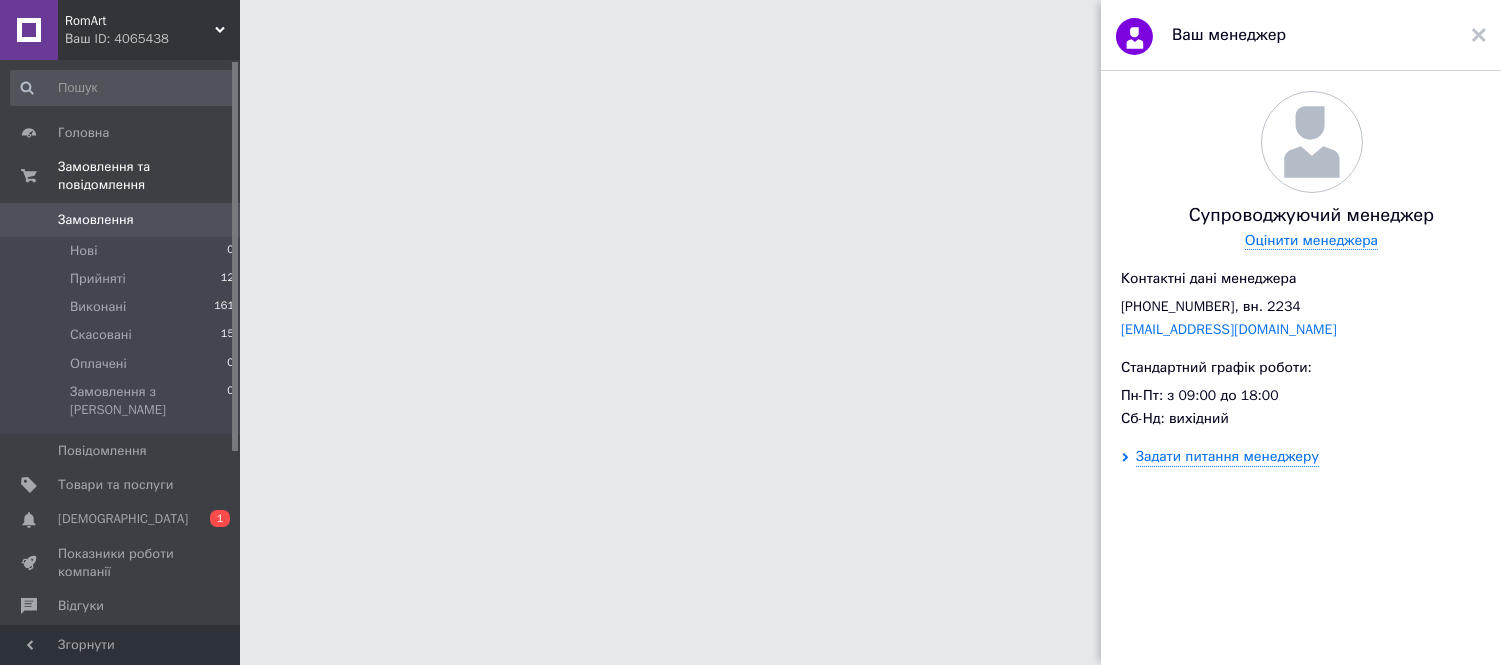 scroll, scrollTop: 0, scrollLeft: 0, axis: both 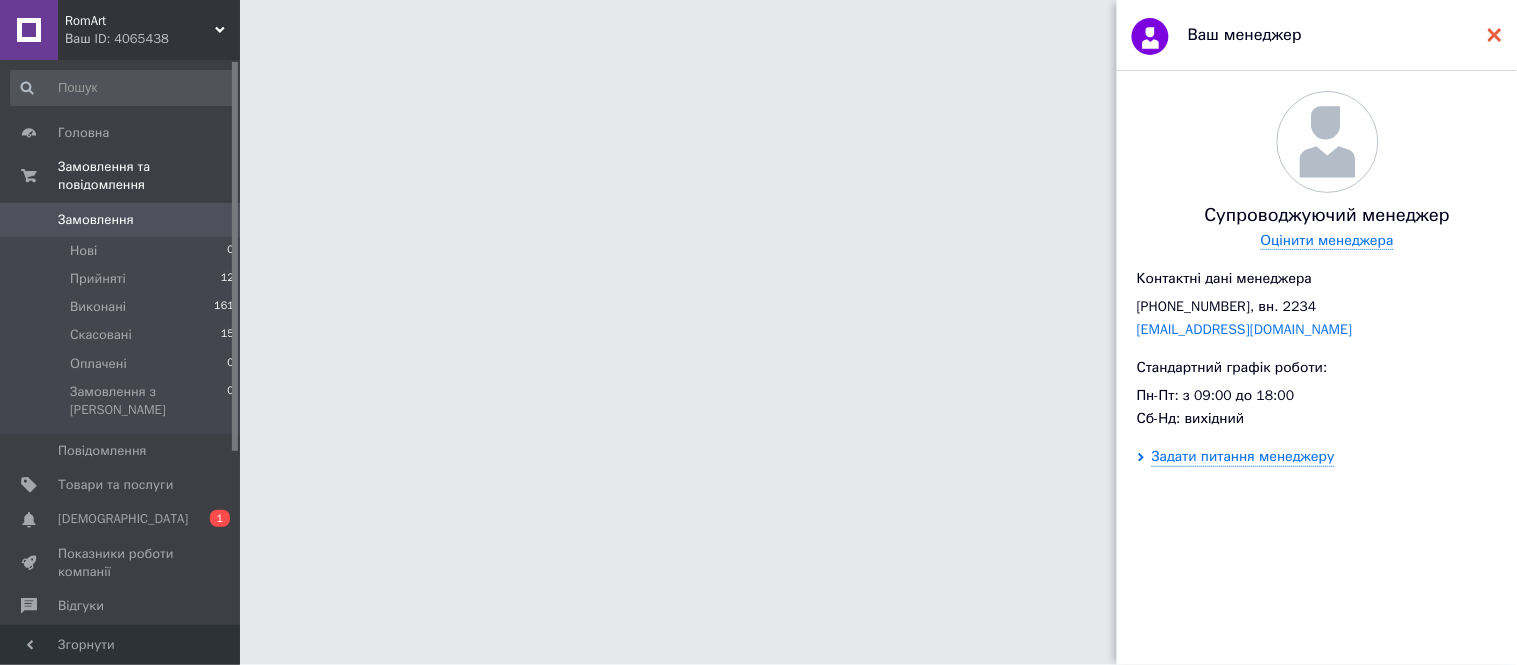 click 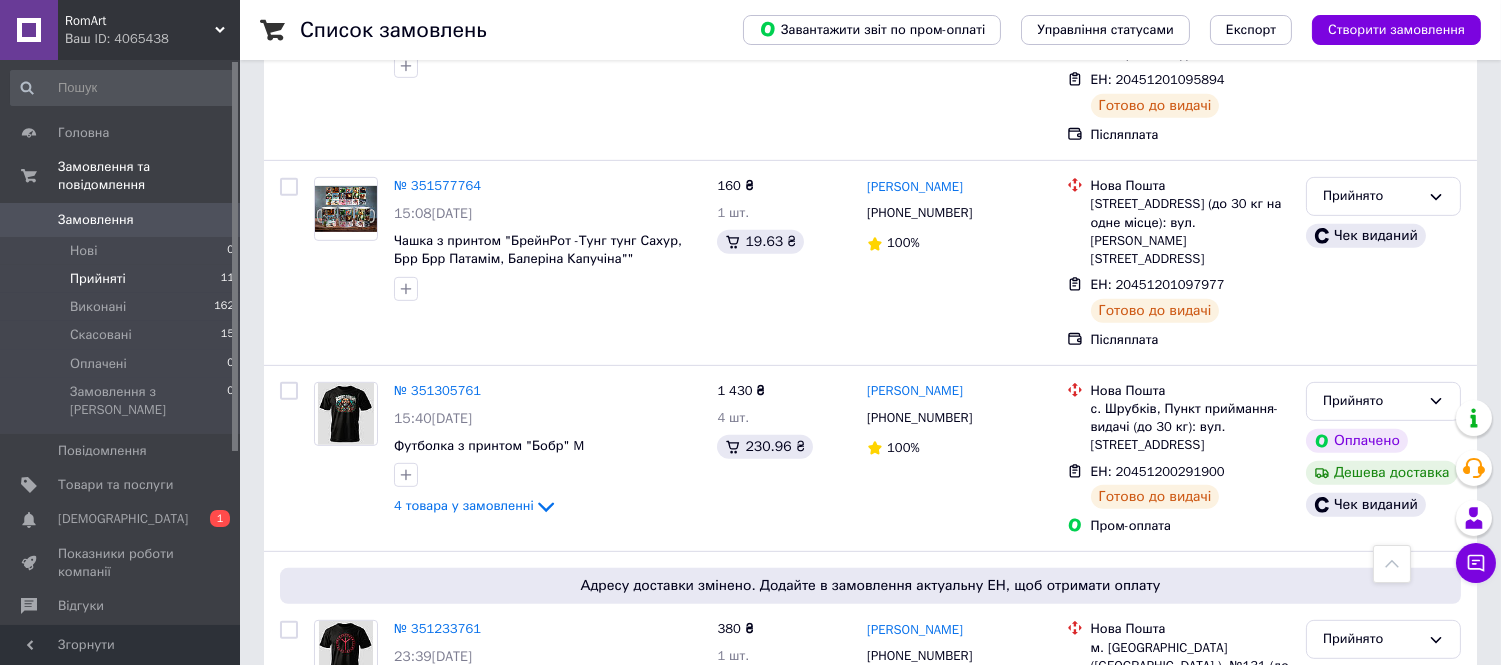 scroll, scrollTop: 1685, scrollLeft: 0, axis: vertical 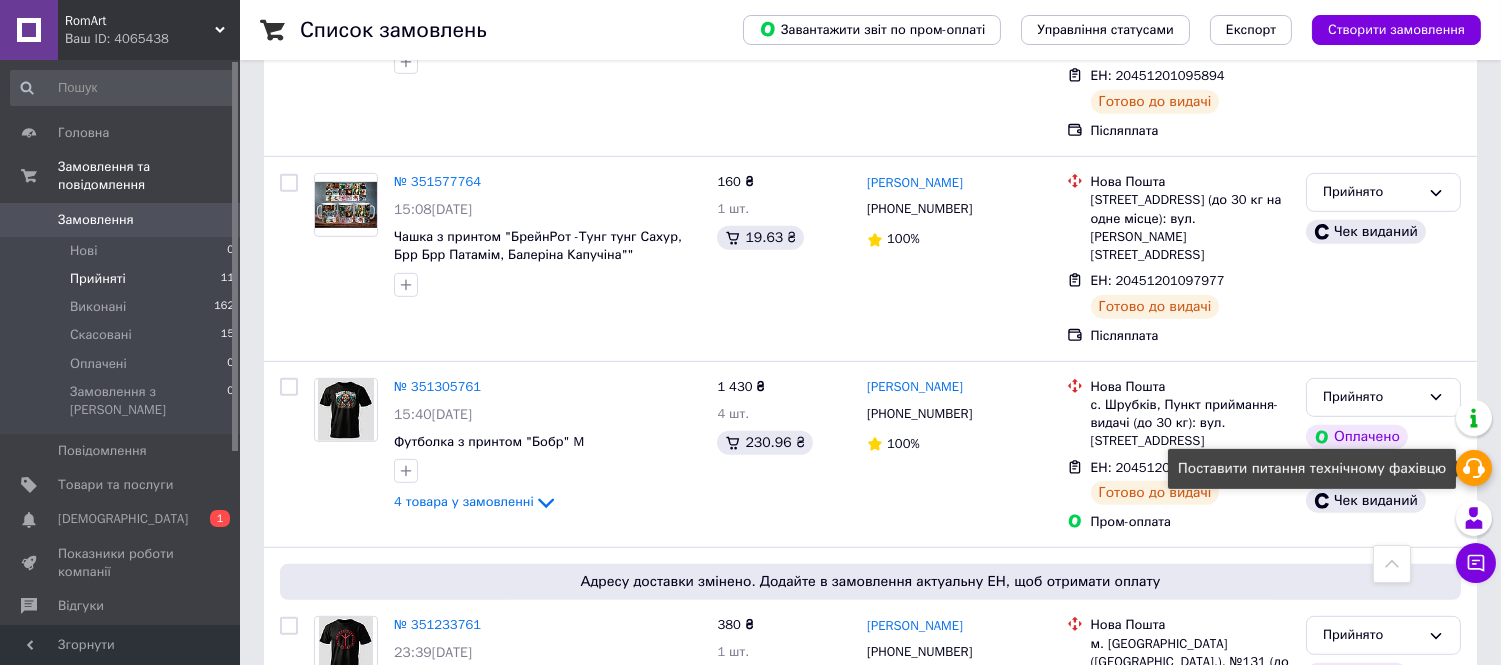 click 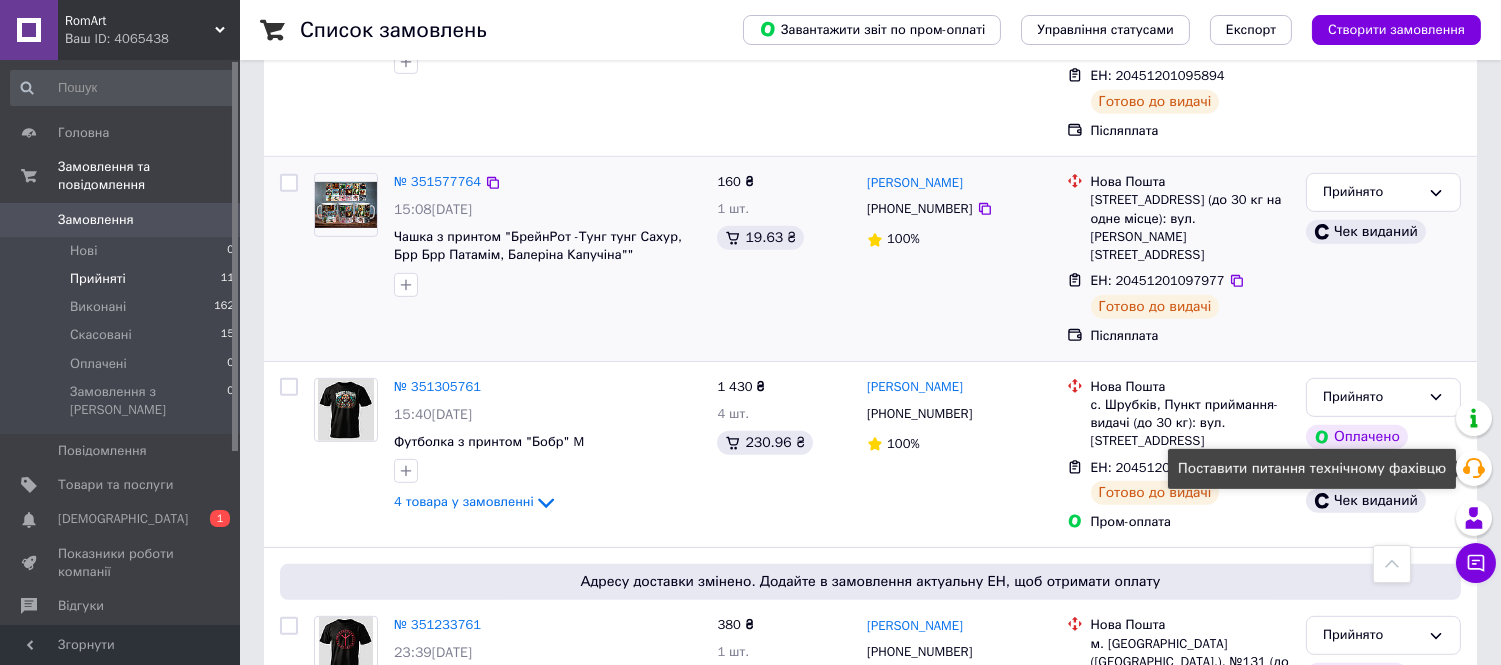 click on "Готово до видачі" at bounding box center [1155, 307] 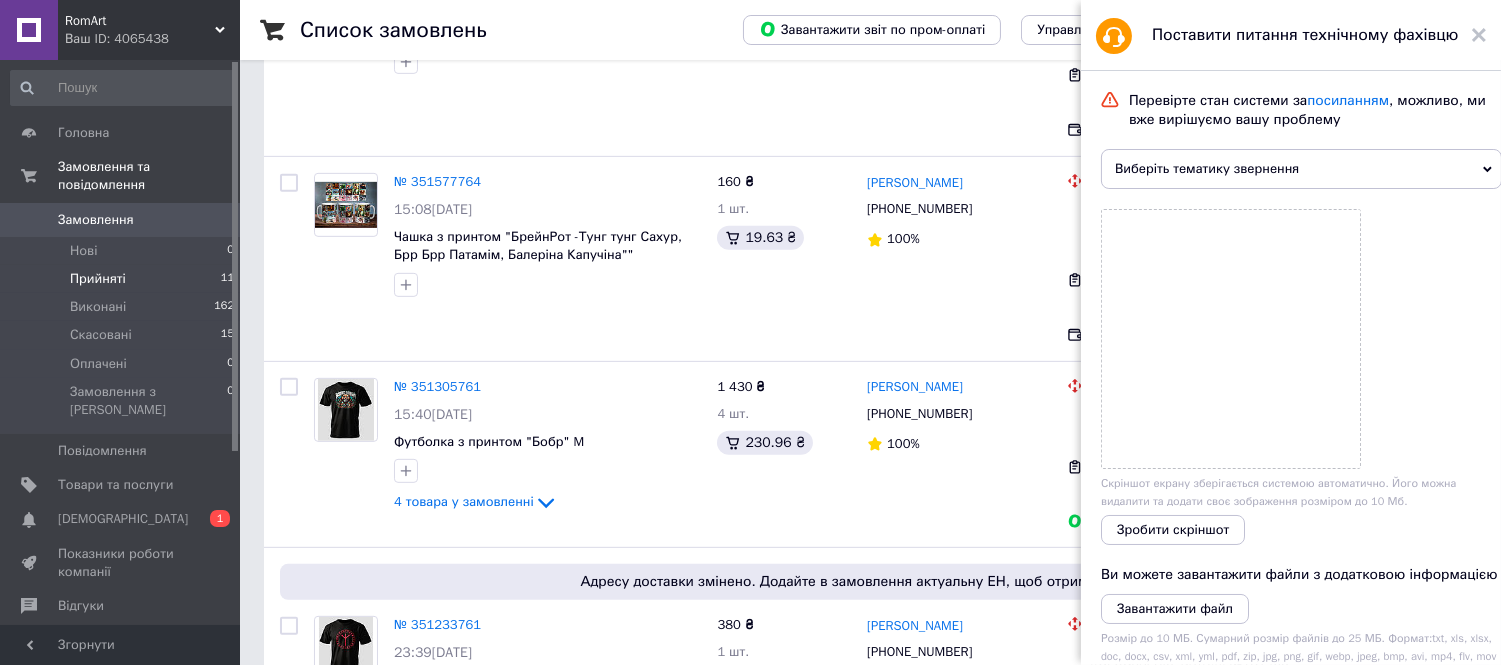 click 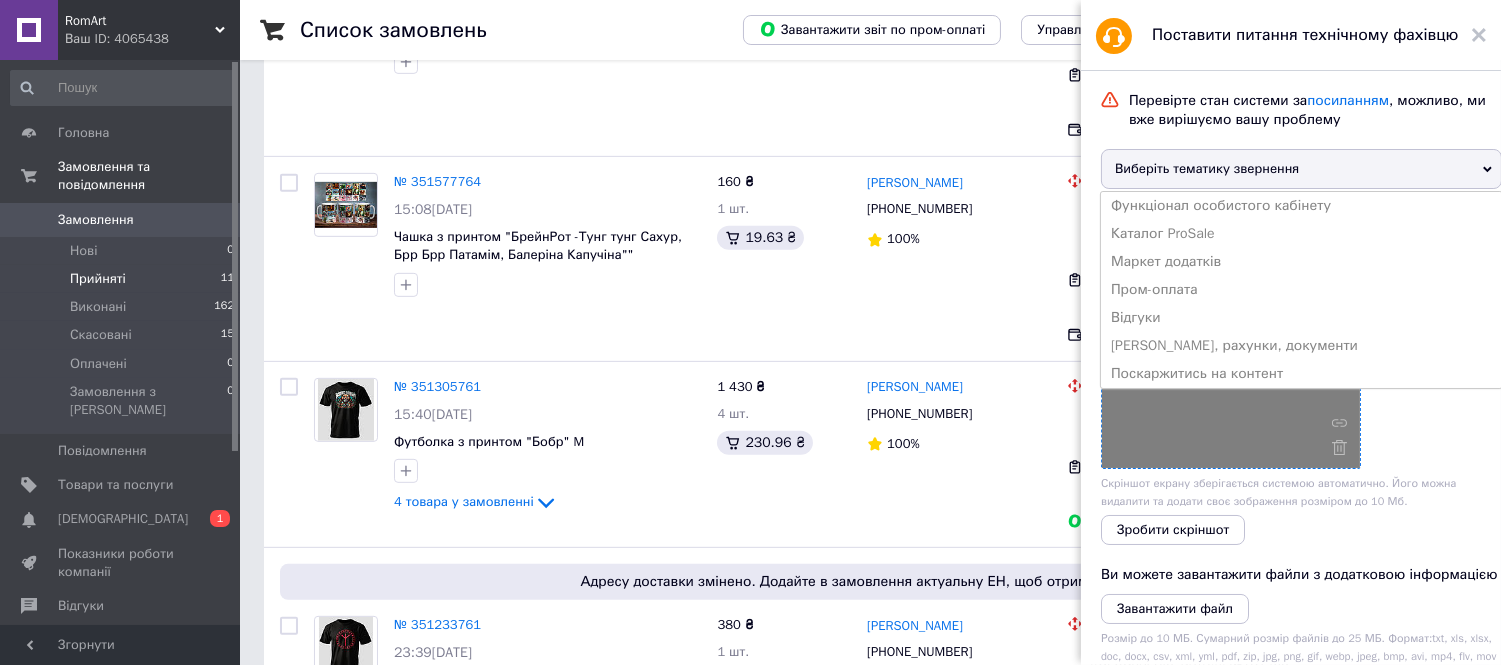 click on "Пром-оплата" at bounding box center (1301, 290) 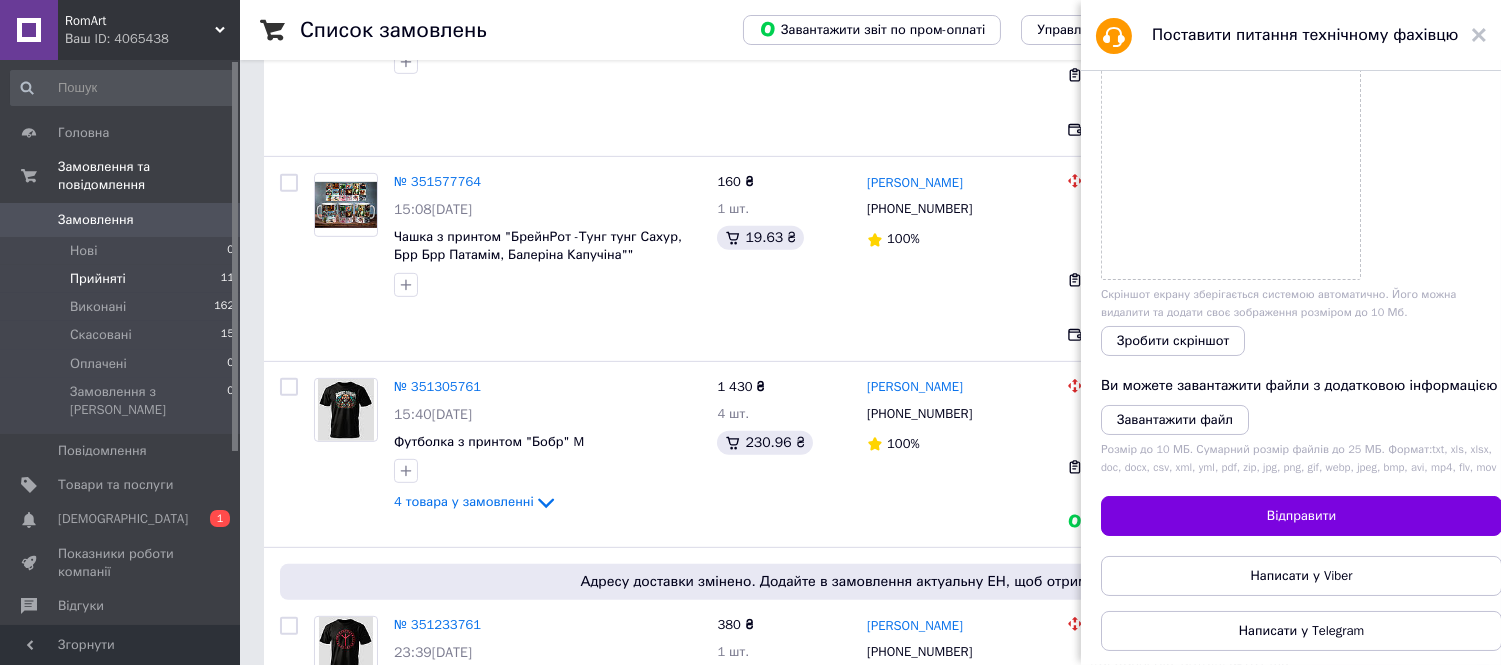scroll, scrollTop: 0, scrollLeft: 0, axis: both 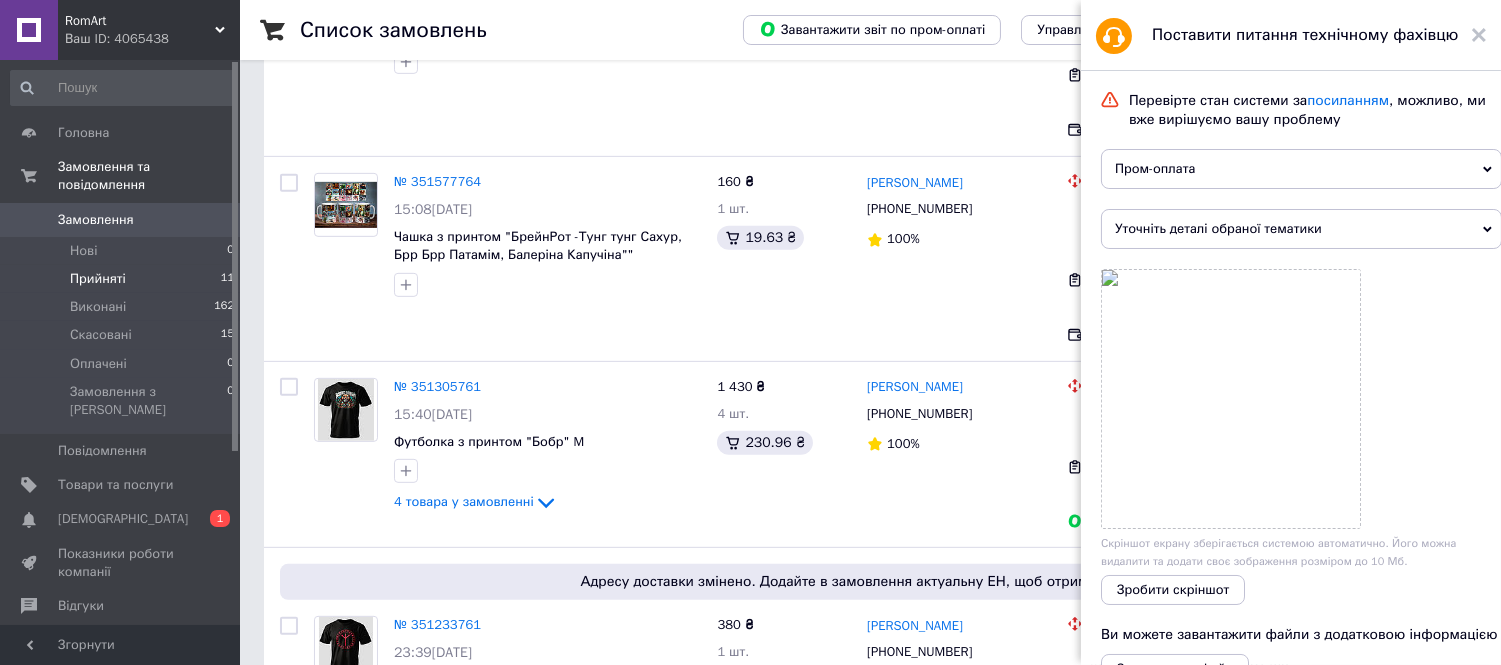 click on "Уточніть деталі обраної тематики" at bounding box center (1301, 229) 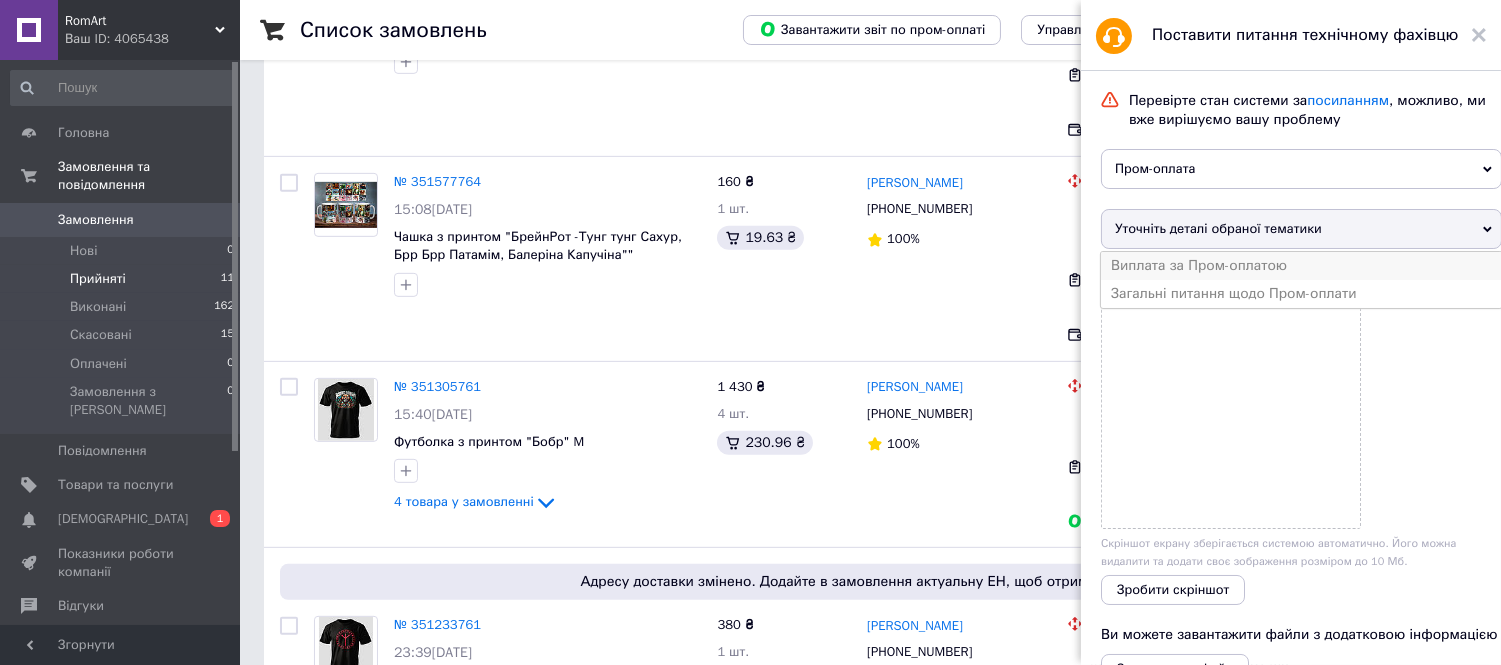 click on "Виплата за Пром-оплатою" at bounding box center [1301, 266] 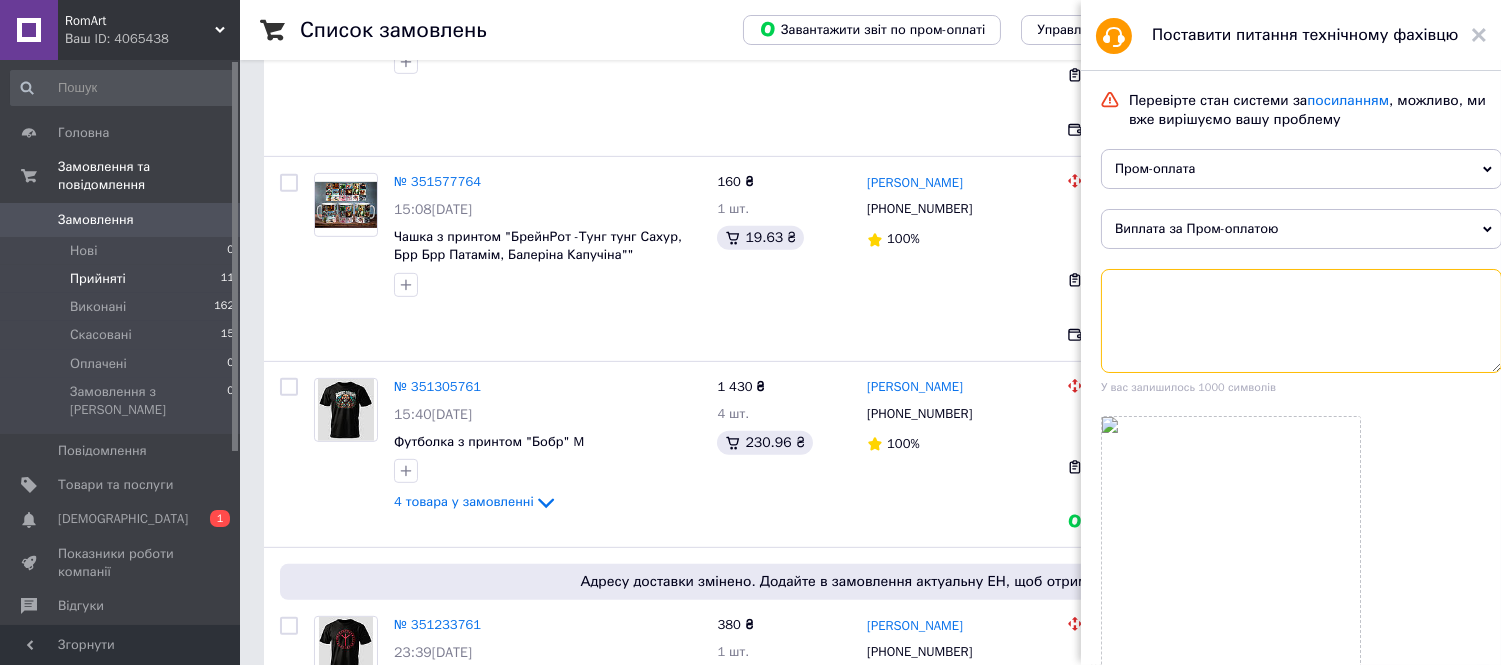 click at bounding box center [1301, 321] 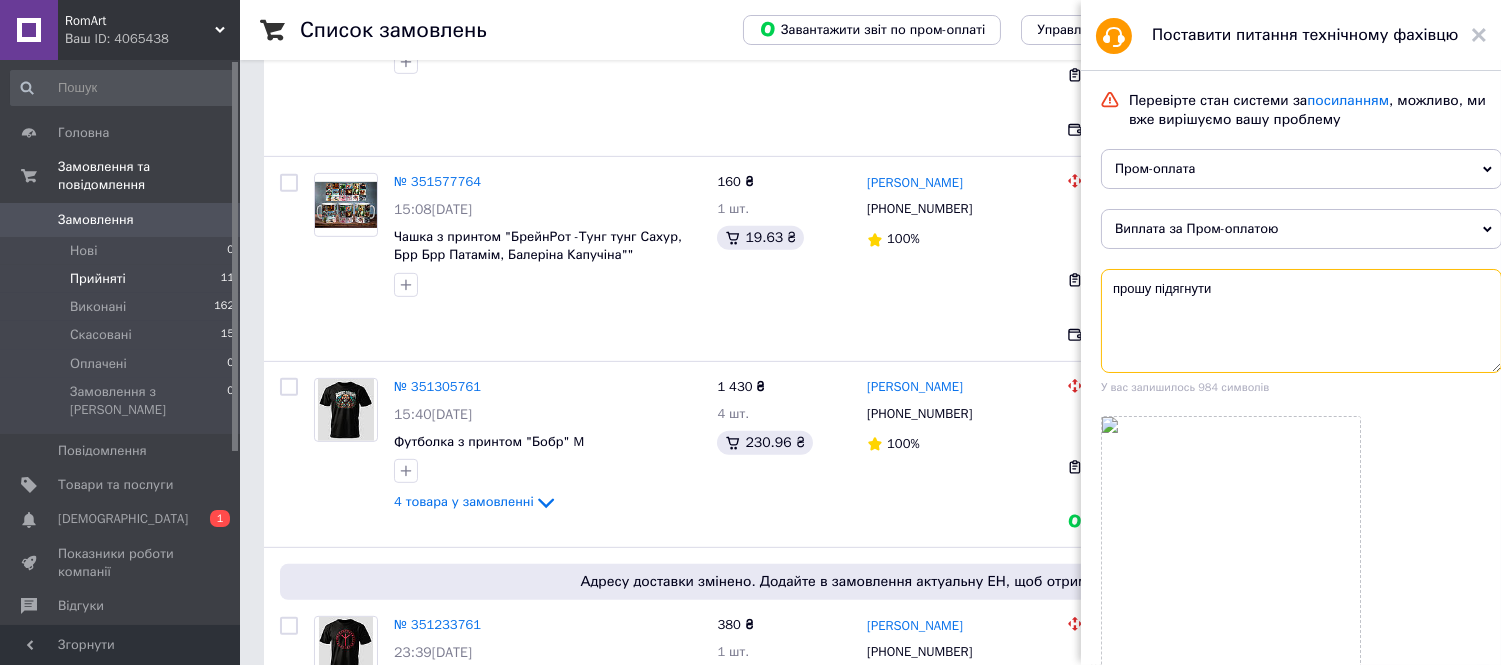 click on "прошу підягнути" at bounding box center (1301, 321) 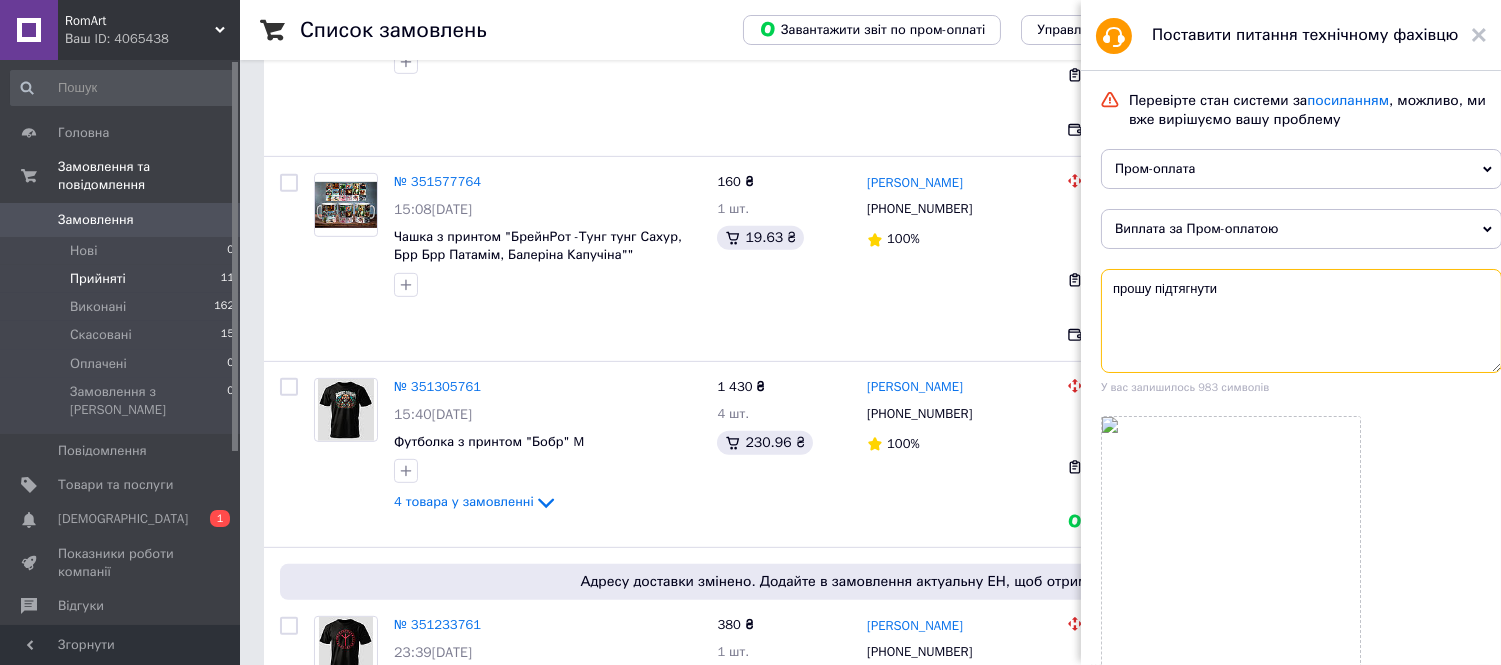 click on "прошу підтягнути" at bounding box center (1301, 321) 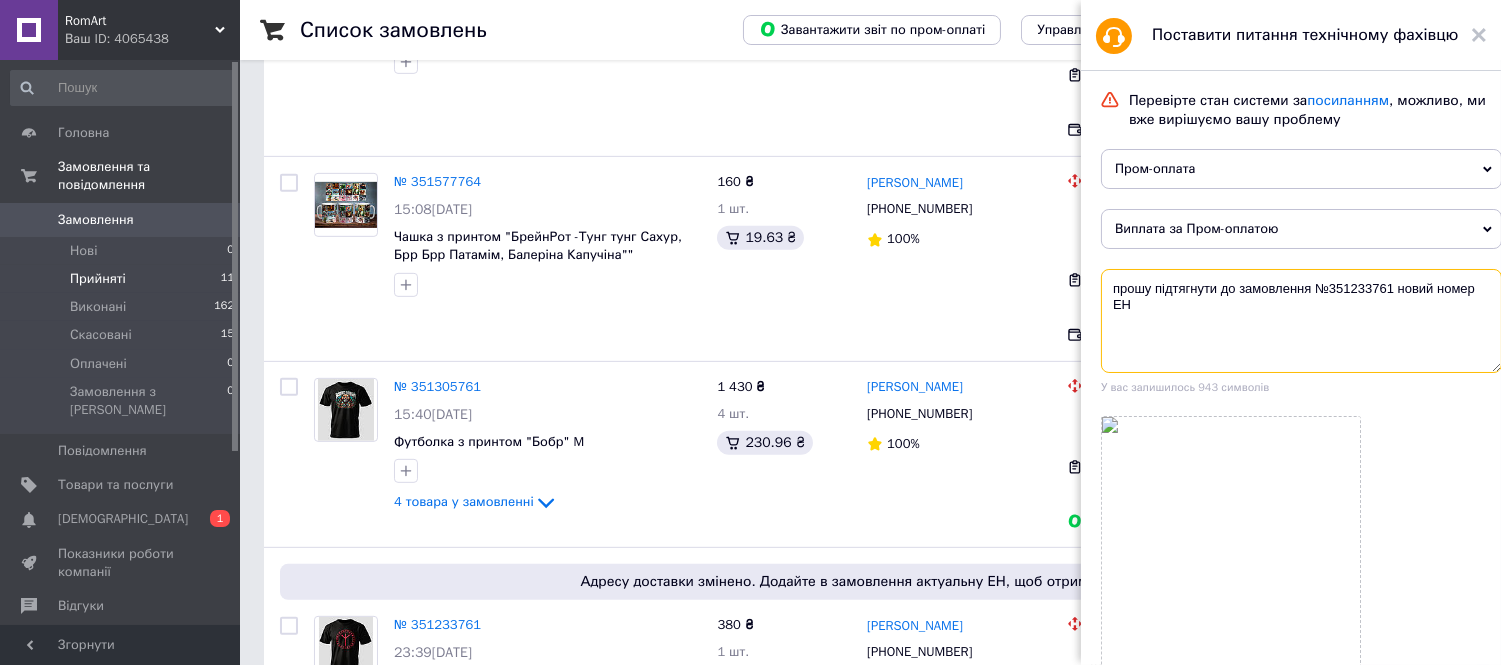 paste on "59 0014 1213 6050" 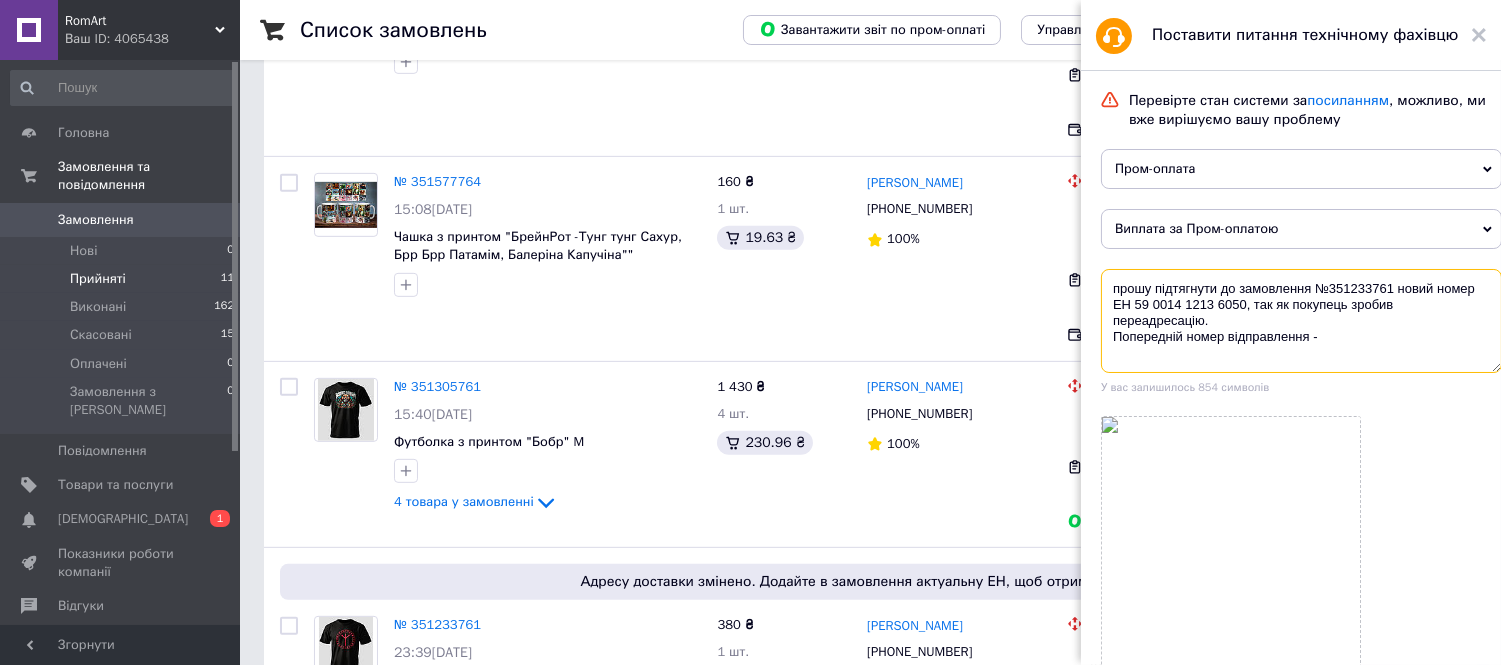 paste on "20451199399074" 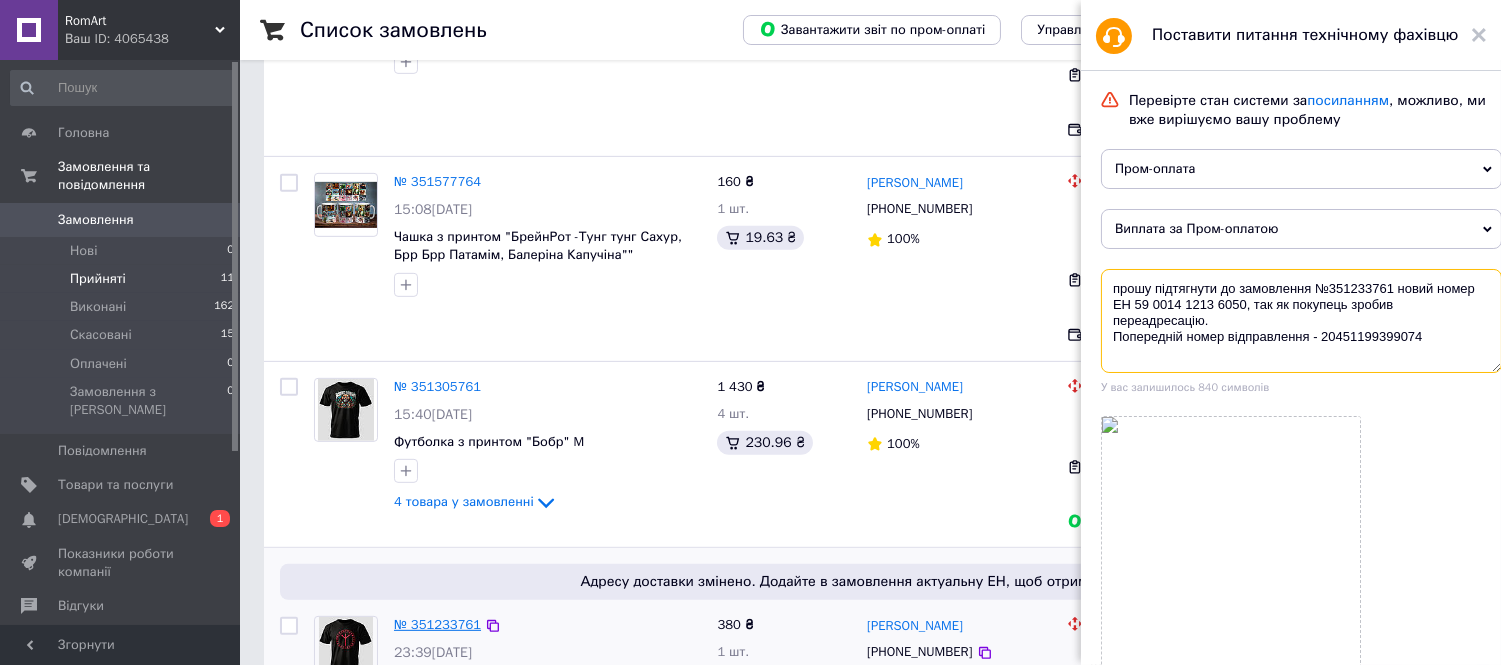 type on "прошу підтягнути до замовлення №351233761 новий номер ЕН 59 0014 1213 6050, так як покупець зробив переадресацію.
Попередній номер відправлення - 20451199399074" 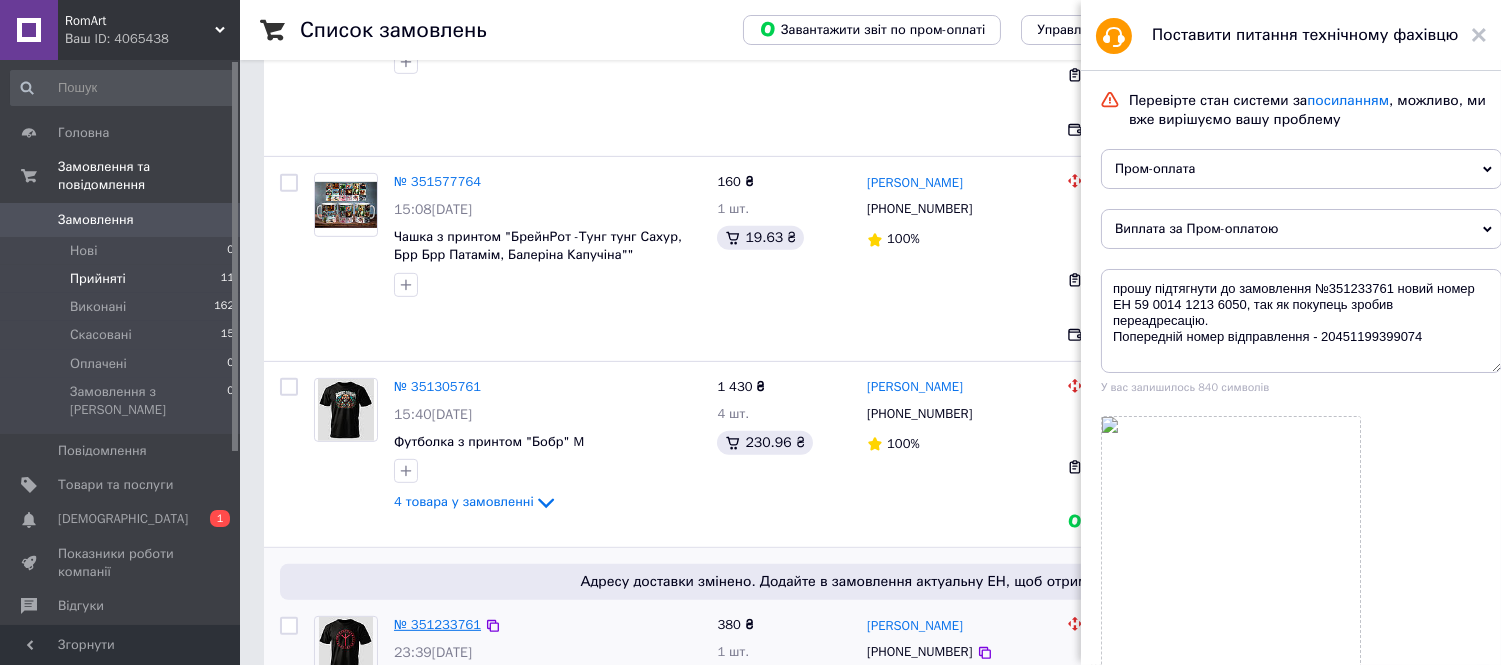 click on "№ 351233761" at bounding box center (437, 624) 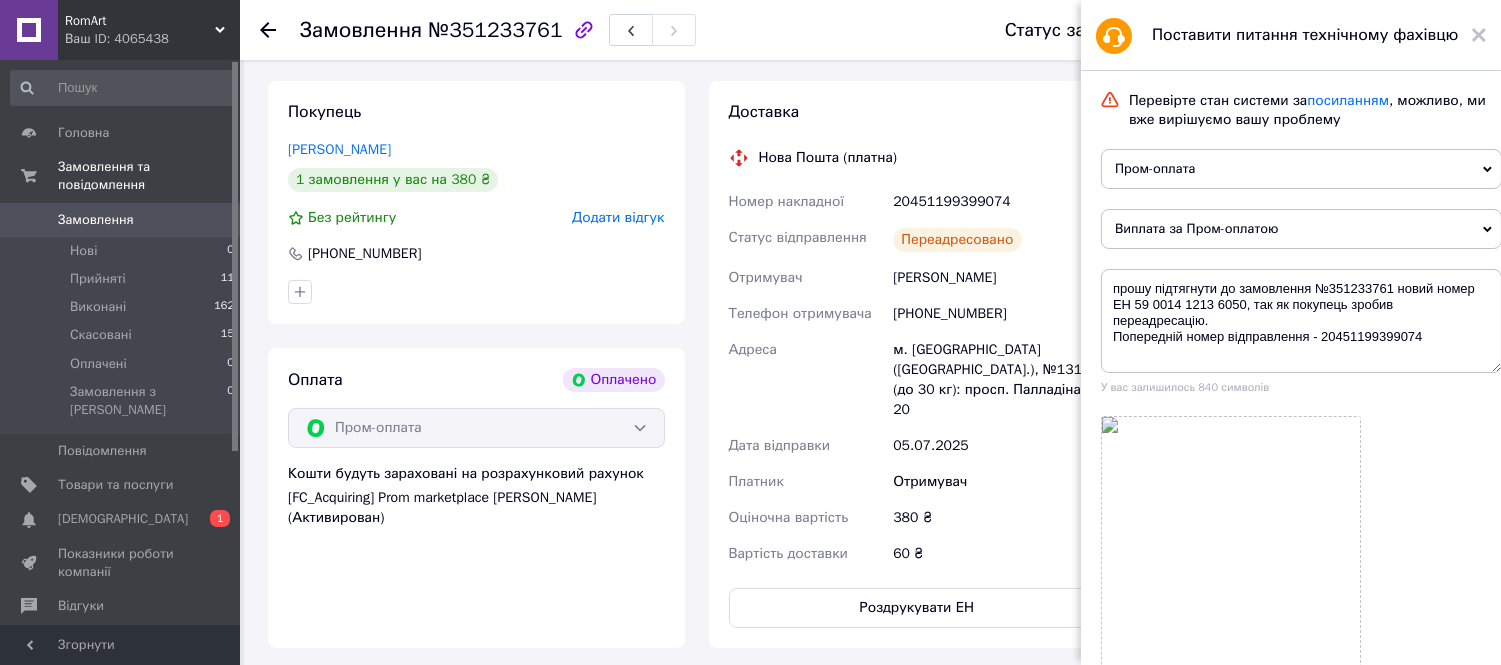 scroll, scrollTop: 350, scrollLeft: 0, axis: vertical 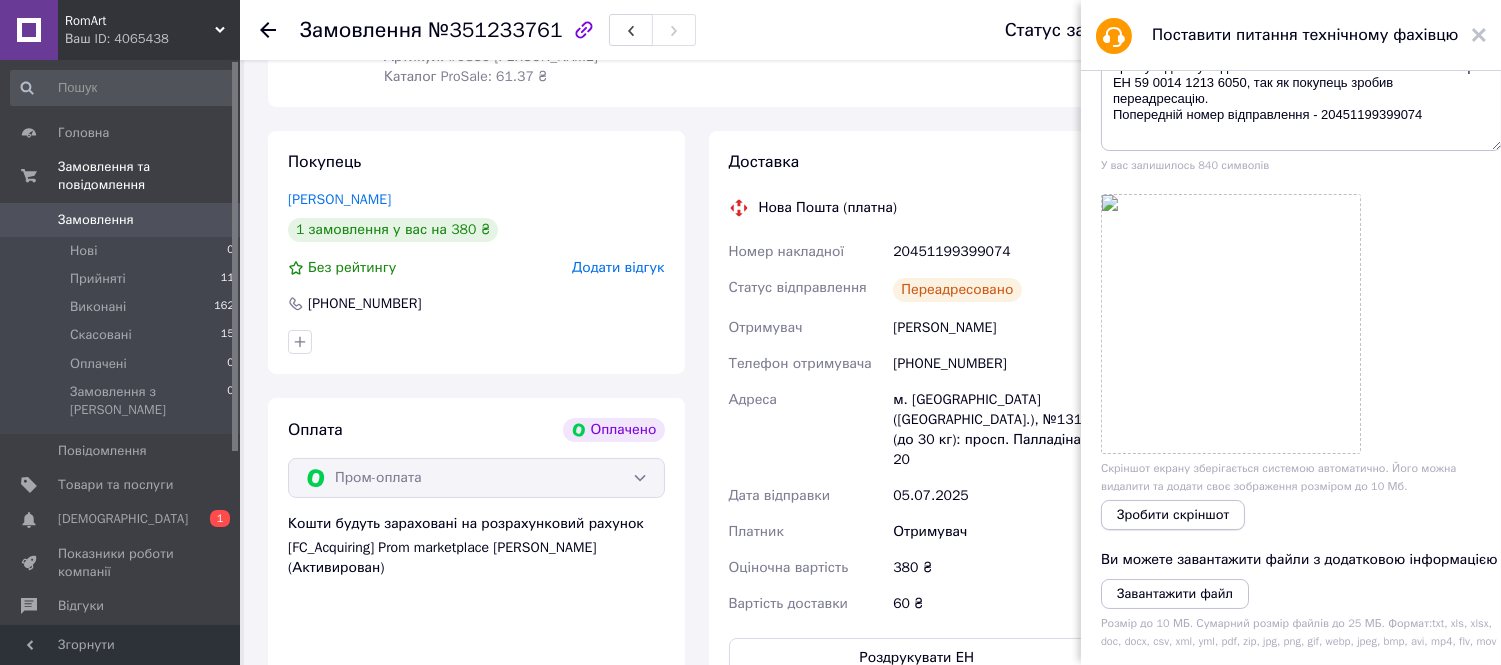 click on "Зробити скріншот" at bounding box center [1173, 515] 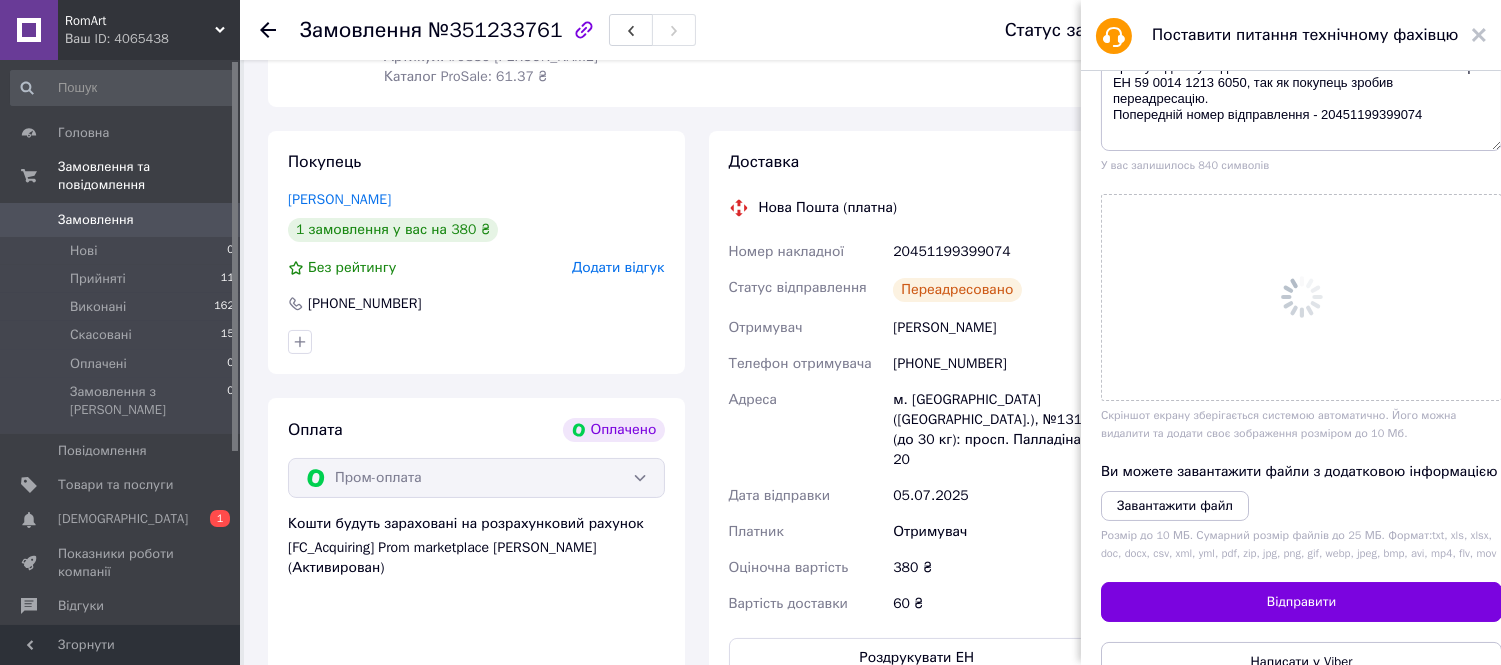 scroll, scrollTop: 0, scrollLeft: 0, axis: both 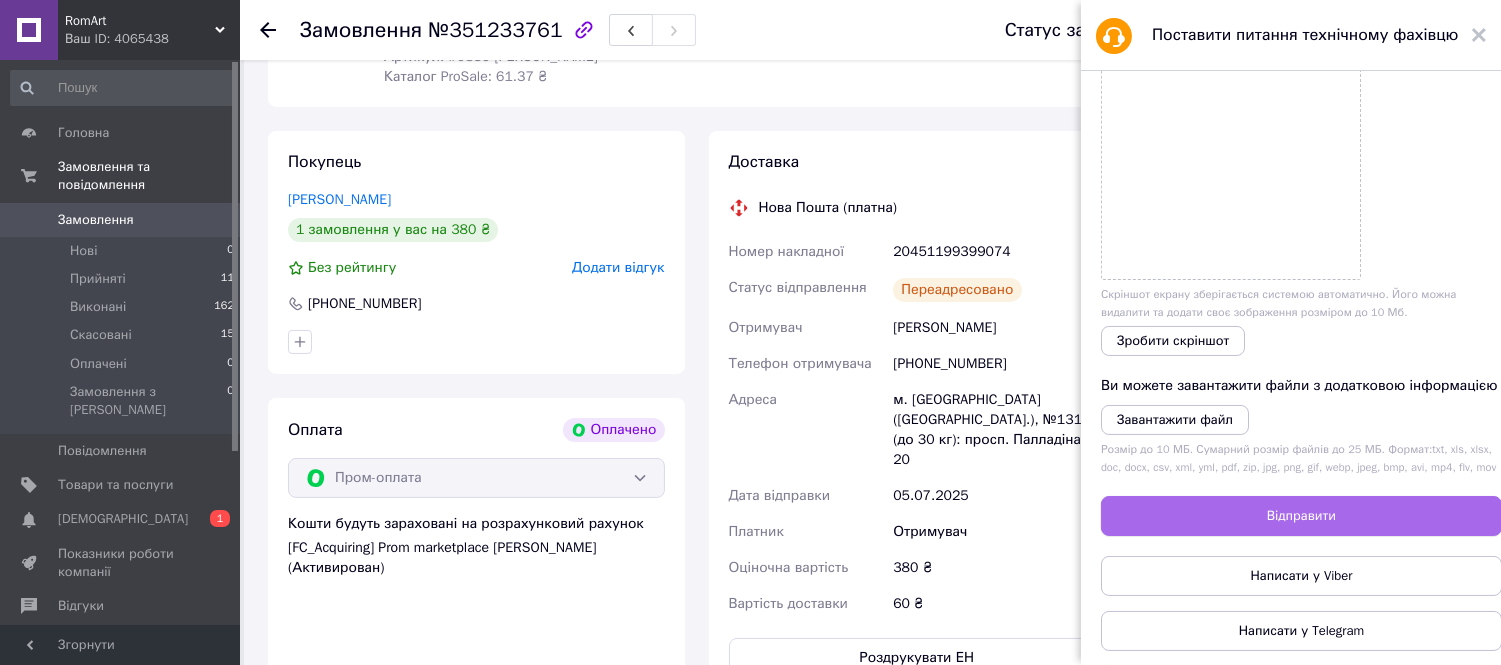 click on "Відправити" at bounding box center (1301, 516) 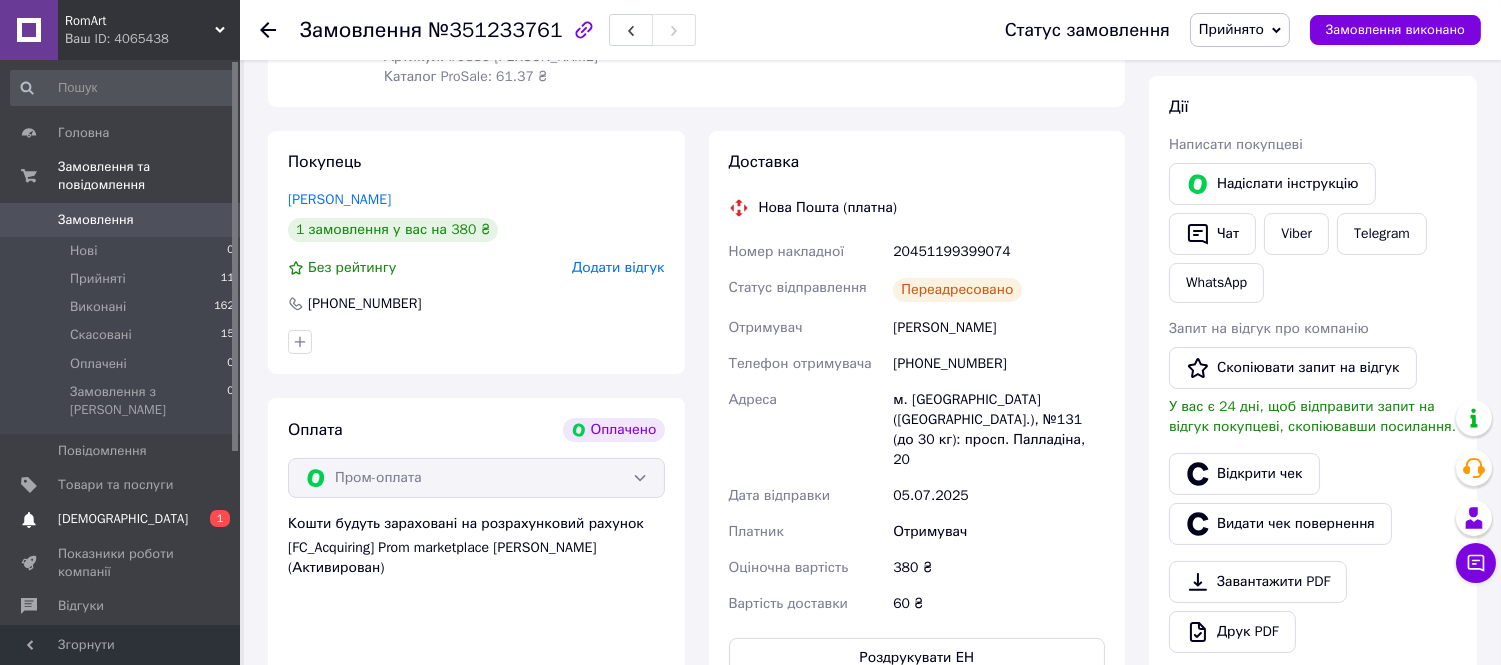 click on "[DEMOGRAPHIC_DATA]" at bounding box center [121, 519] 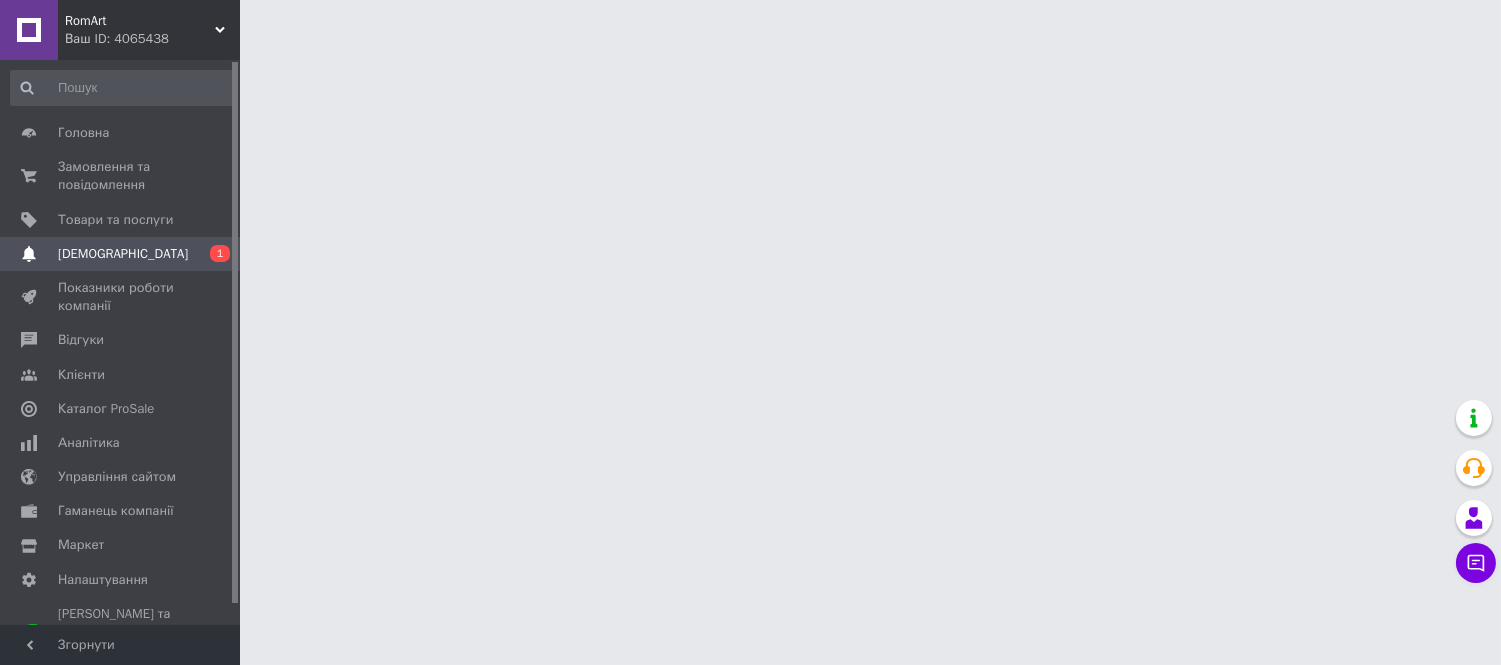 scroll, scrollTop: 0, scrollLeft: 0, axis: both 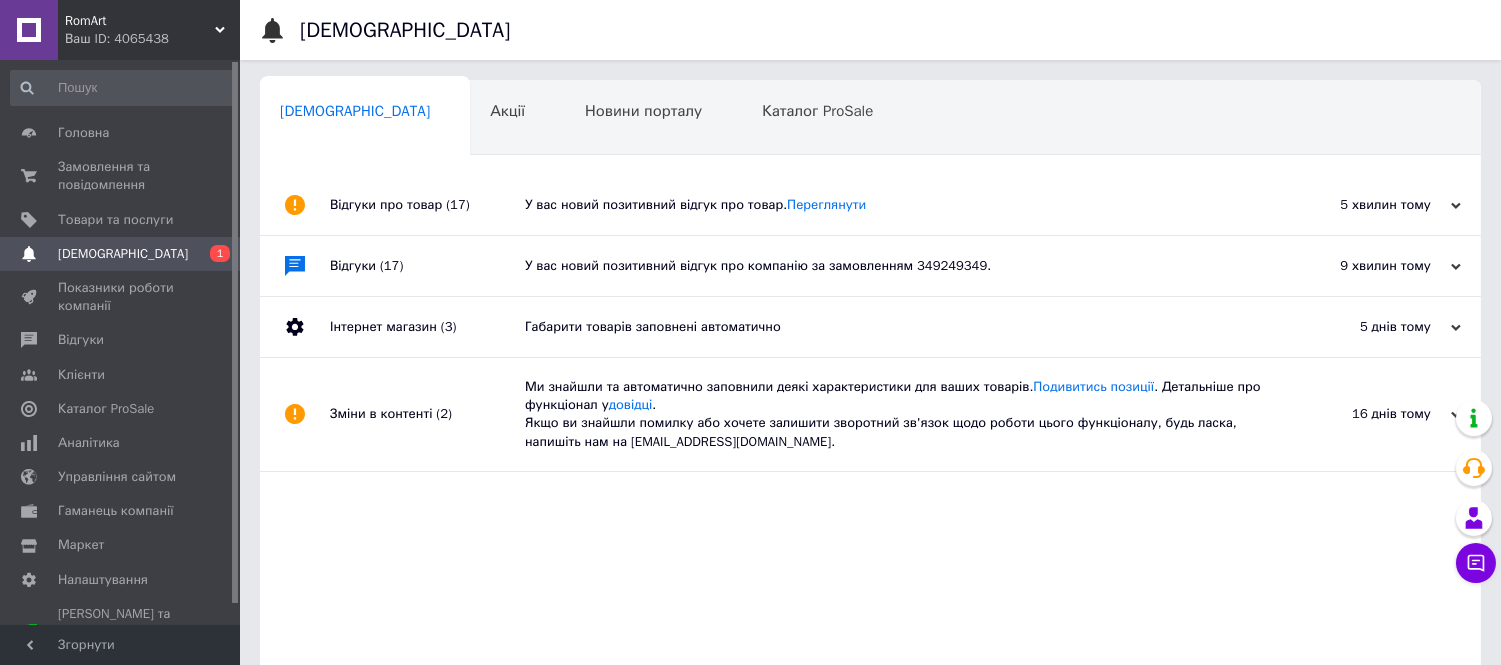click on "5 хвилин тому 10.07.2025" at bounding box center (1371, 205) 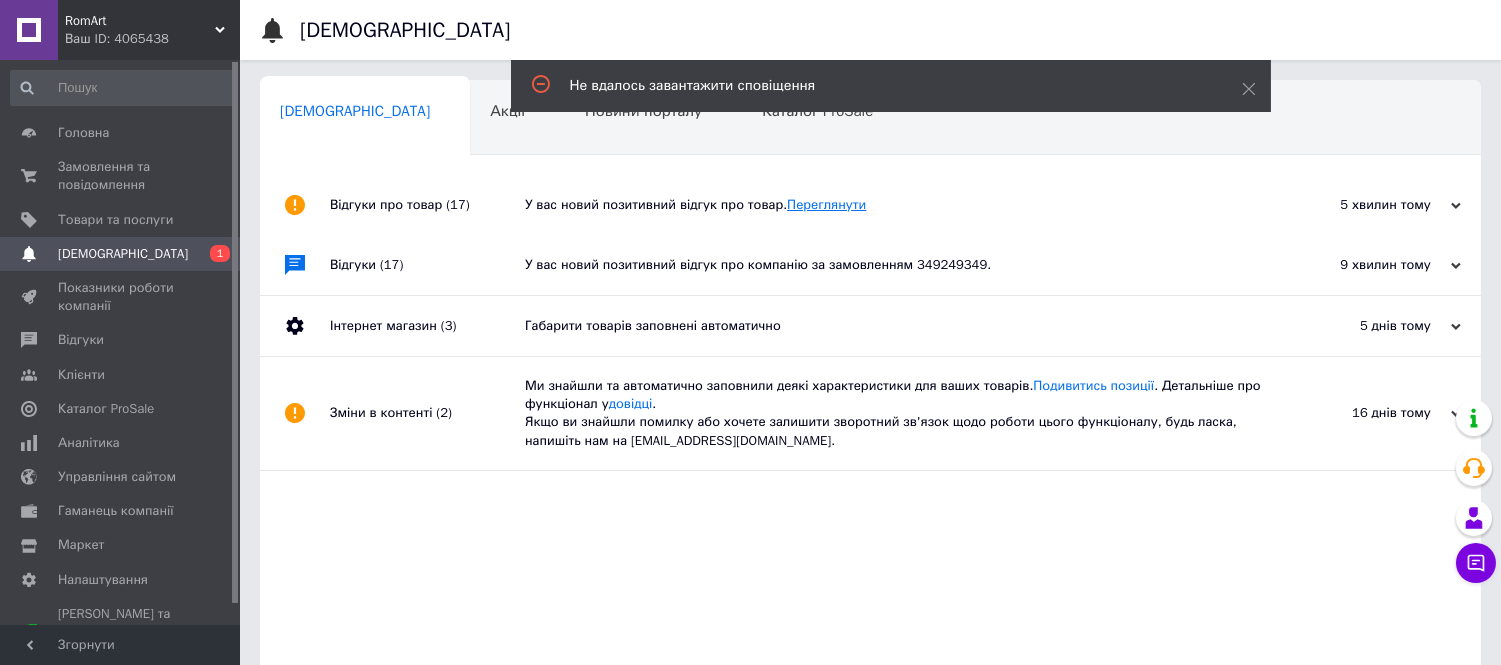 click on "Переглянути" at bounding box center [826, 204] 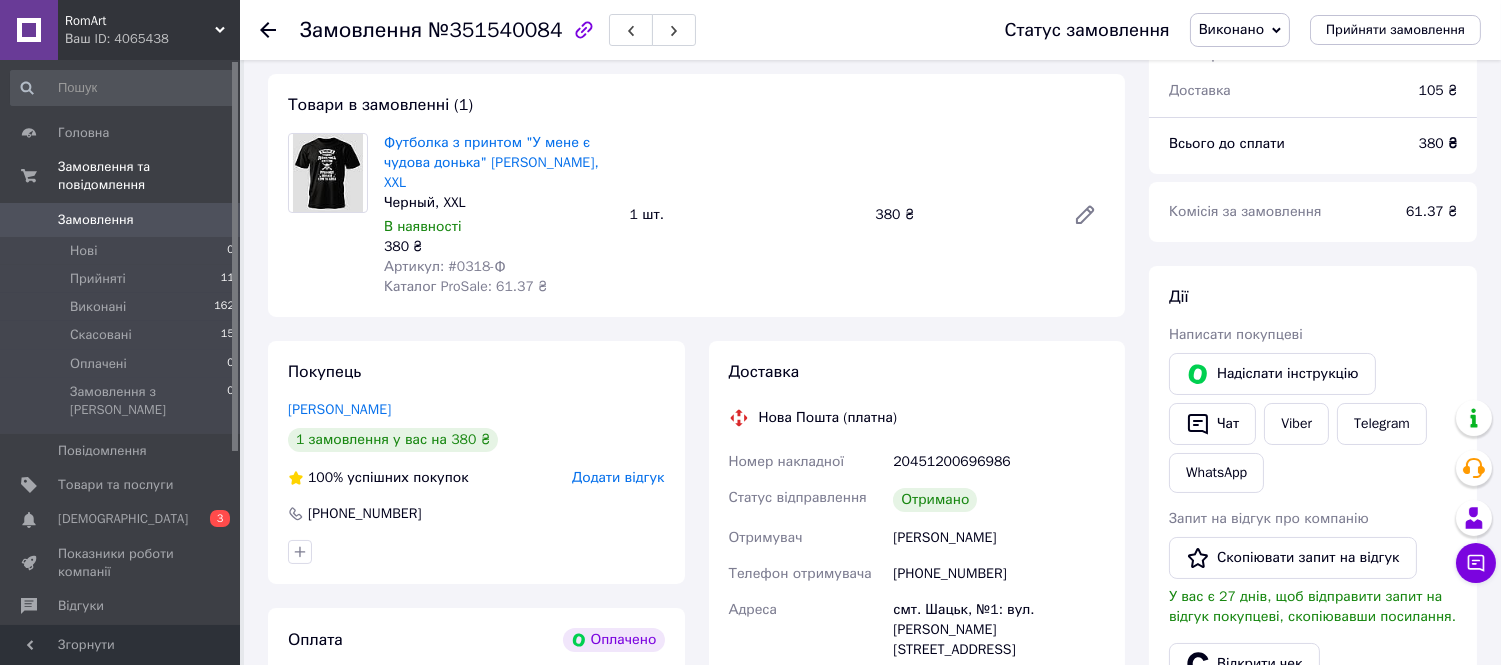 scroll, scrollTop: 0, scrollLeft: 0, axis: both 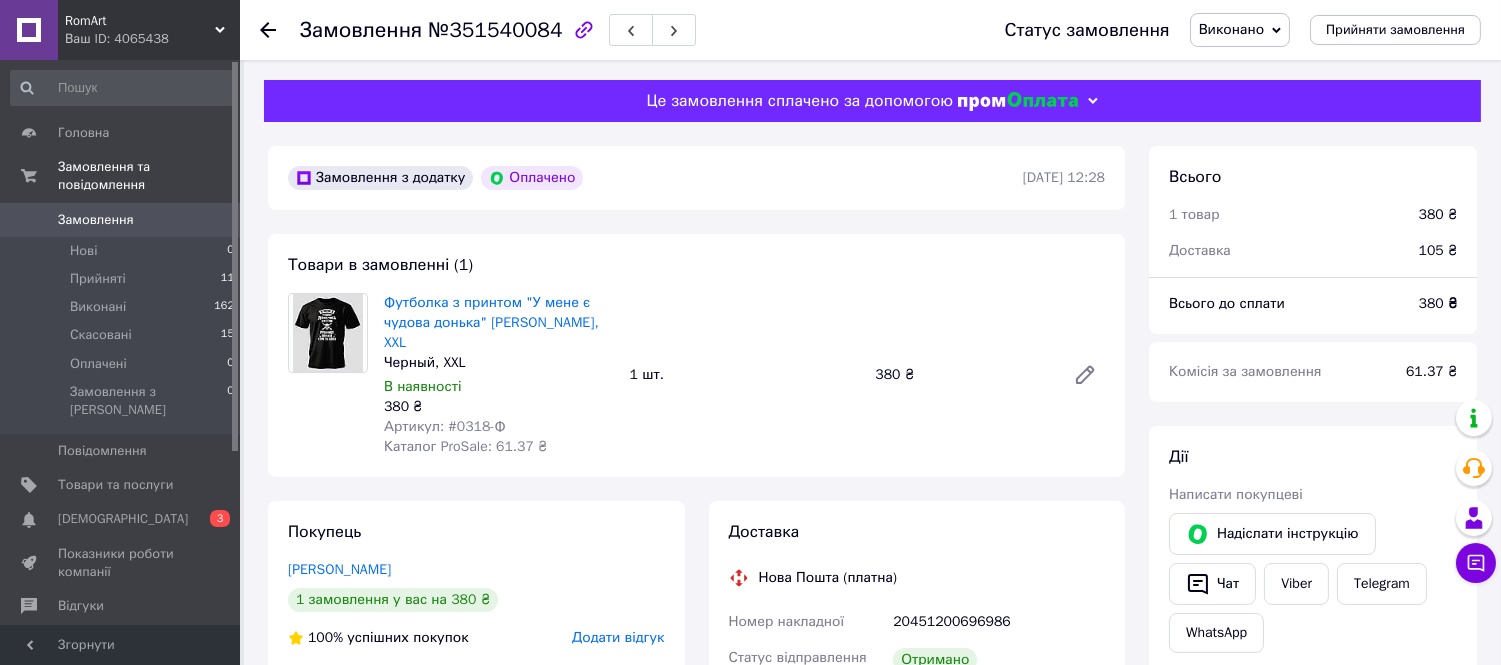 click 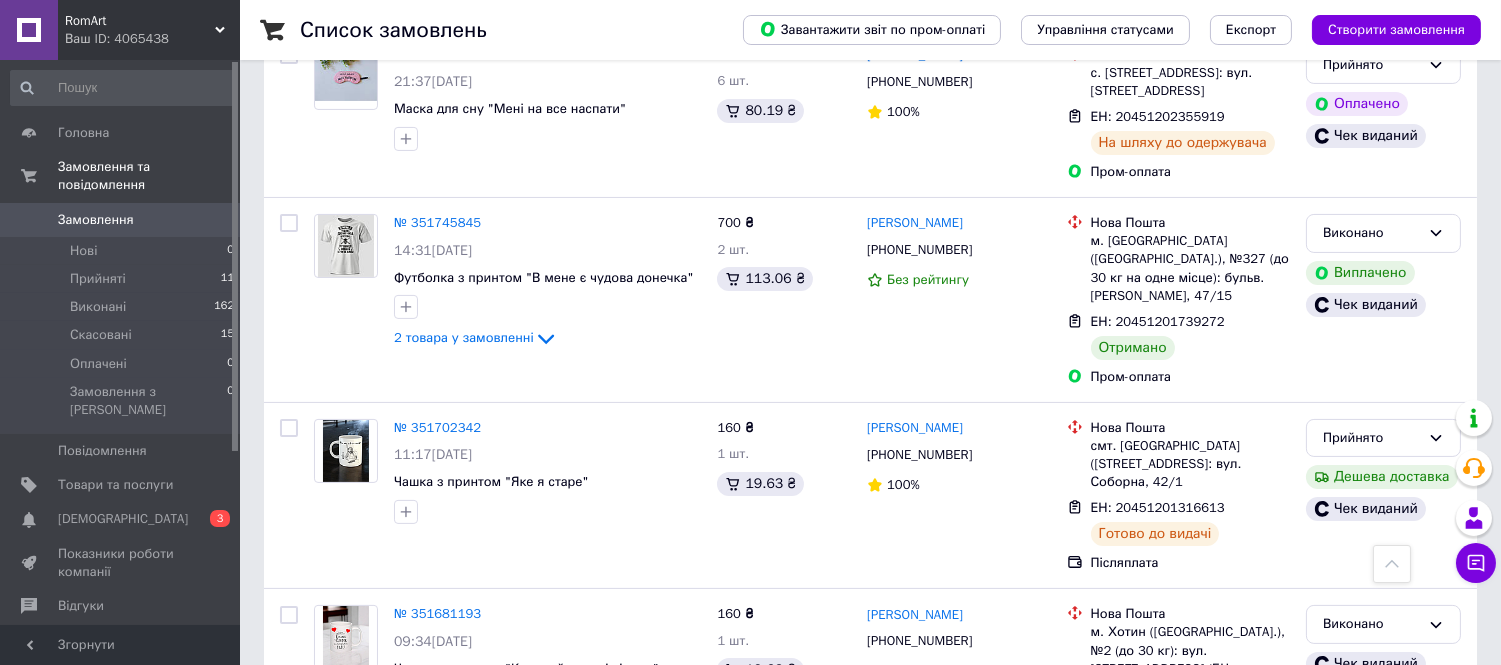 scroll, scrollTop: 777, scrollLeft: 0, axis: vertical 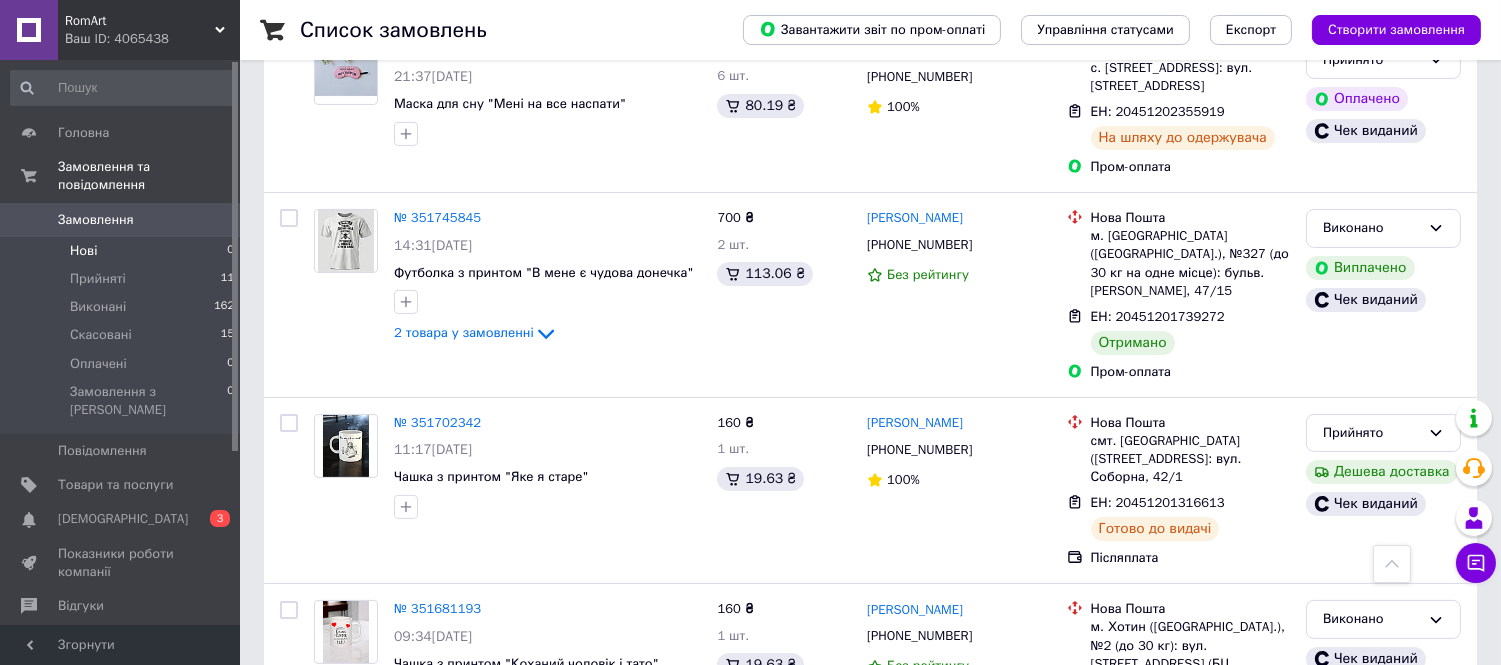 click on "Нові 0" at bounding box center [123, 251] 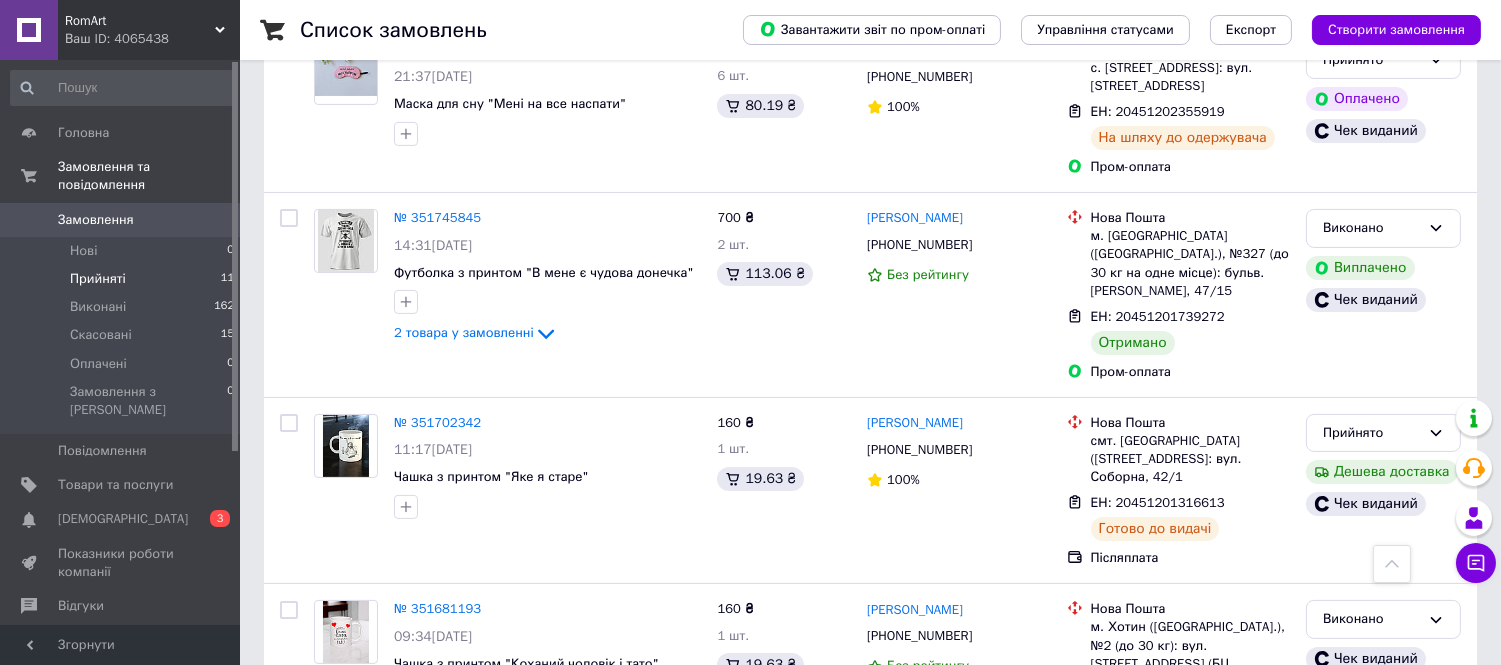 scroll, scrollTop: 848, scrollLeft: 0, axis: vertical 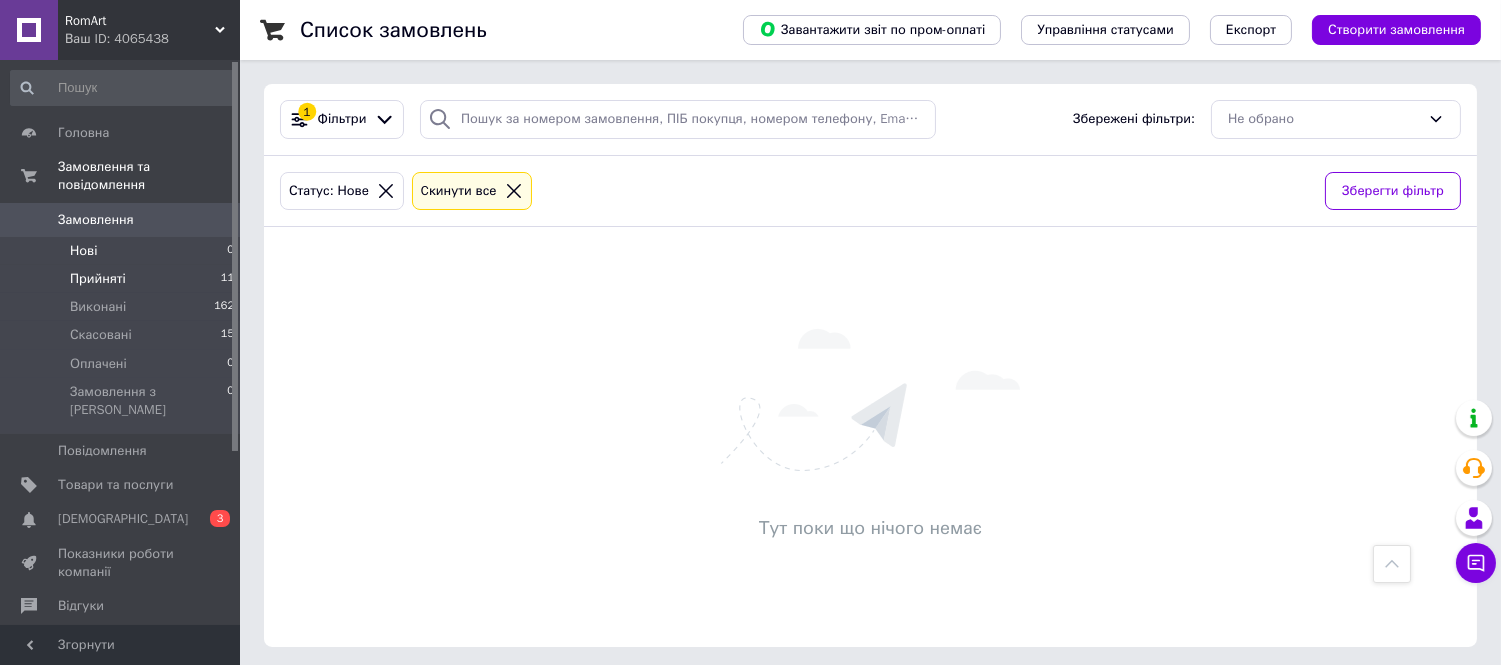 click on "Прийняті" at bounding box center [98, 279] 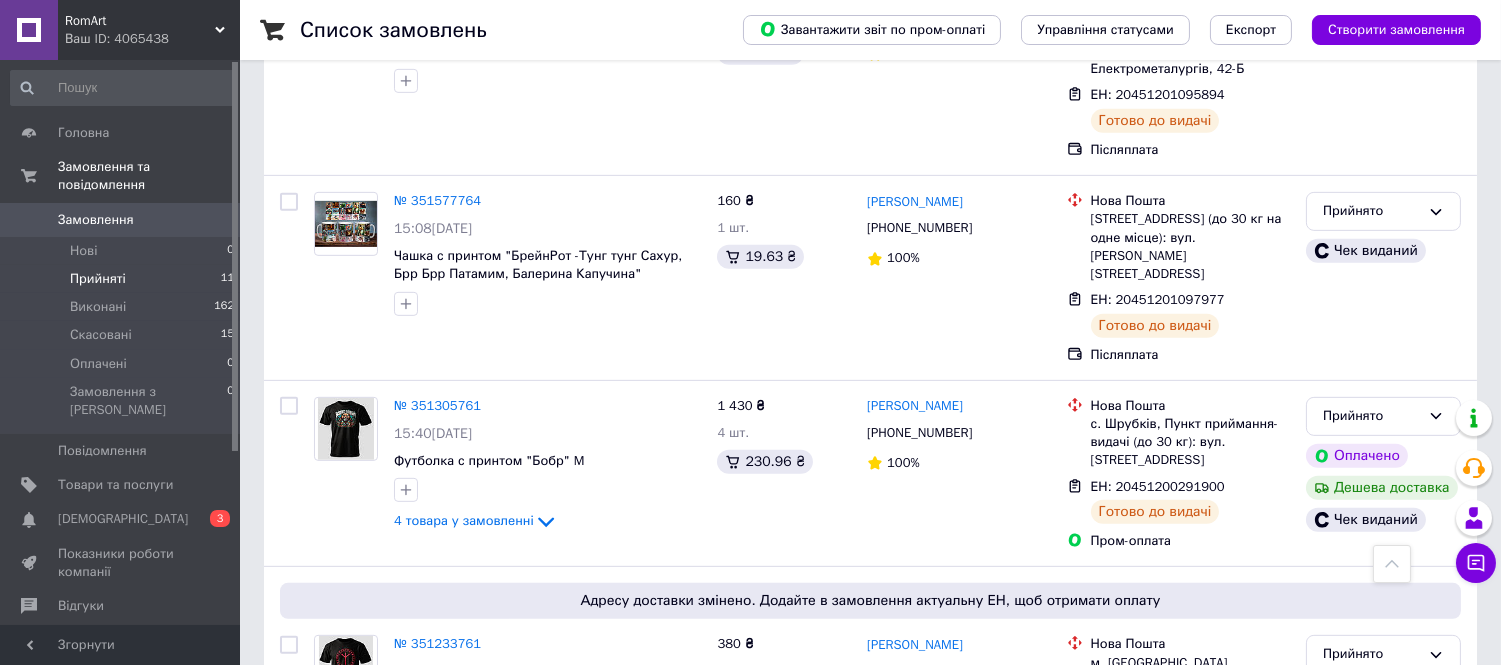 scroll, scrollTop: 1685, scrollLeft: 0, axis: vertical 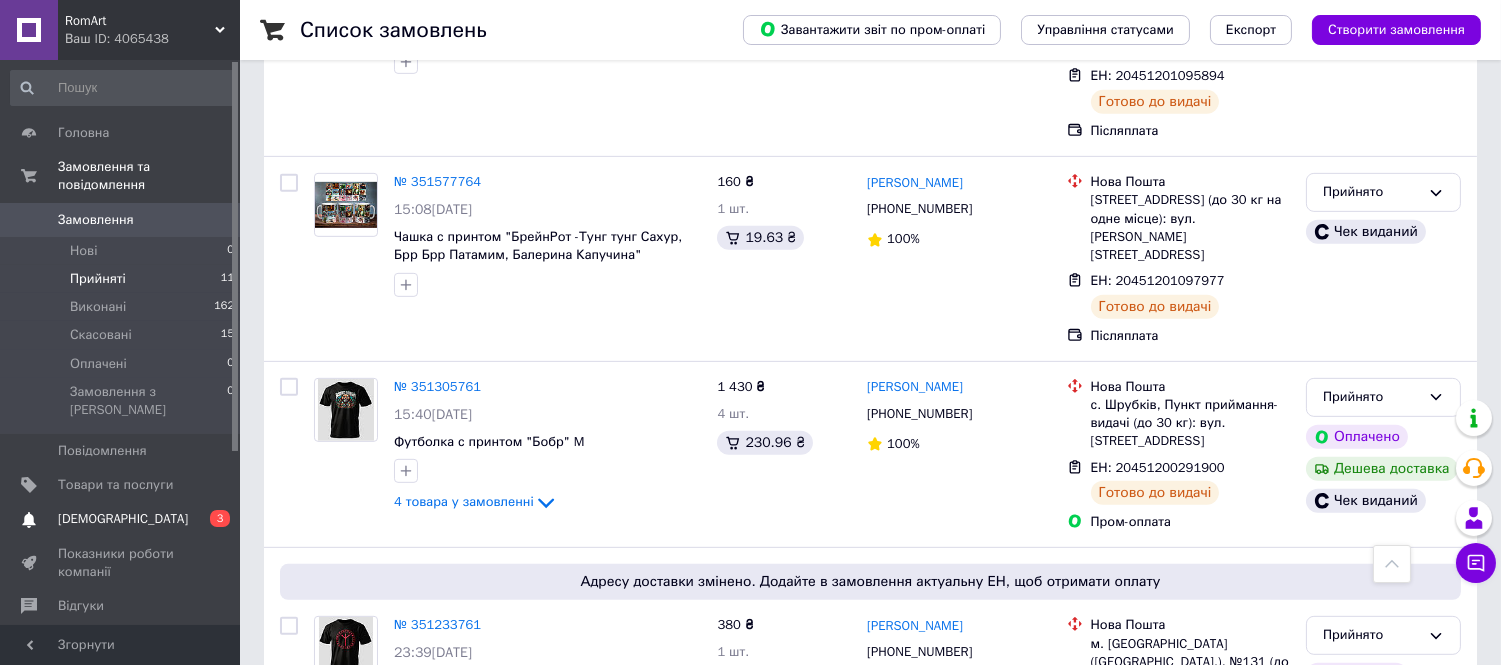 click on "[DEMOGRAPHIC_DATA]" at bounding box center (123, 519) 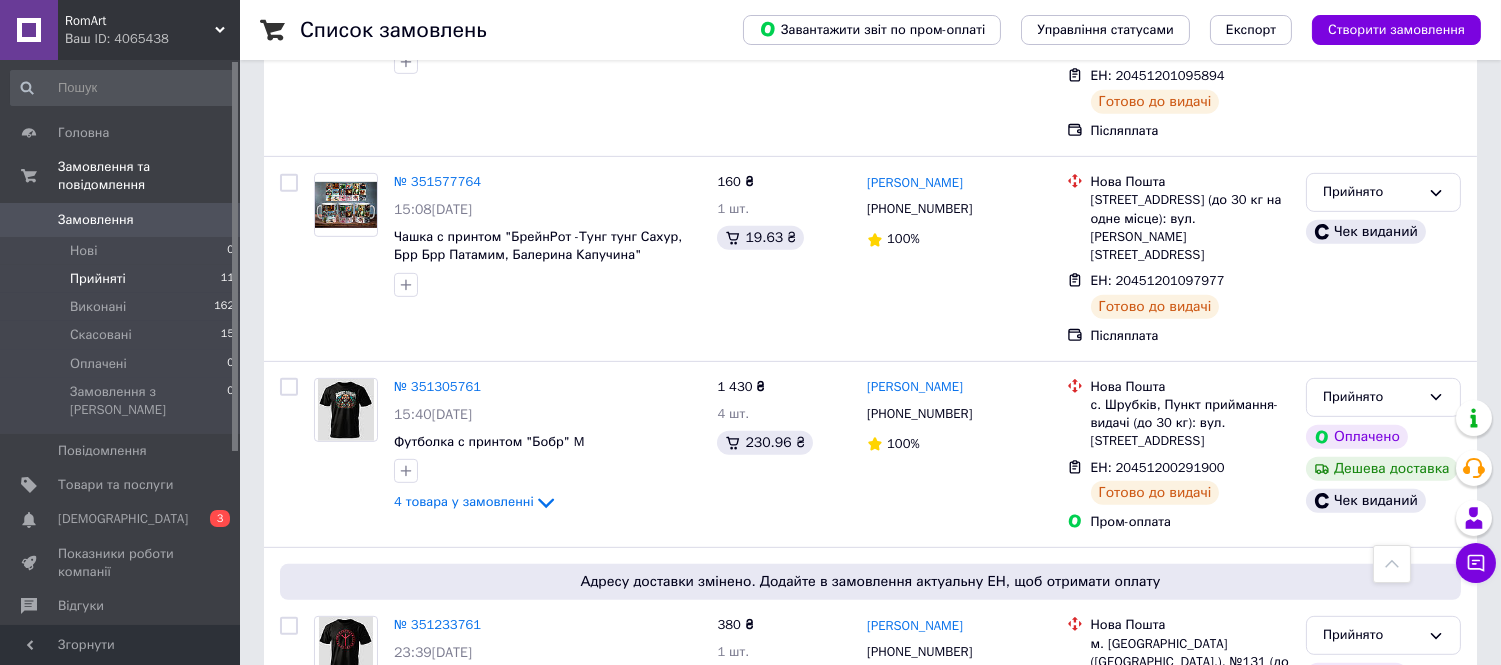scroll, scrollTop: 0, scrollLeft: 0, axis: both 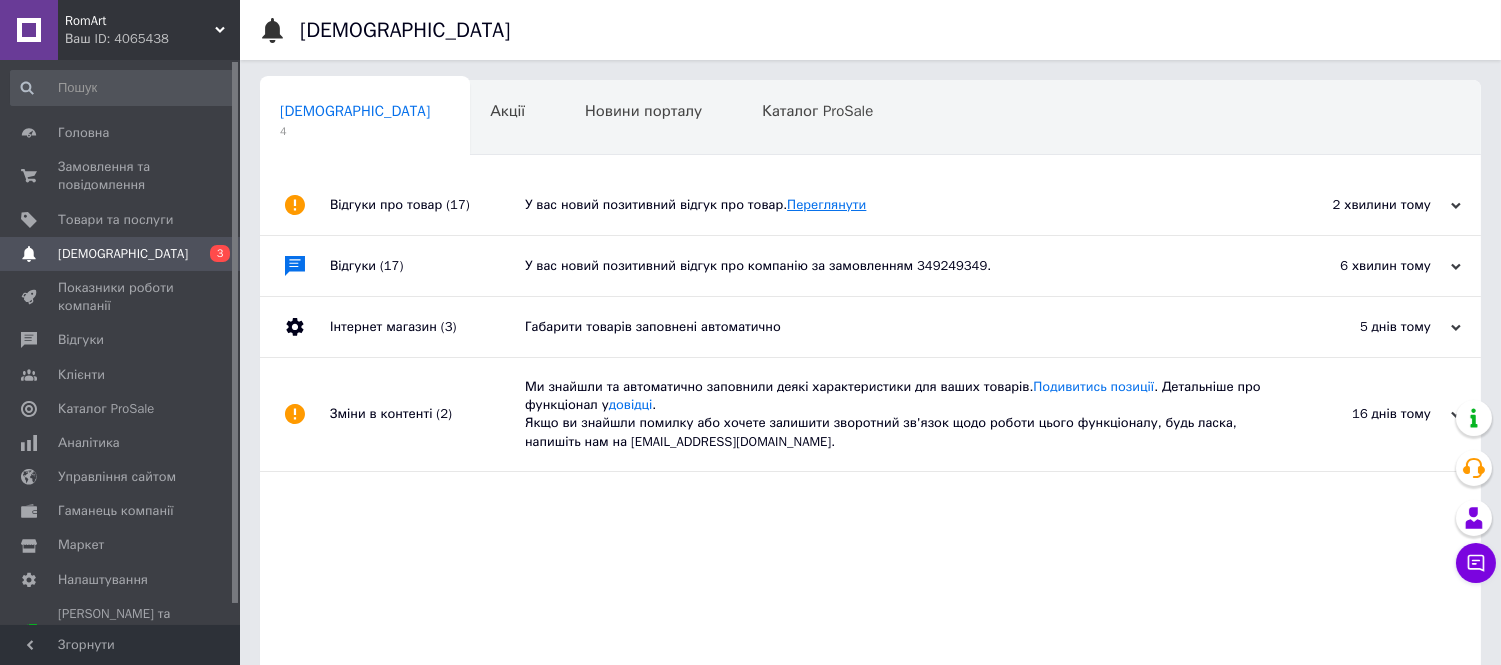 click on "Переглянути" at bounding box center [826, 204] 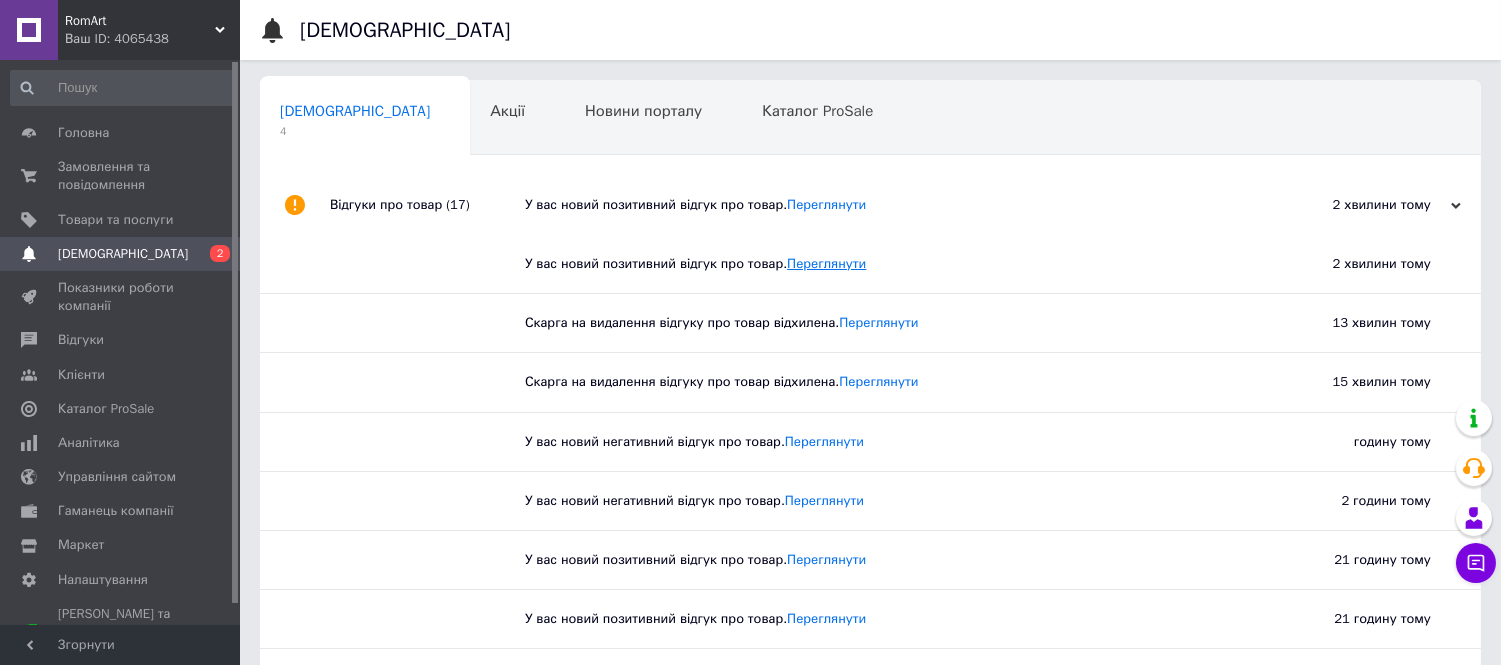 click on "Переглянути" at bounding box center [826, 263] 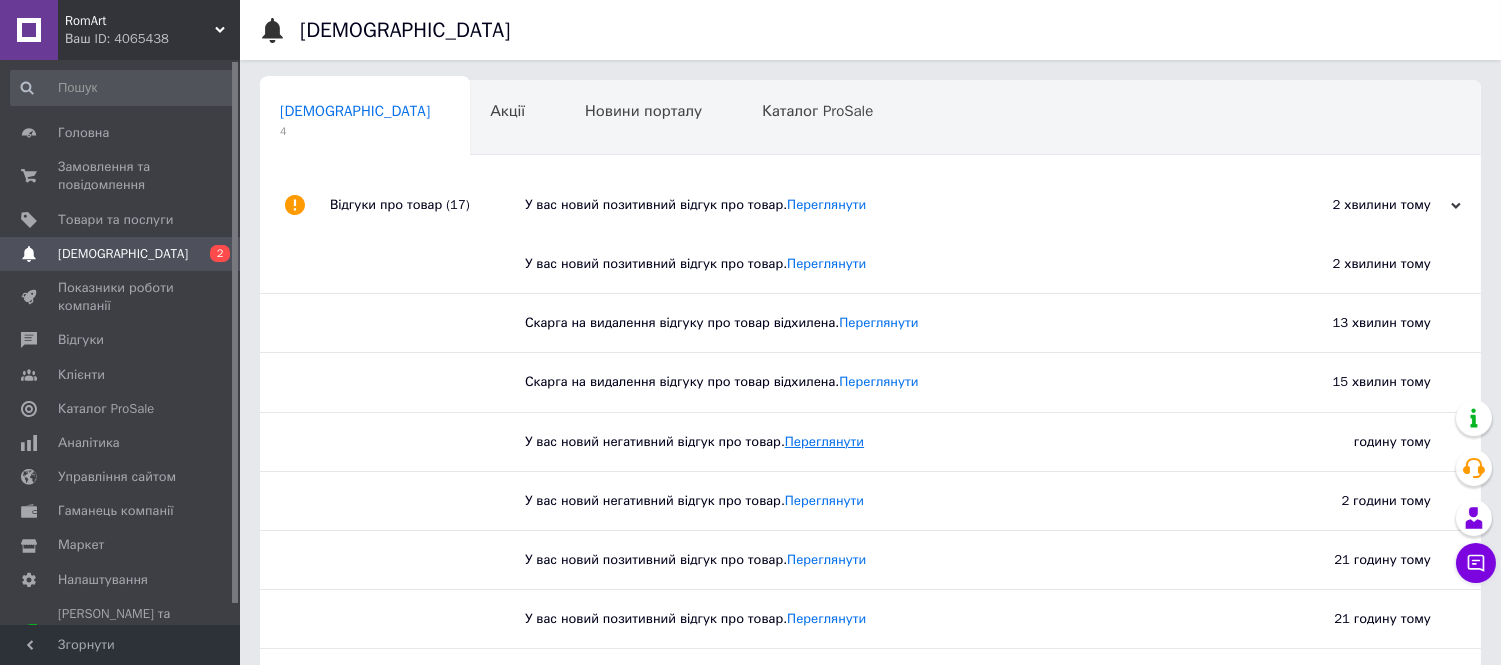 click on "Переглянути" at bounding box center (824, 441) 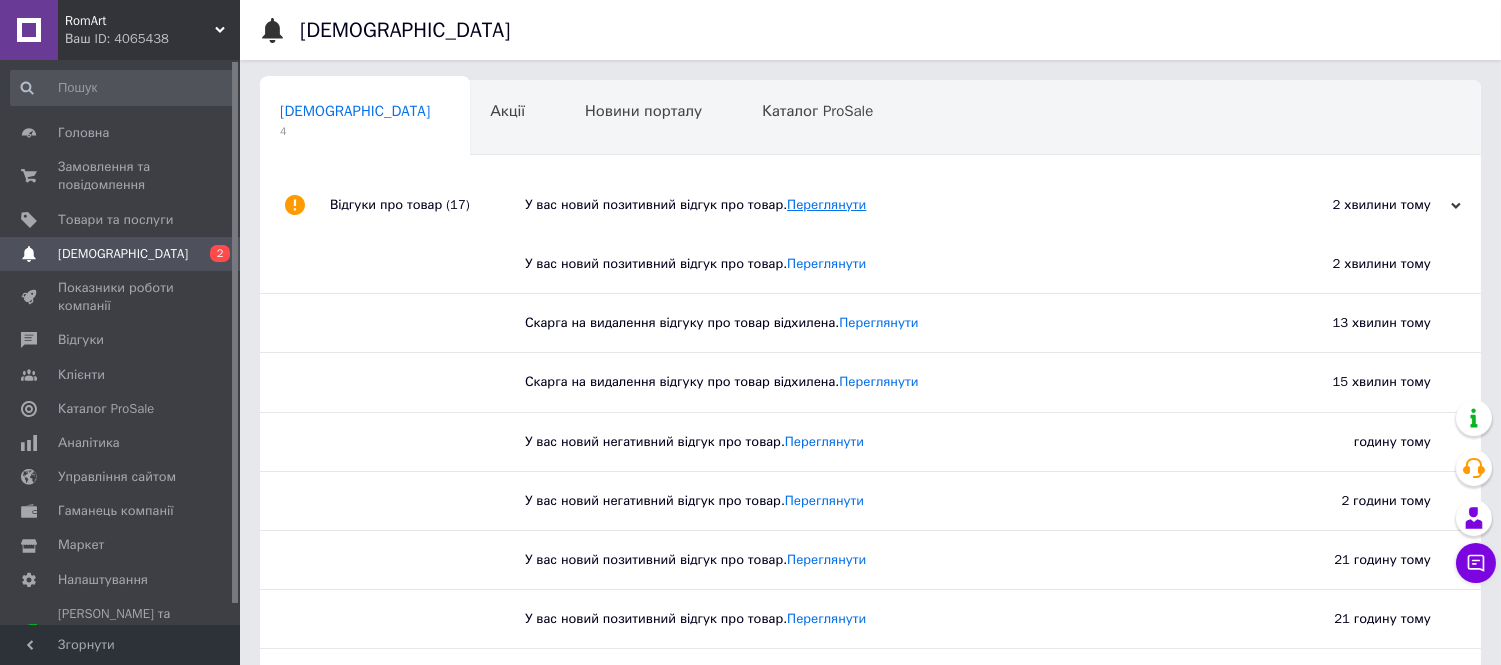 click on "Переглянути" at bounding box center [826, 204] 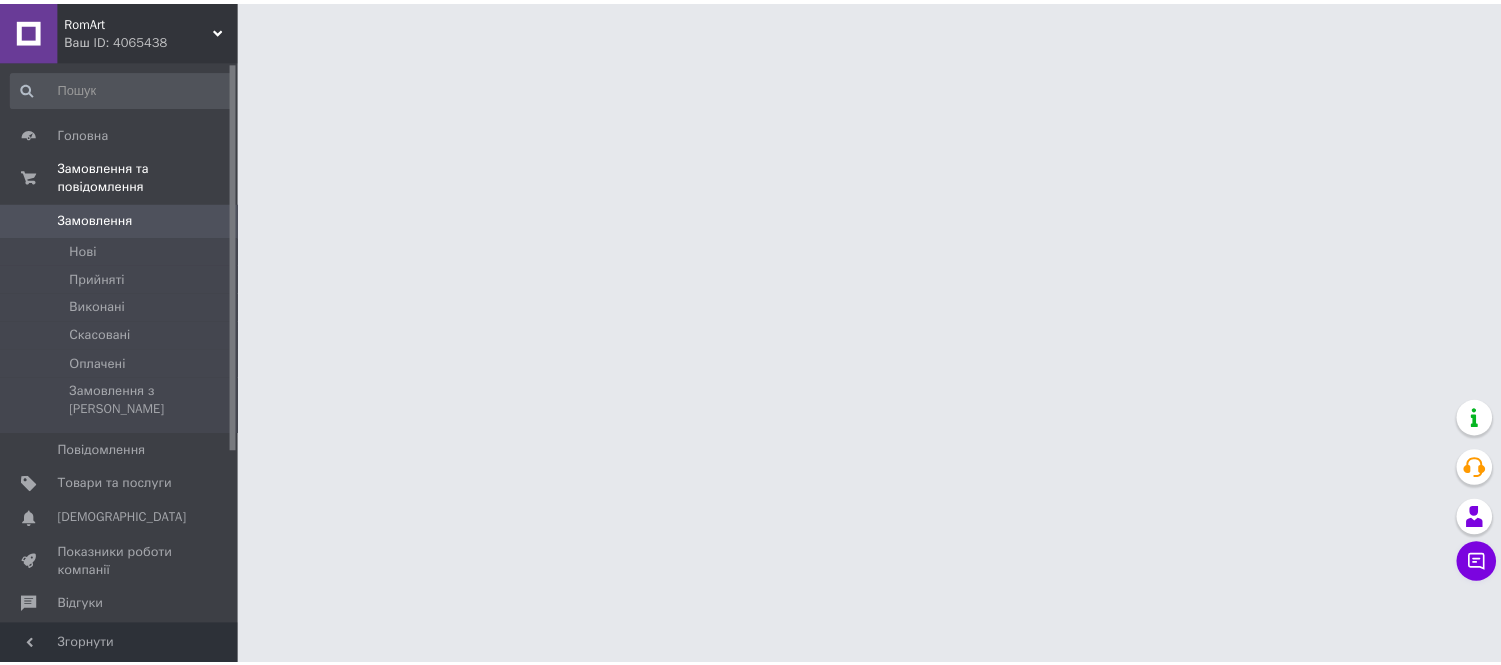 scroll, scrollTop: 0, scrollLeft: 0, axis: both 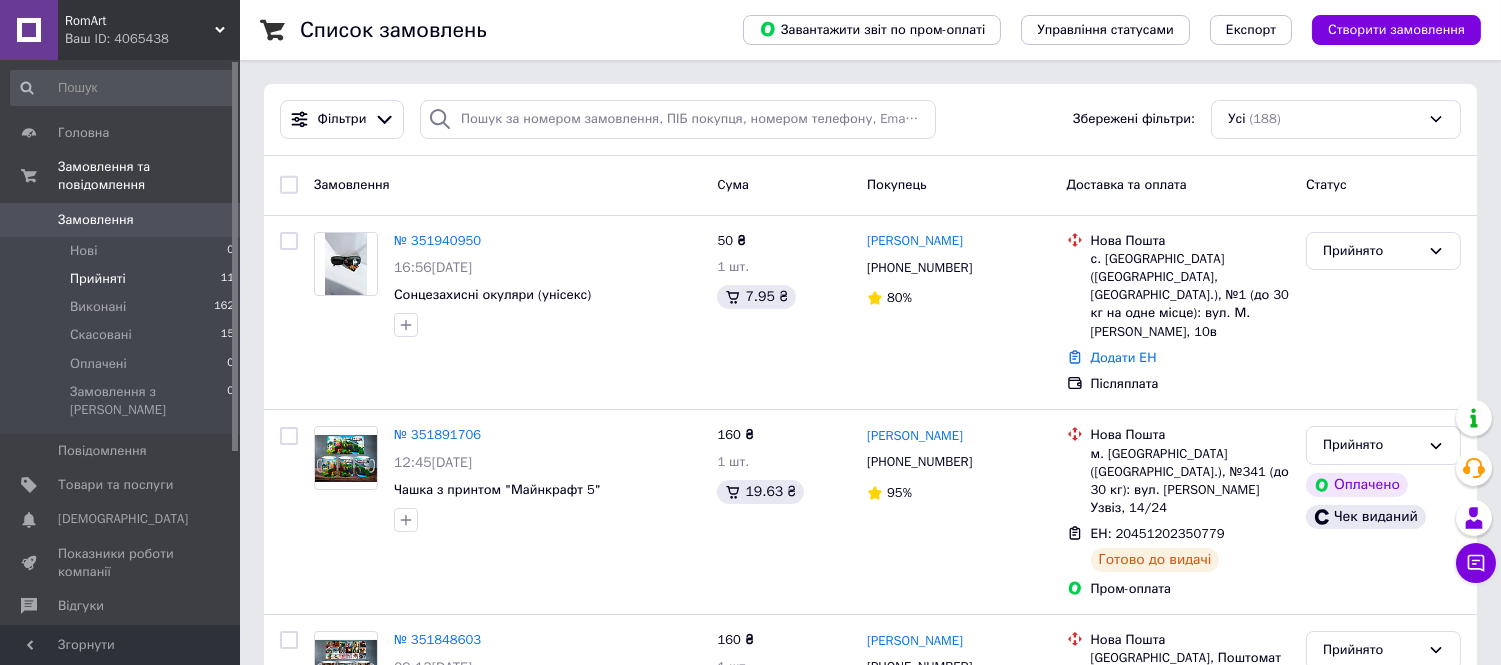 click on "Прийняті" at bounding box center (98, 279) 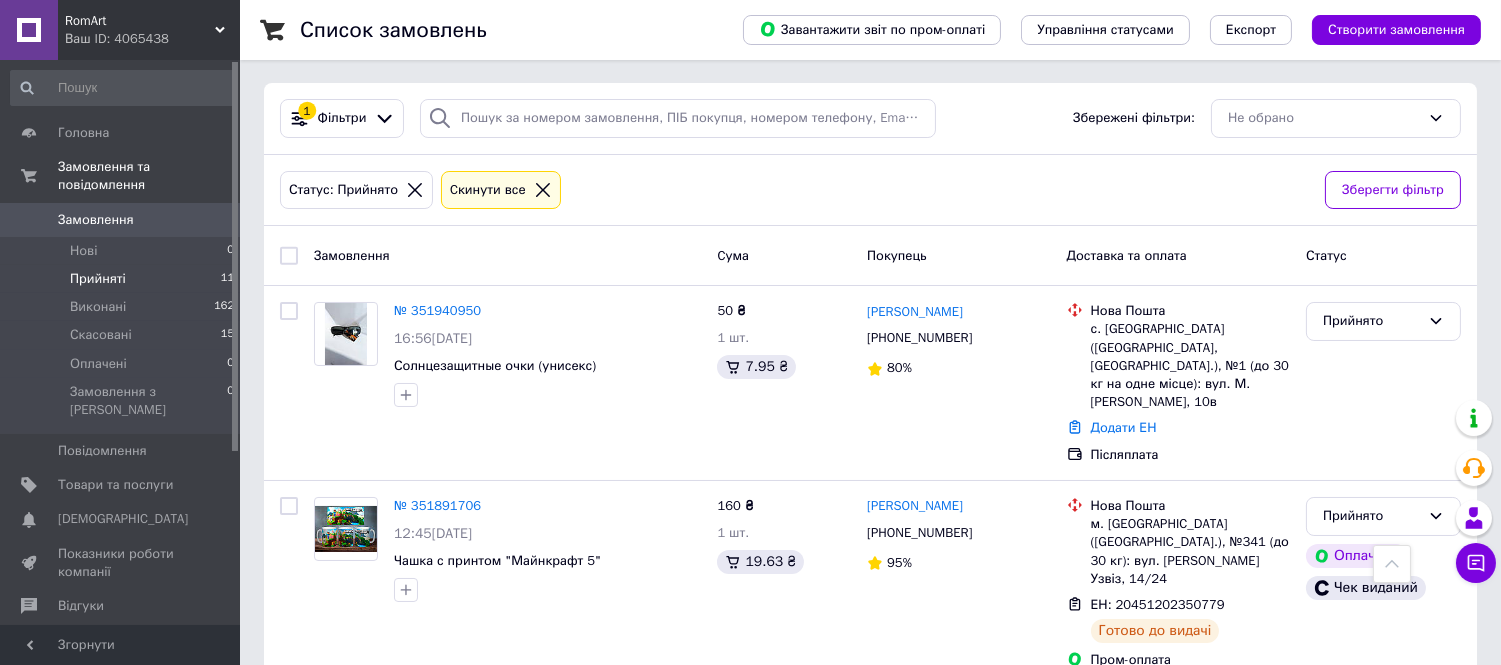 scroll, scrollTop: 0, scrollLeft: 0, axis: both 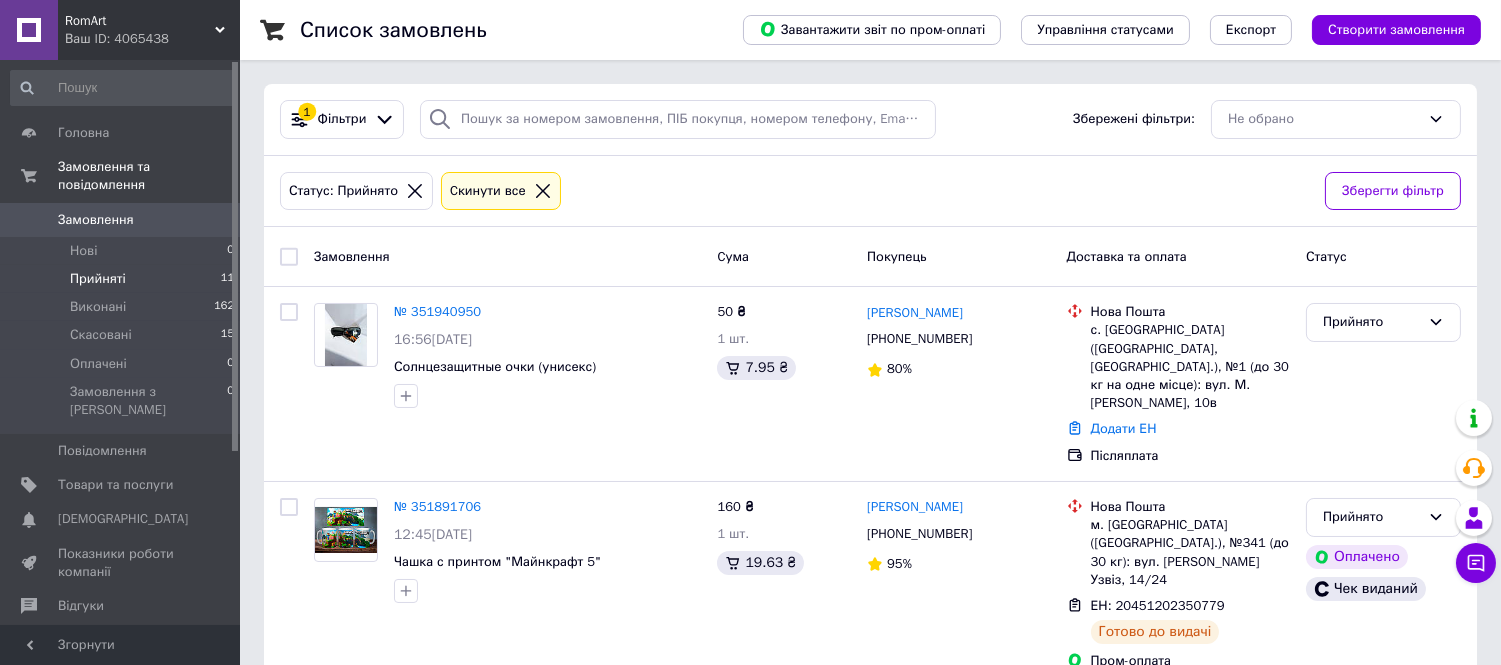 click on "Відгуки" at bounding box center [81, 606] 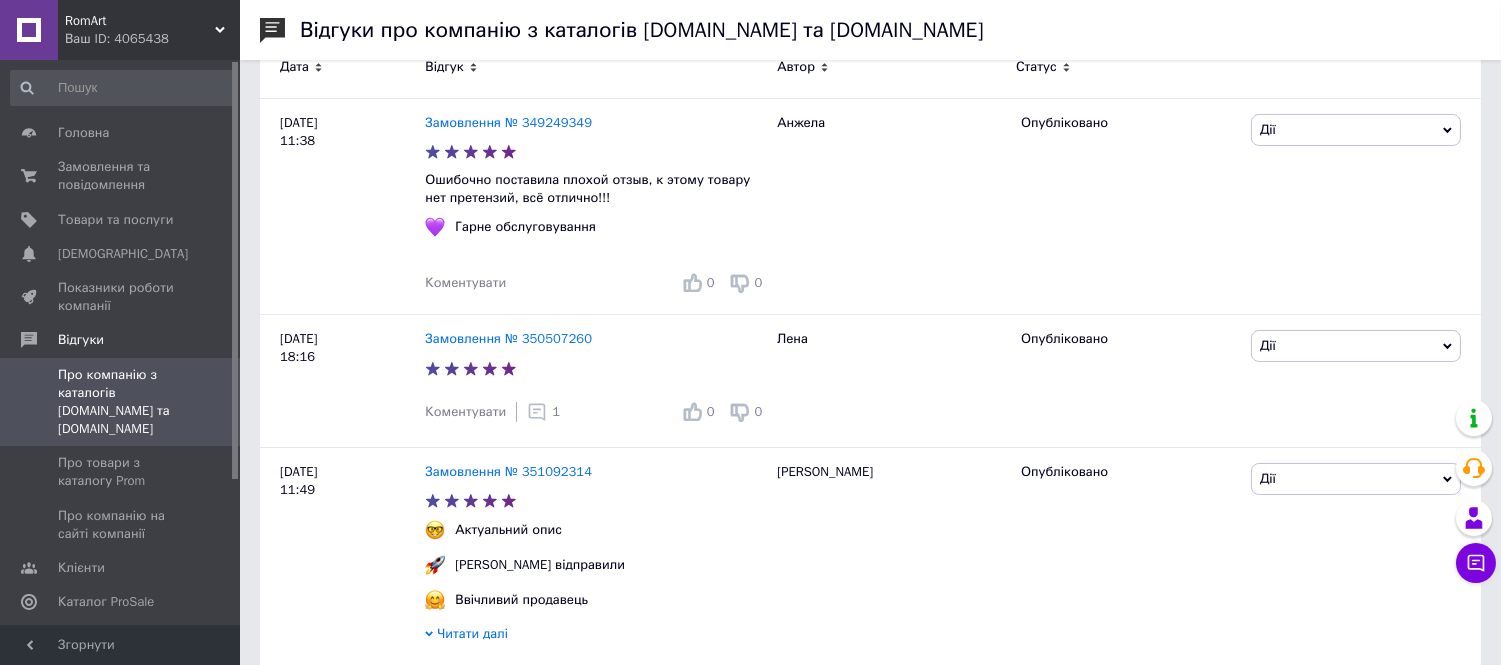 scroll, scrollTop: 222, scrollLeft: 0, axis: vertical 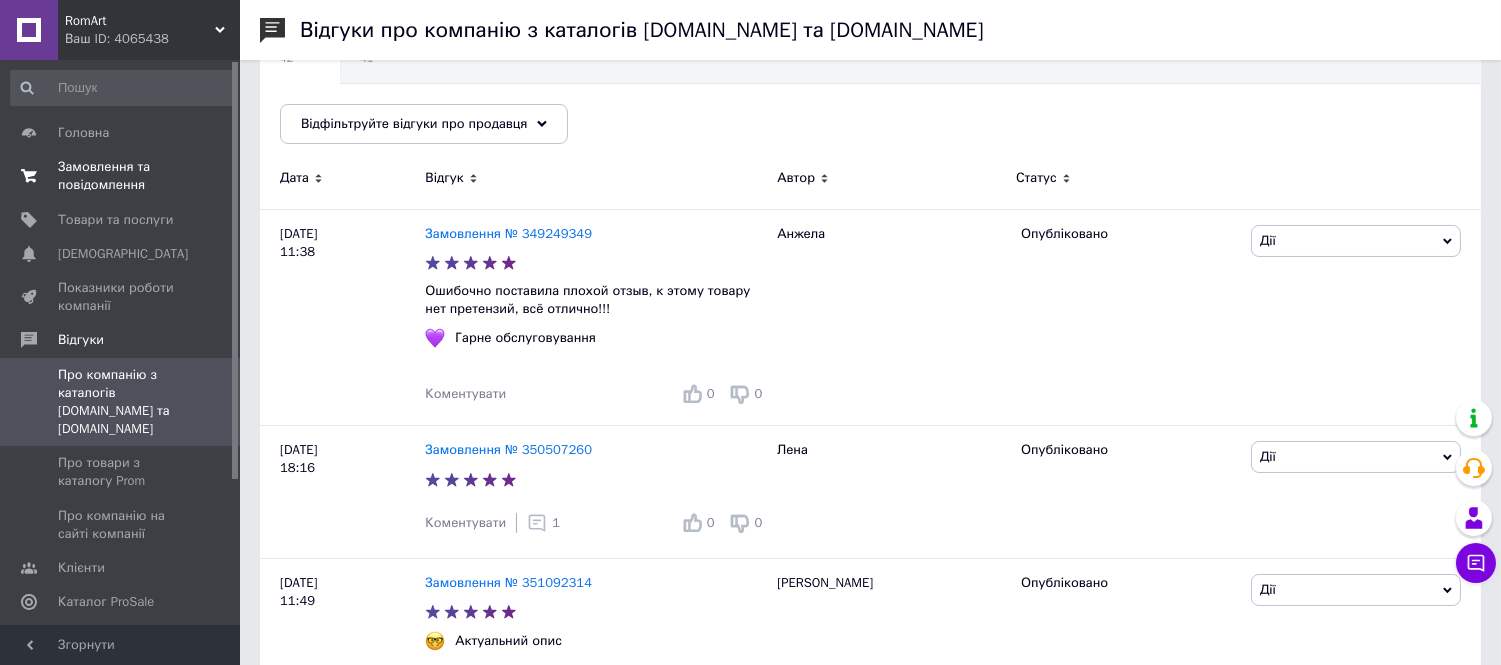 click on "Замовлення та повідомлення" at bounding box center (121, 176) 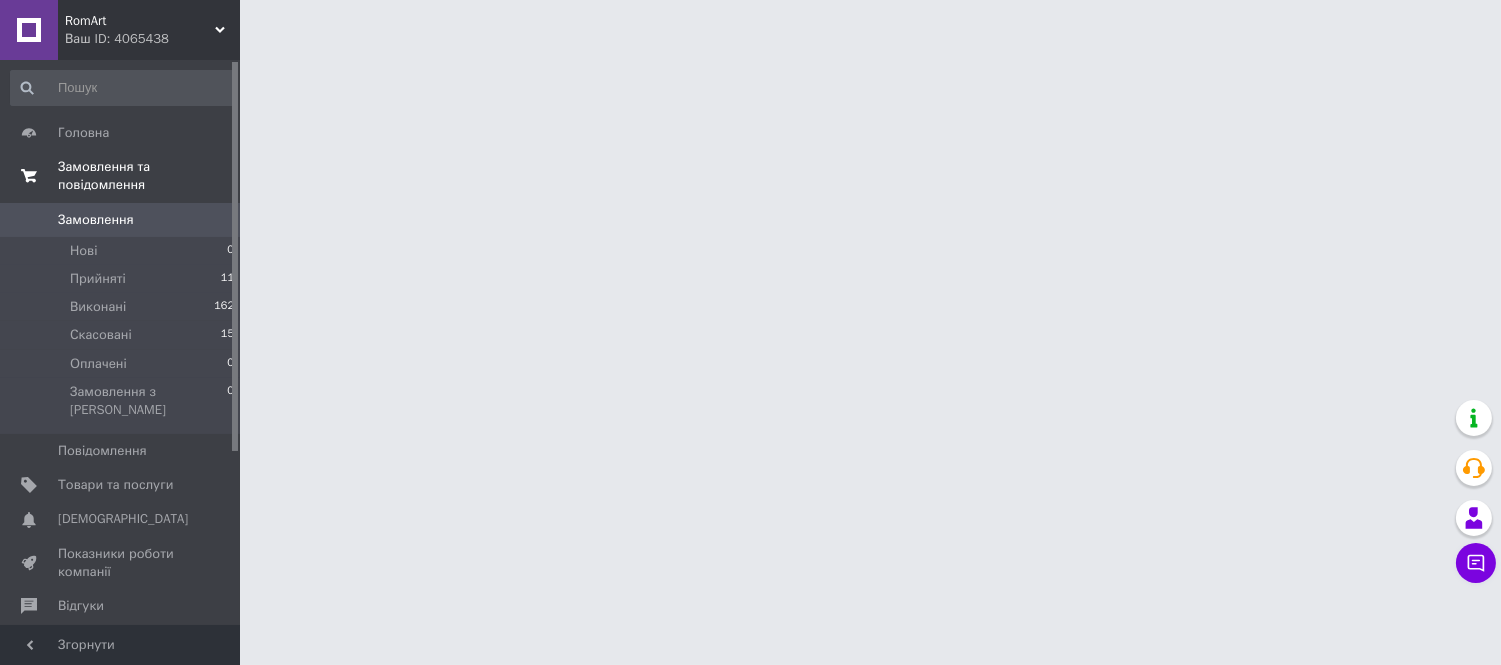 scroll, scrollTop: 0, scrollLeft: 0, axis: both 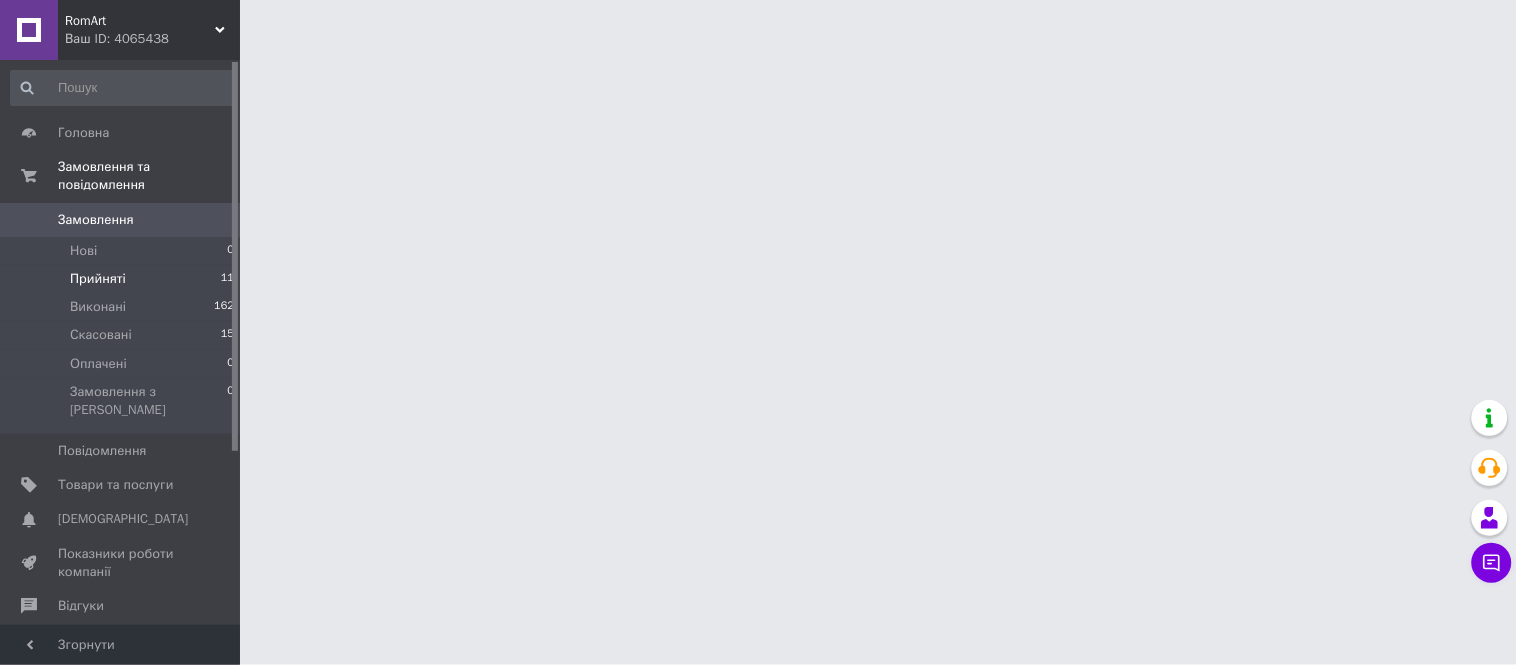 click on "Прийняті" at bounding box center (98, 279) 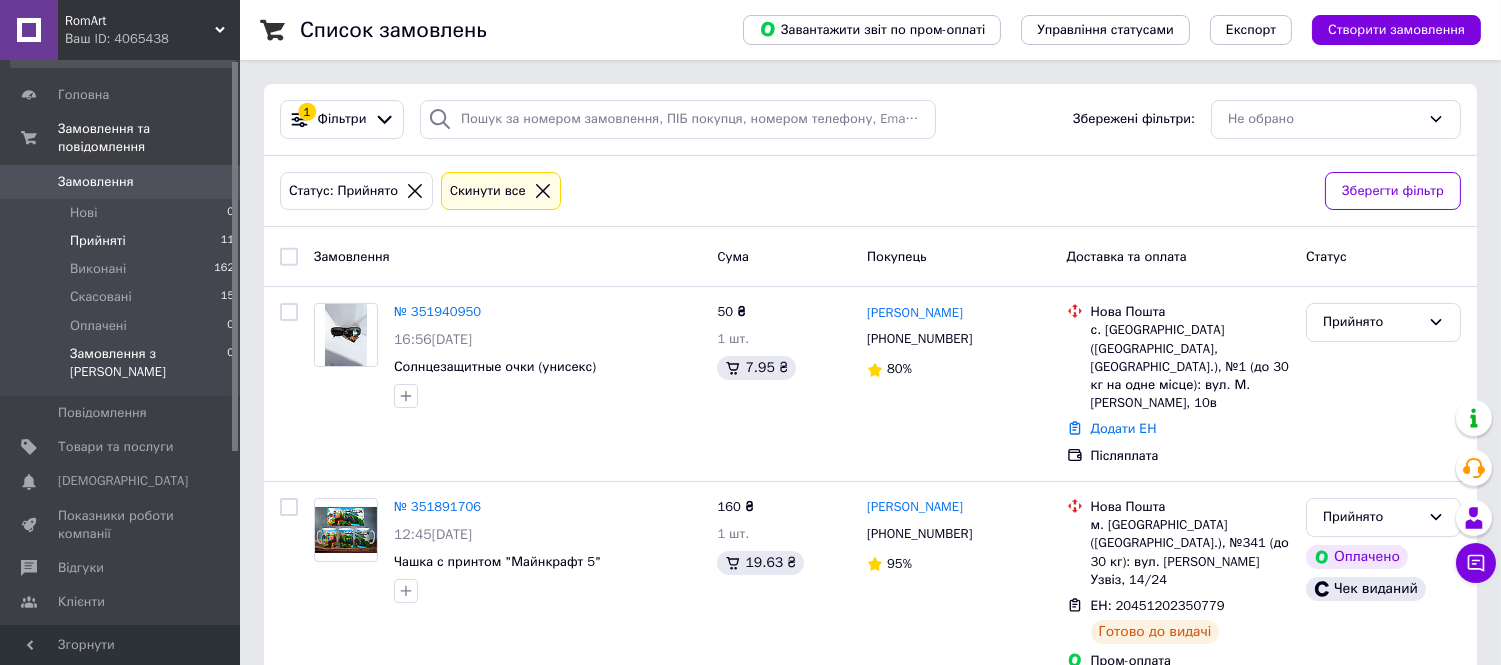 scroll, scrollTop: 0, scrollLeft: 0, axis: both 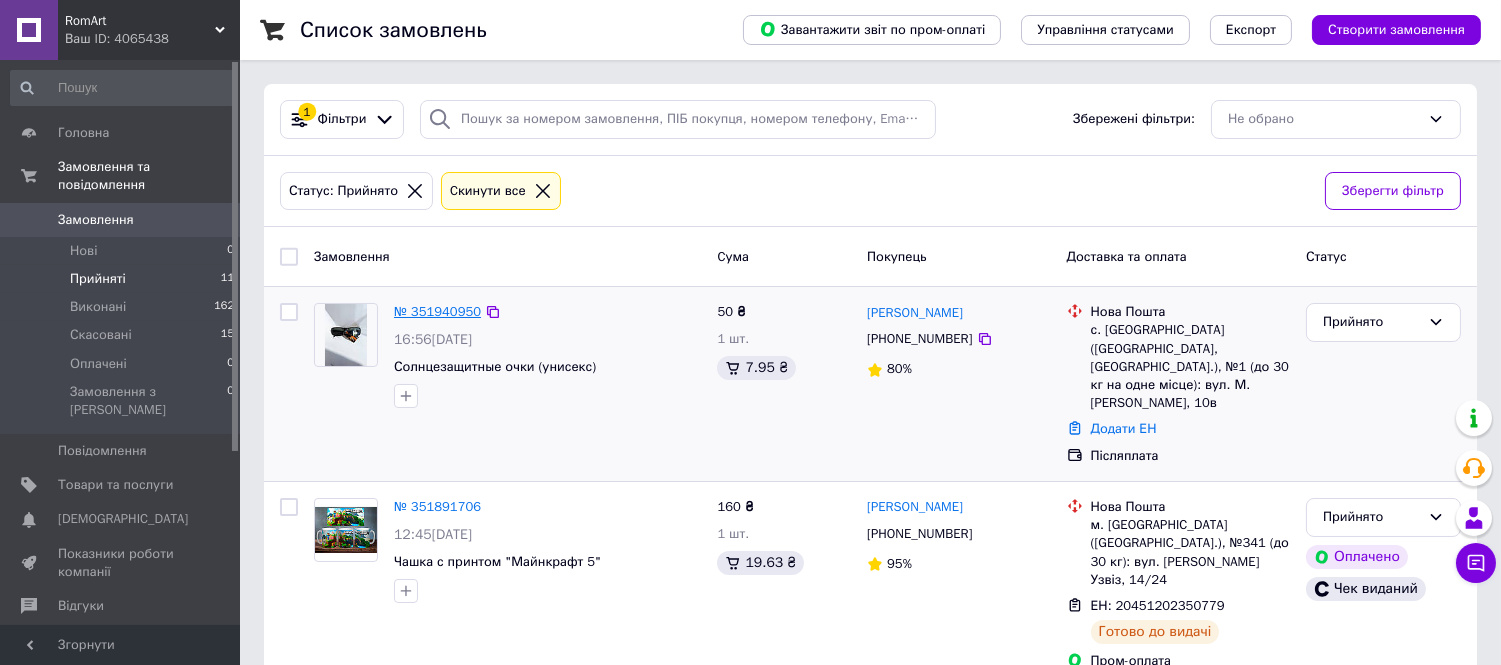 click on "№ 351940950" at bounding box center [437, 311] 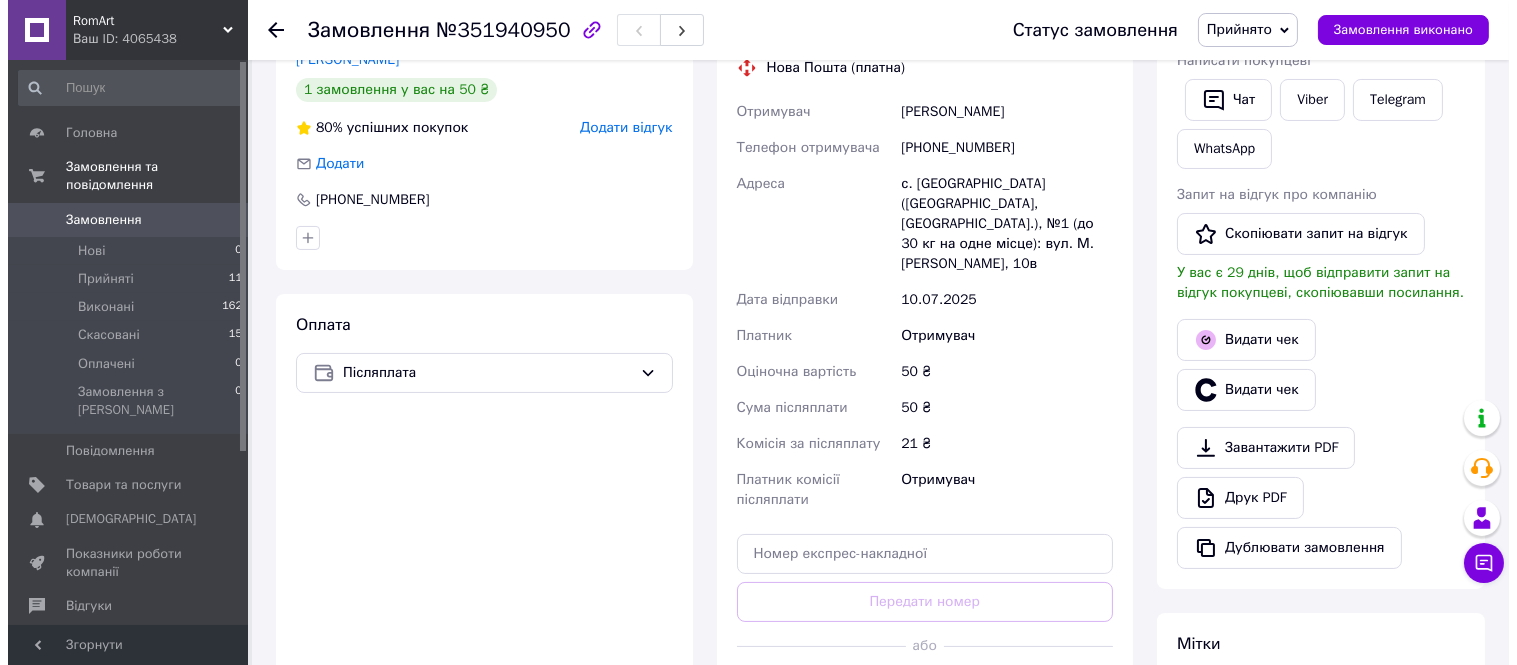 scroll, scrollTop: 444, scrollLeft: 0, axis: vertical 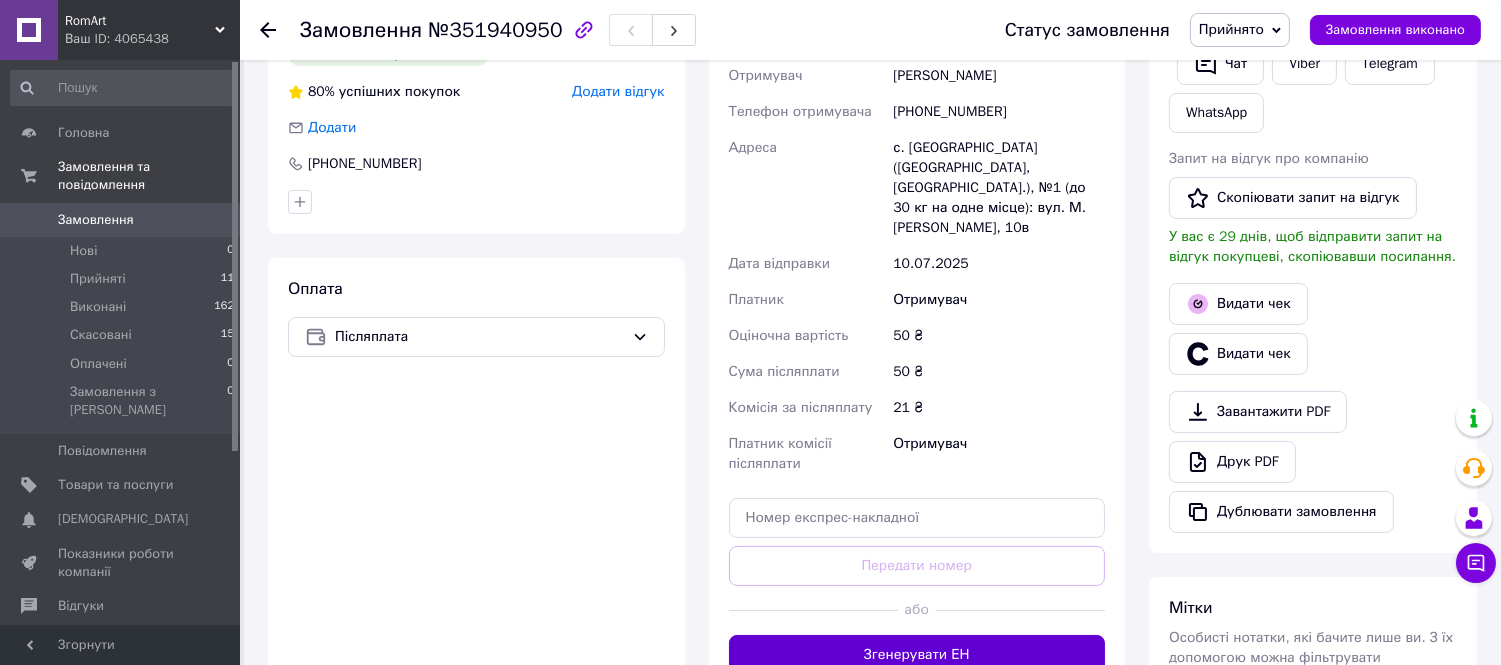 click on "Згенерувати ЕН" at bounding box center [917, 655] 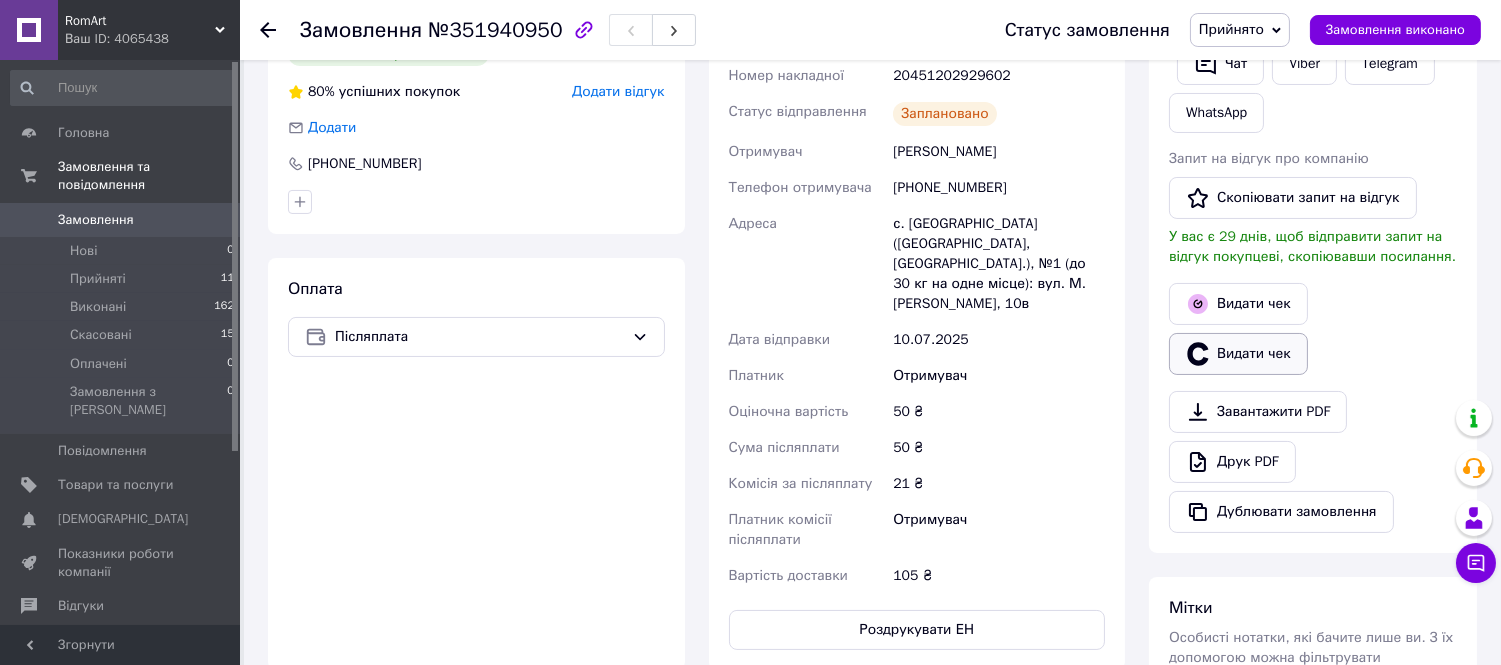 click on "Видати чек" at bounding box center (1238, 354) 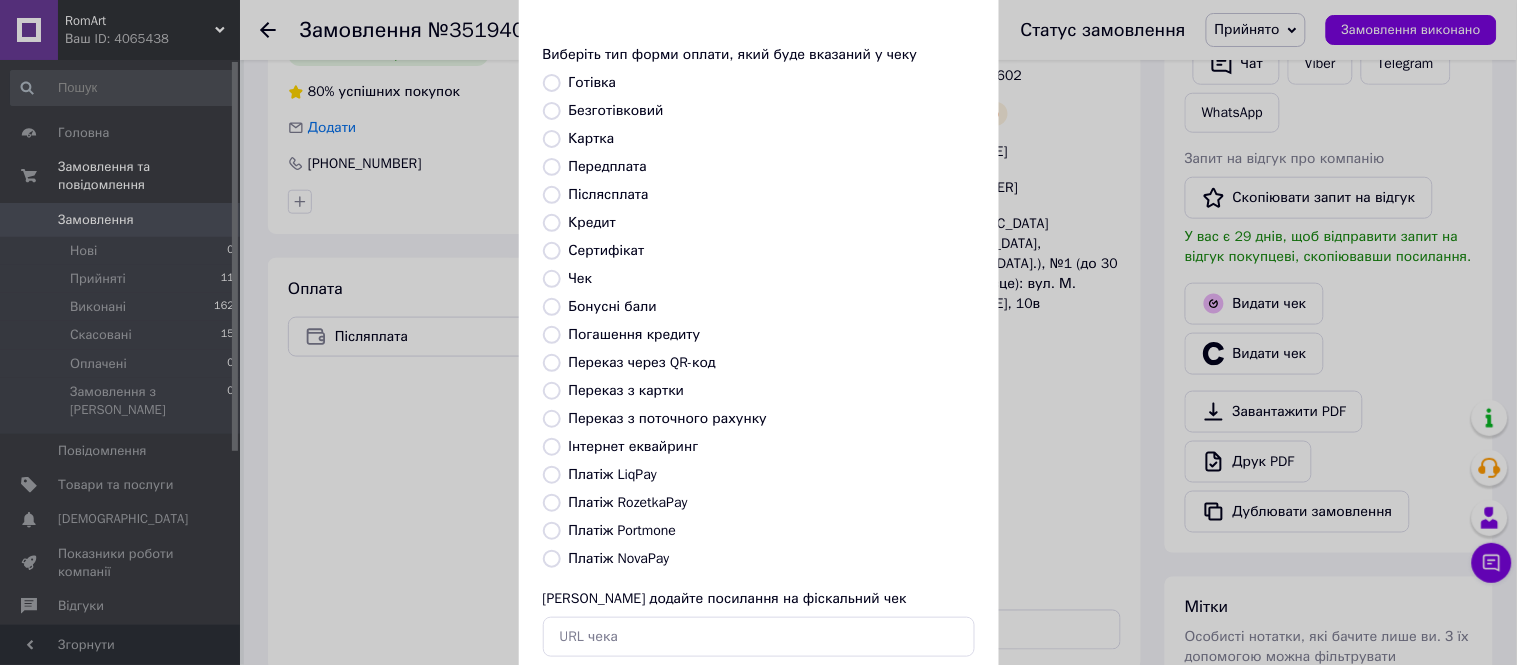 scroll, scrollTop: 111, scrollLeft: 0, axis: vertical 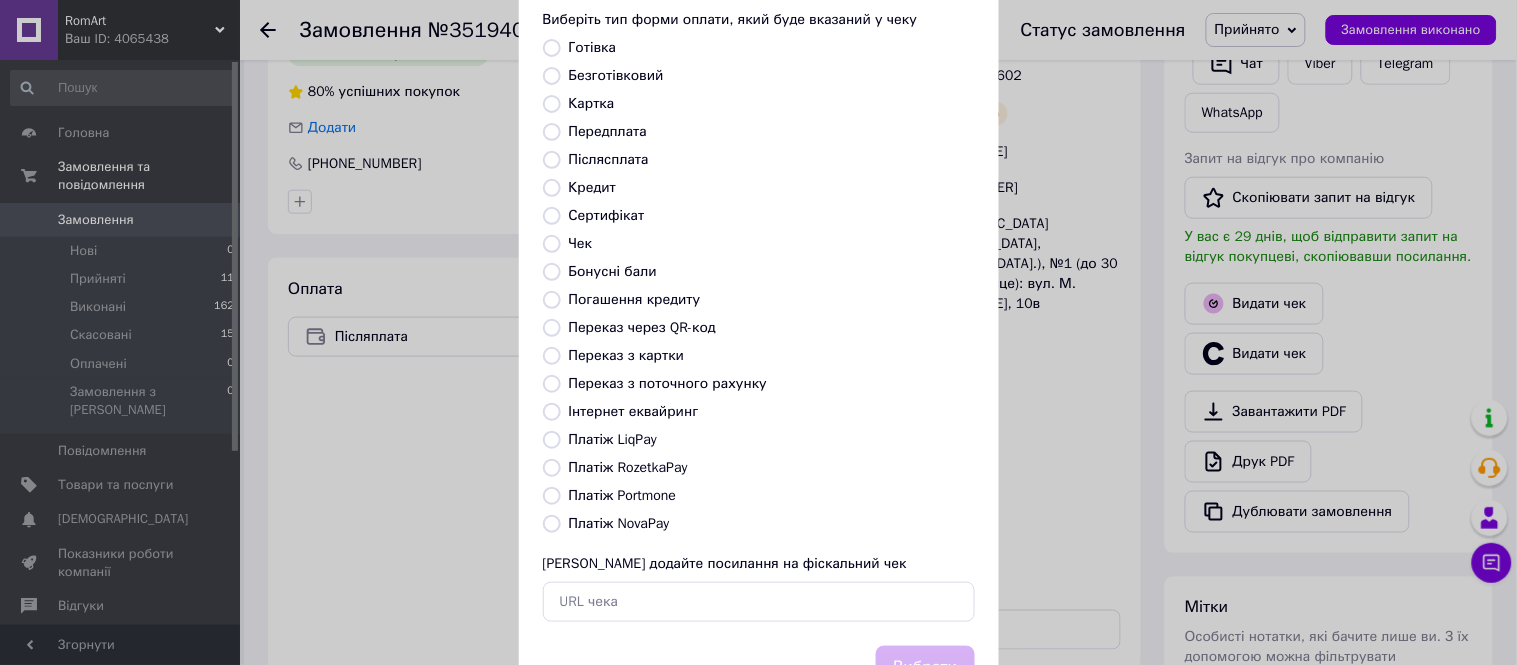 click on "Інтернет еквайринг" at bounding box center [634, 411] 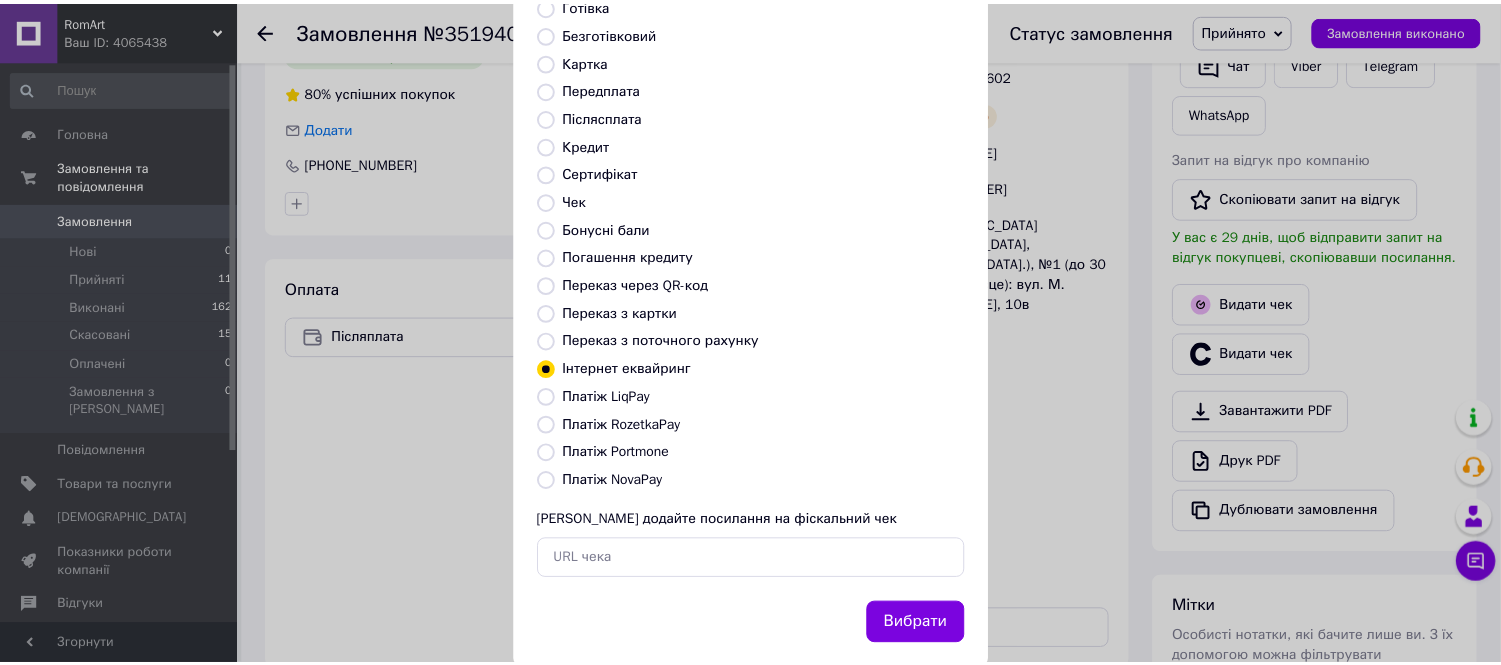 scroll, scrollTop: 194, scrollLeft: 0, axis: vertical 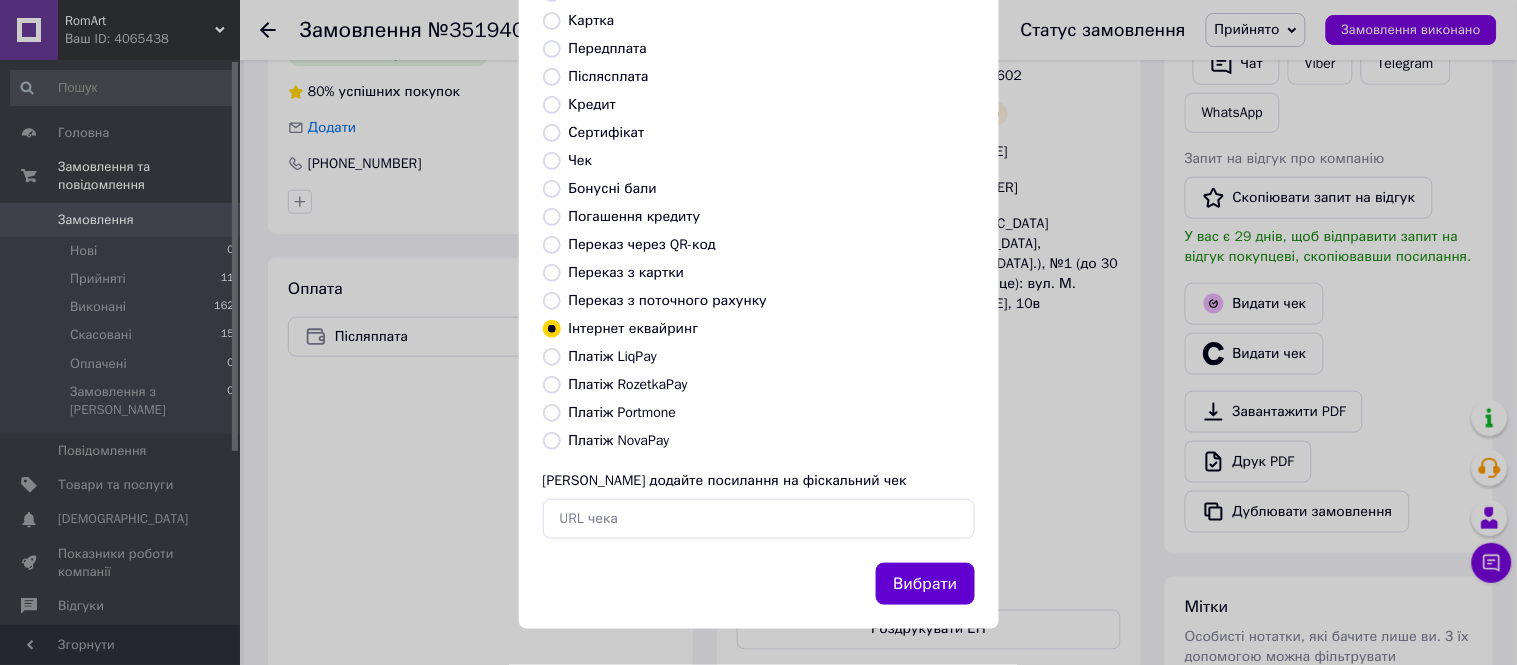 click on "Вибрати" at bounding box center (925, 584) 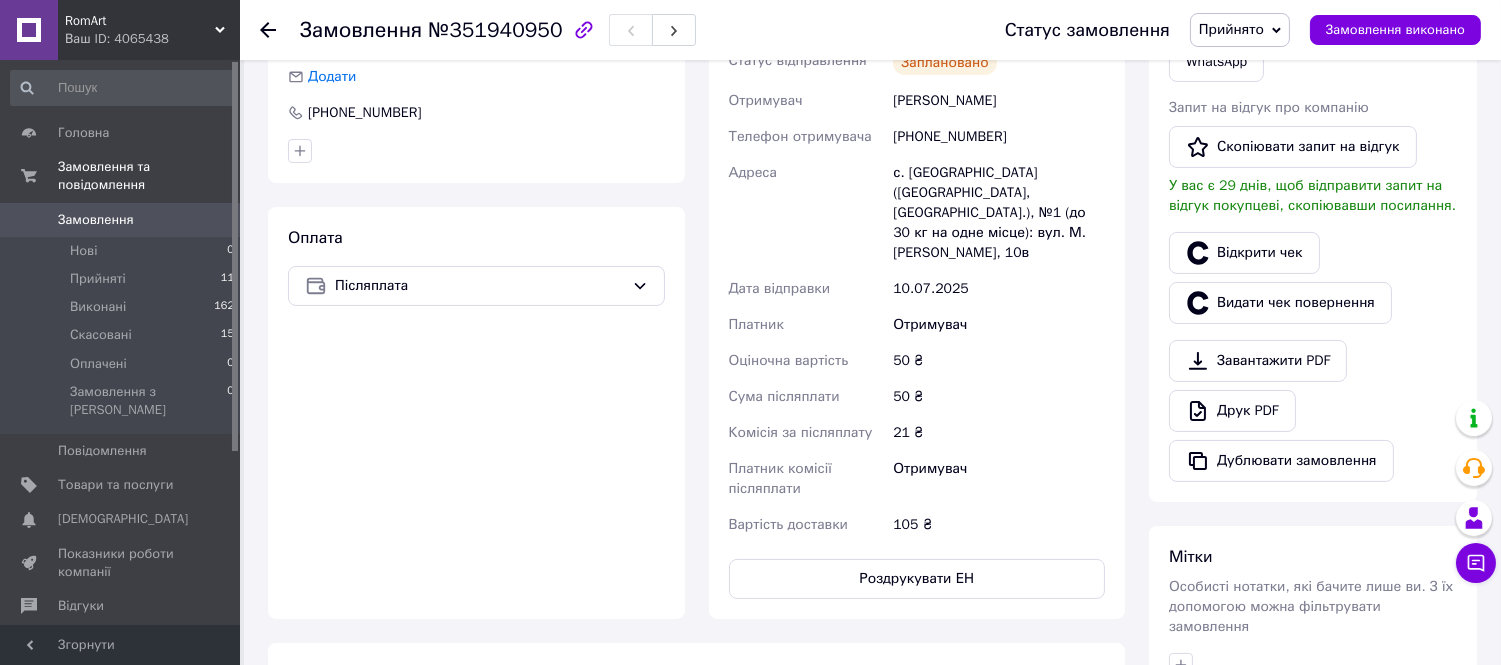 scroll, scrollTop: 333, scrollLeft: 0, axis: vertical 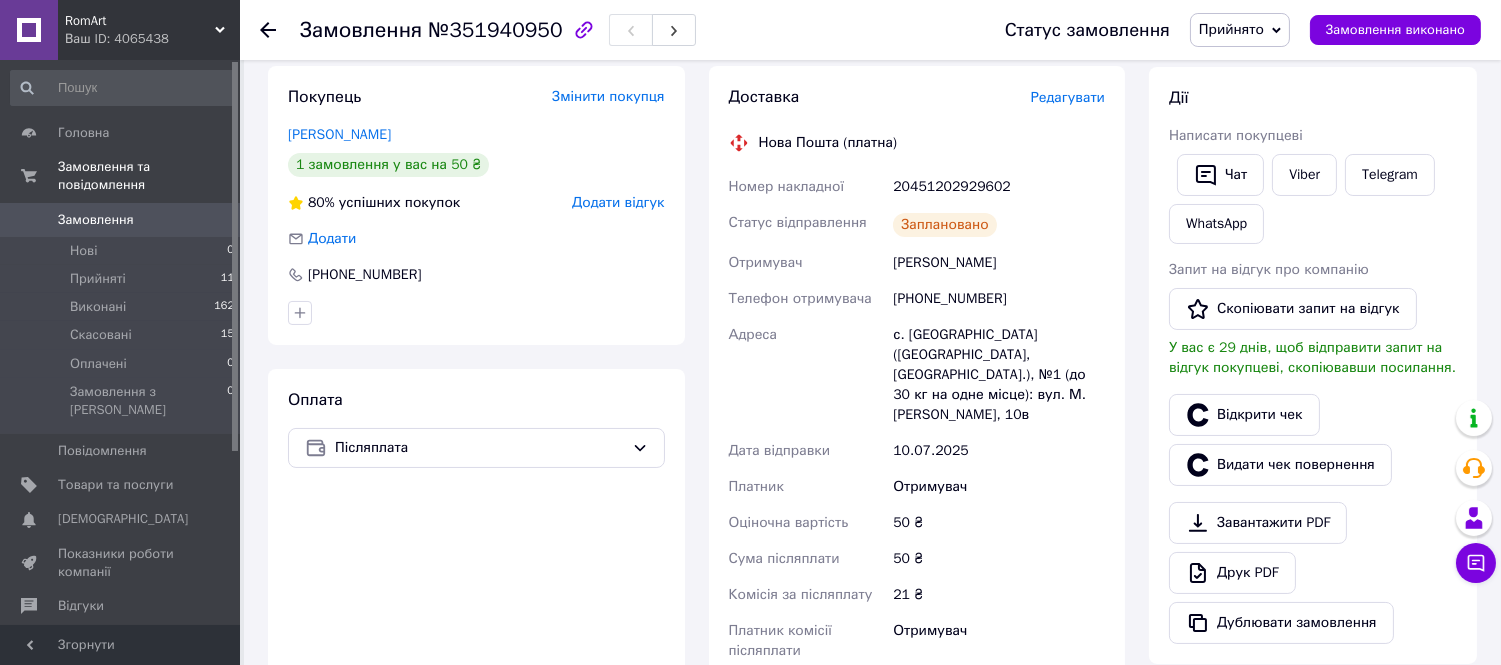 click 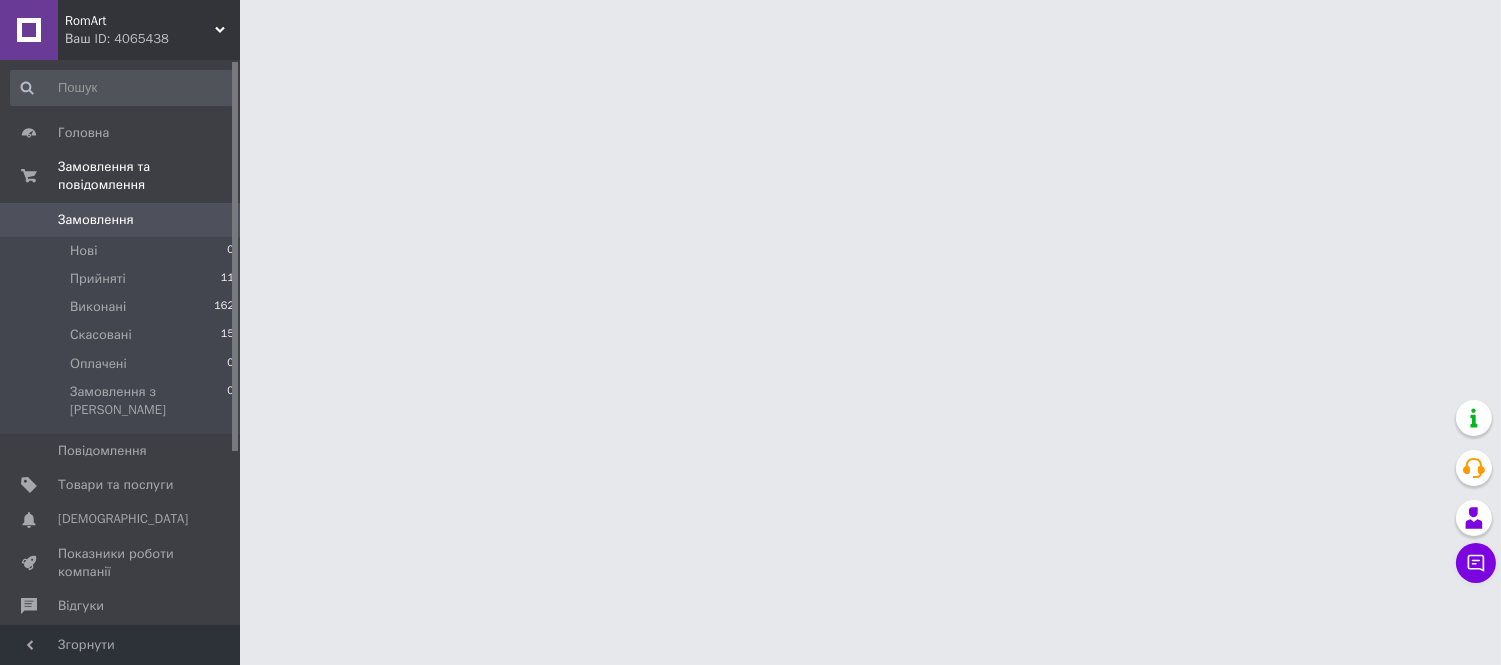 scroll, scrollTop: 0, scrollLeft: 0, axis: both 